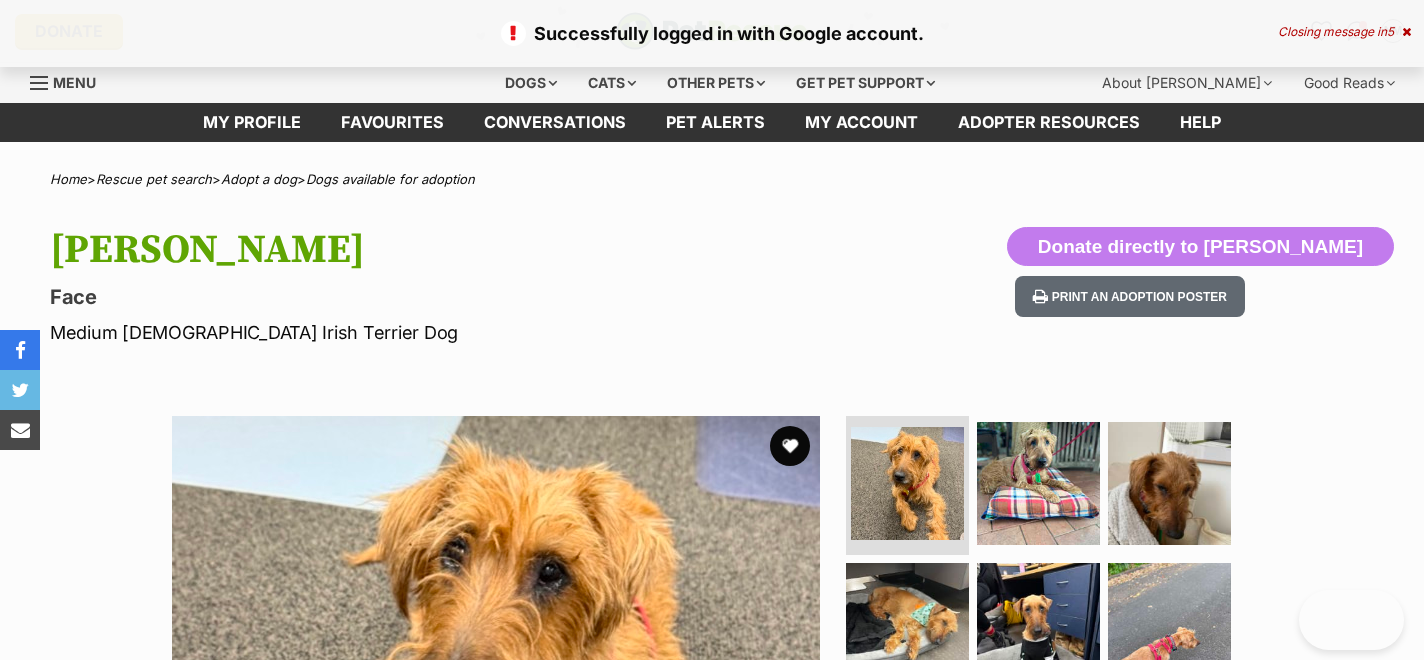 scroll, scrollTop: 0, scrollLeft: 0, axis: both 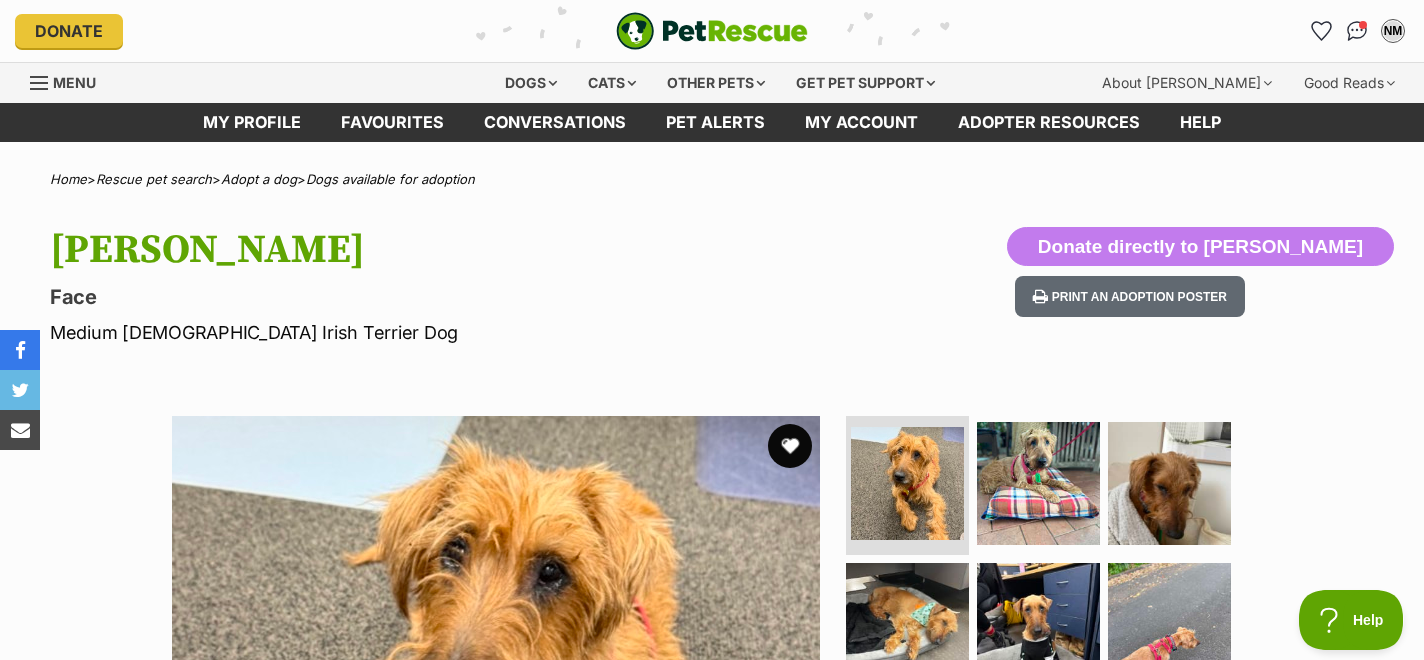 click at bounding box center [790, 446] 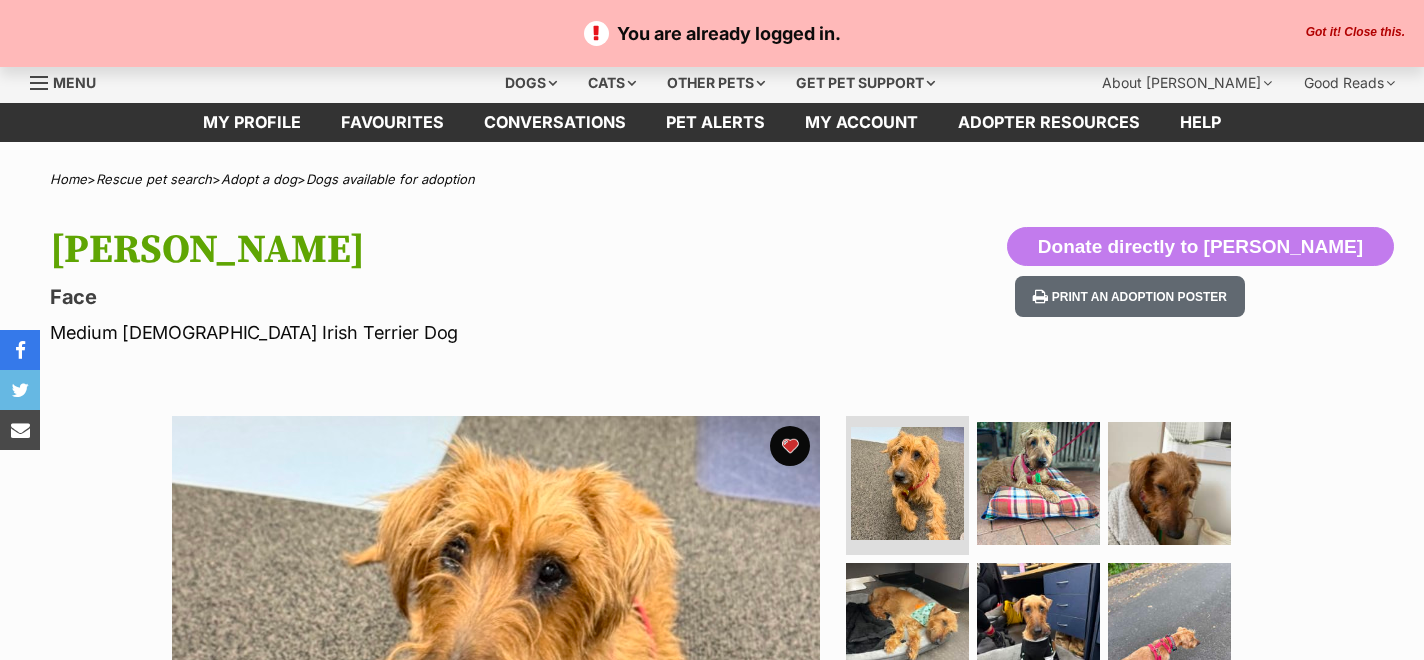scroll, scrollTop: 0, scrollLeft: 0, axis: both 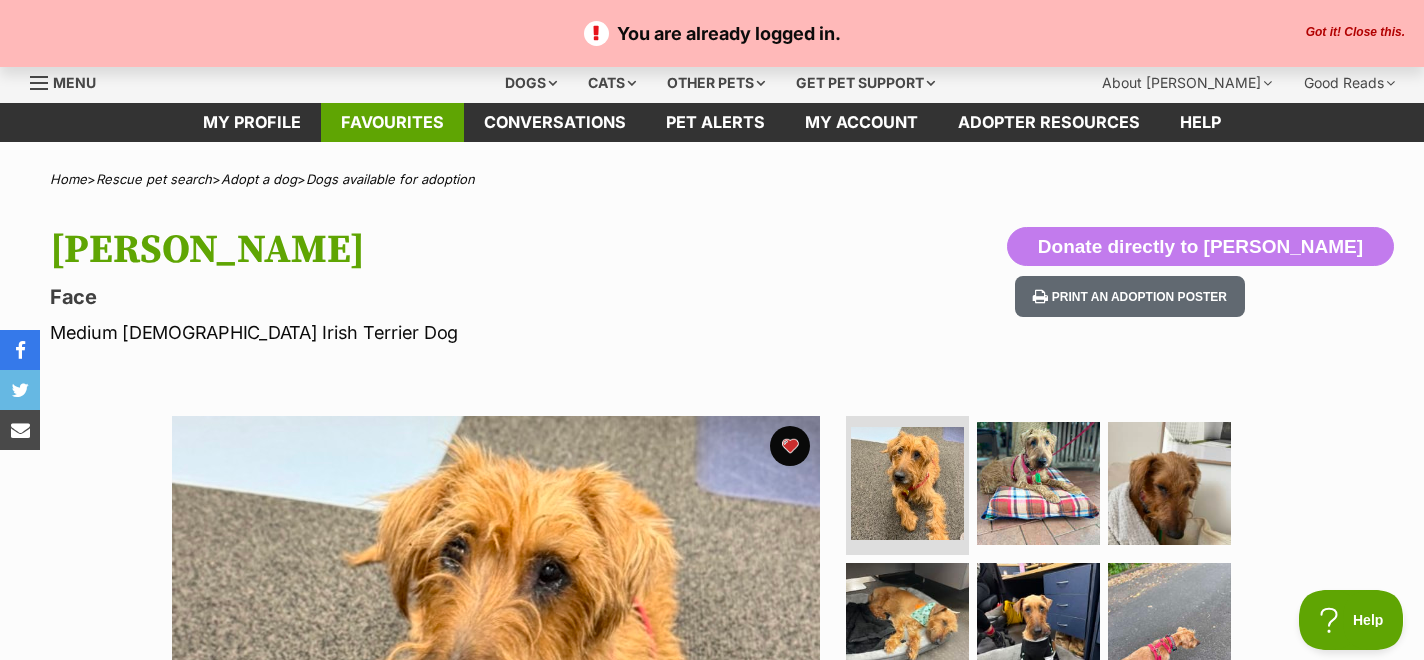 click on "Favourites" at bounding box center [392, 122] 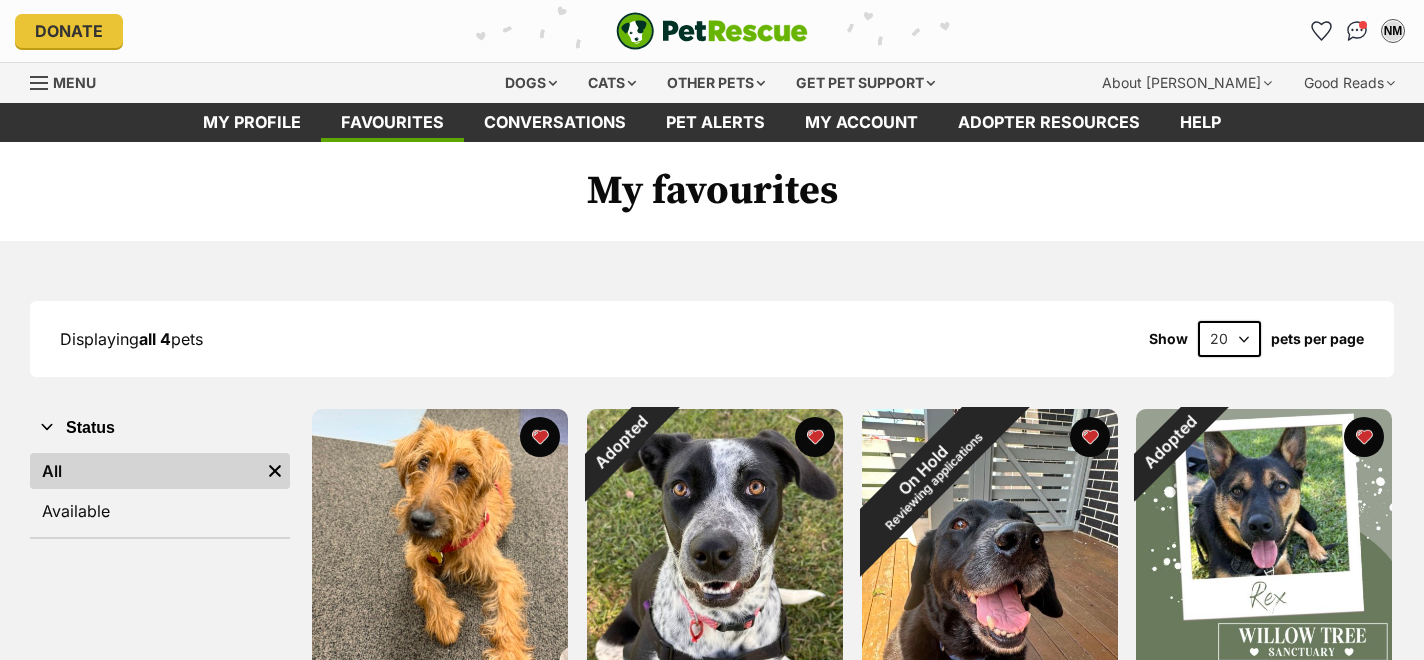 scroll, scrollTop: 0, scrollLeft: 0, axis: both 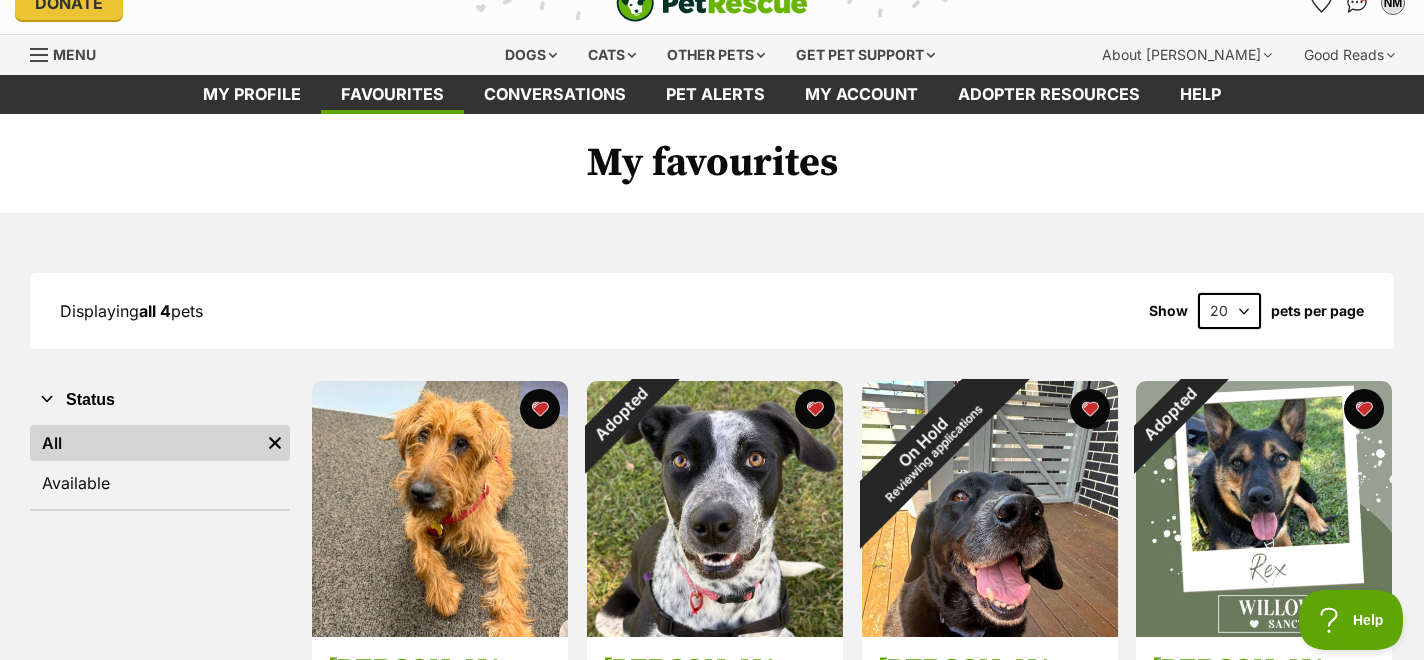 click on "Menu" at bounding box center (70, 53) 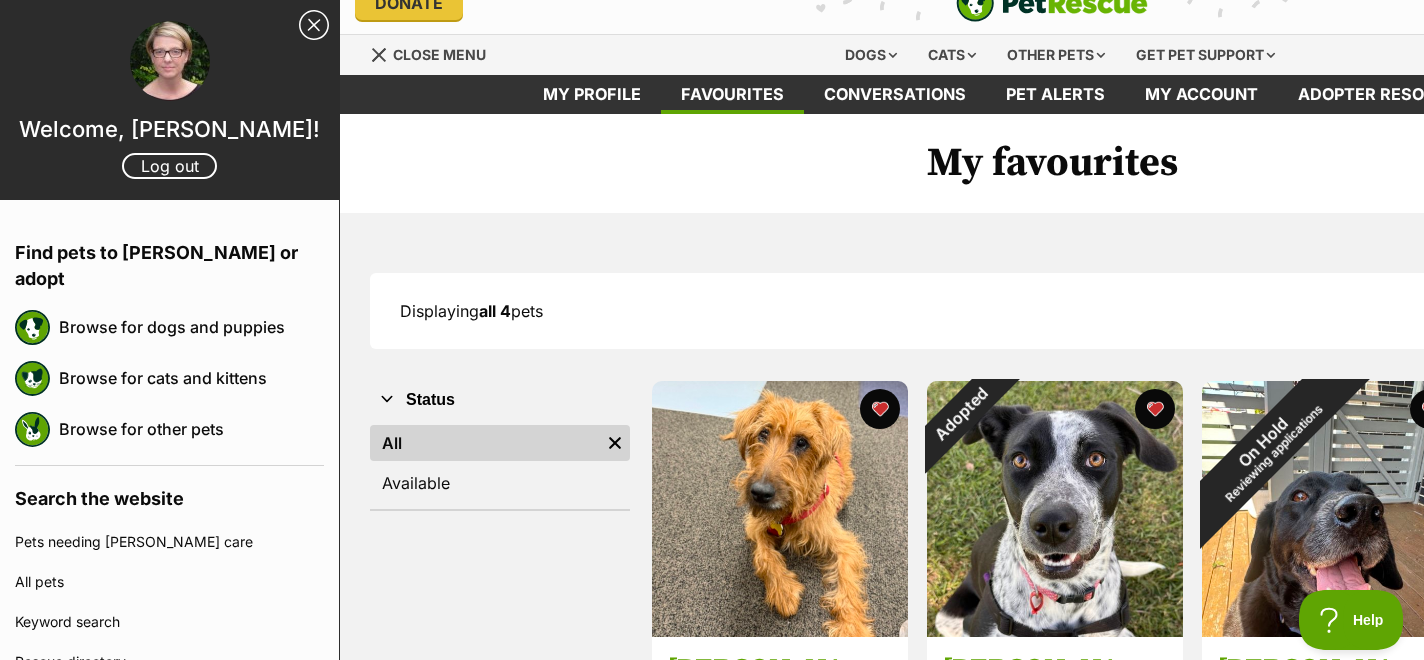scroll, scrollTop: 0, scrollLeft: 0, axis: both 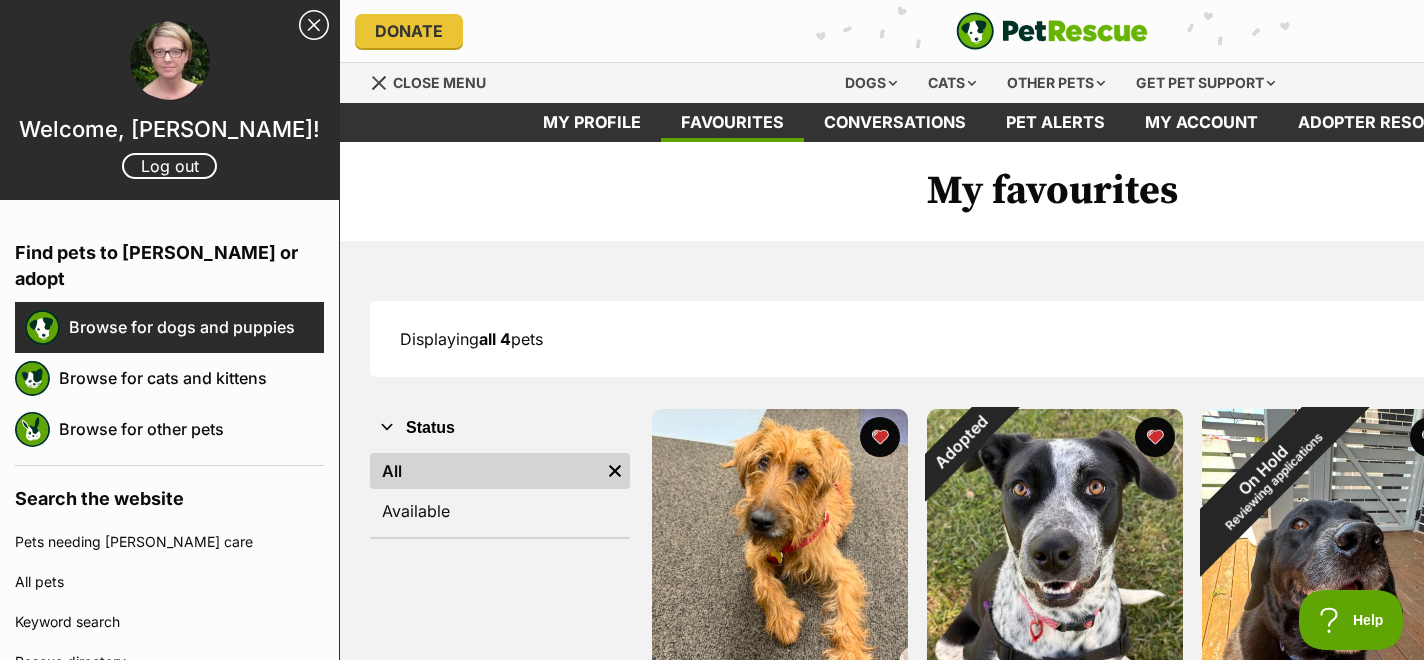 click on "Browse for dogs and puppies" at bounding box center [196, 327] 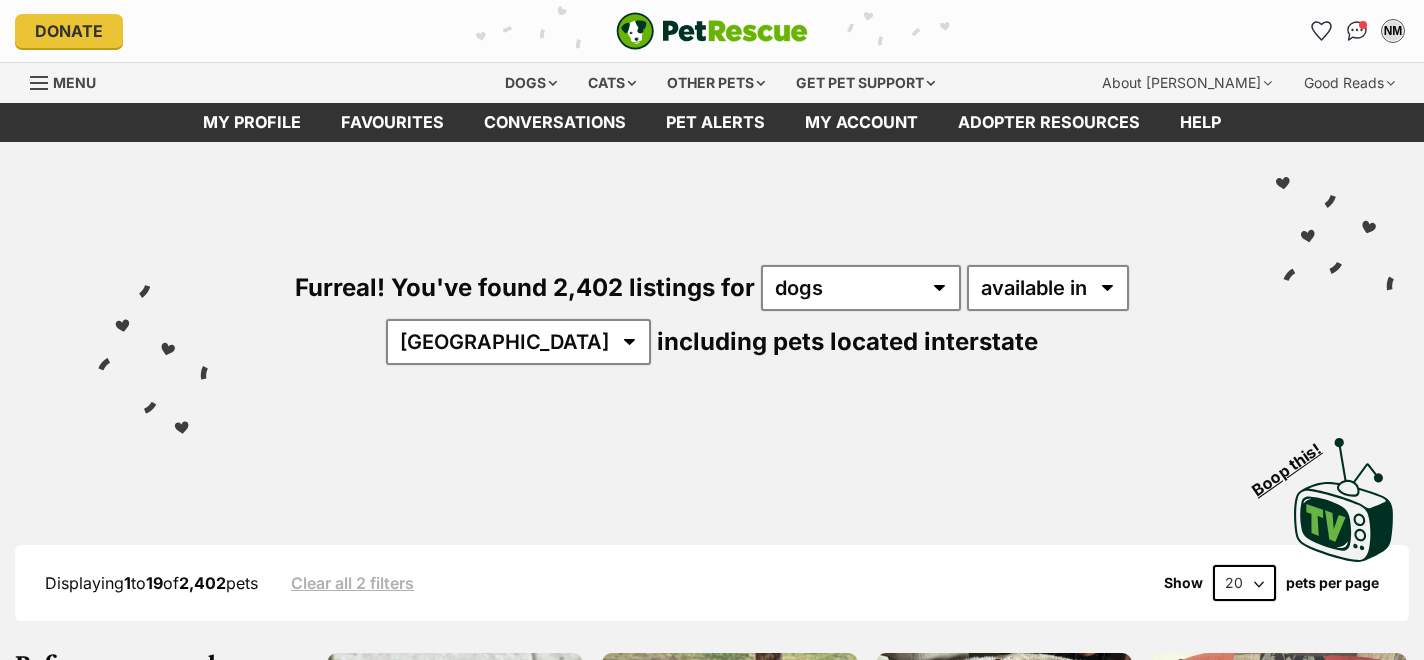 scroll, scrollTop: 0, scrollLeft: 0, axis: both 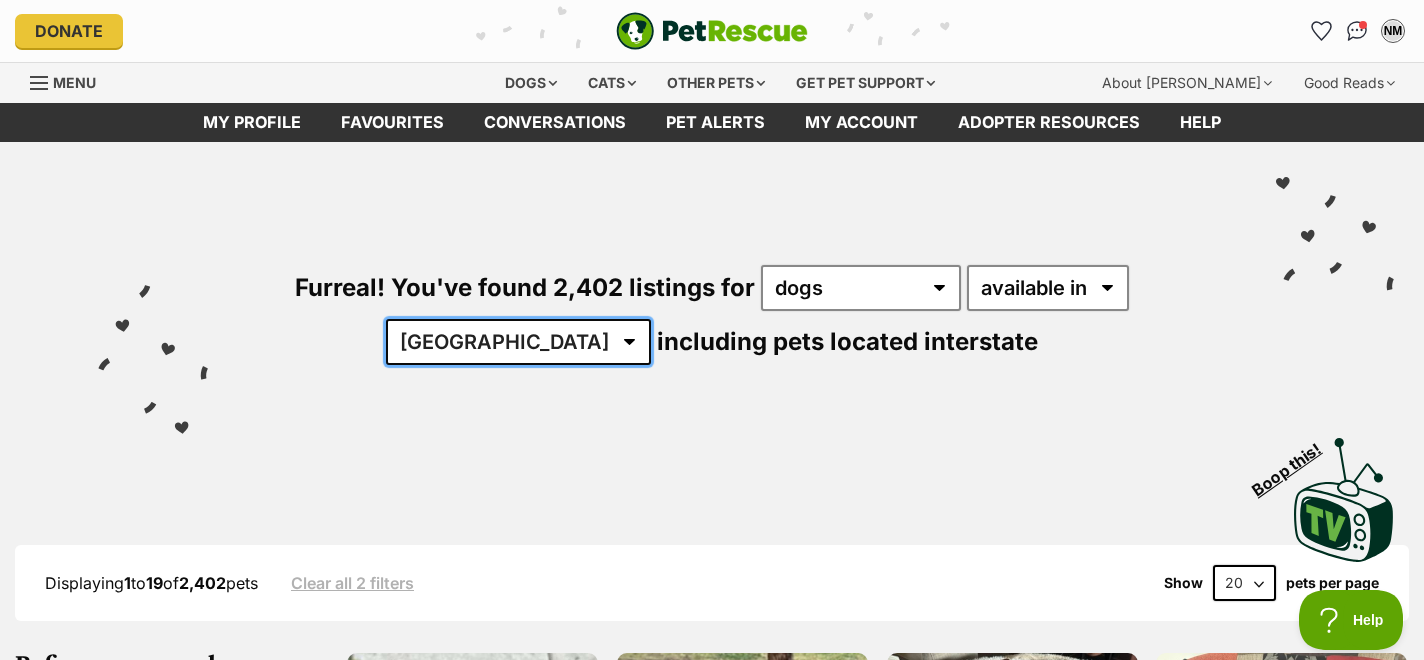 click on "Australia
ACT
NSW
NT
QLD
SA
TAS
VIC
WA" at bounding box center (518, 342) 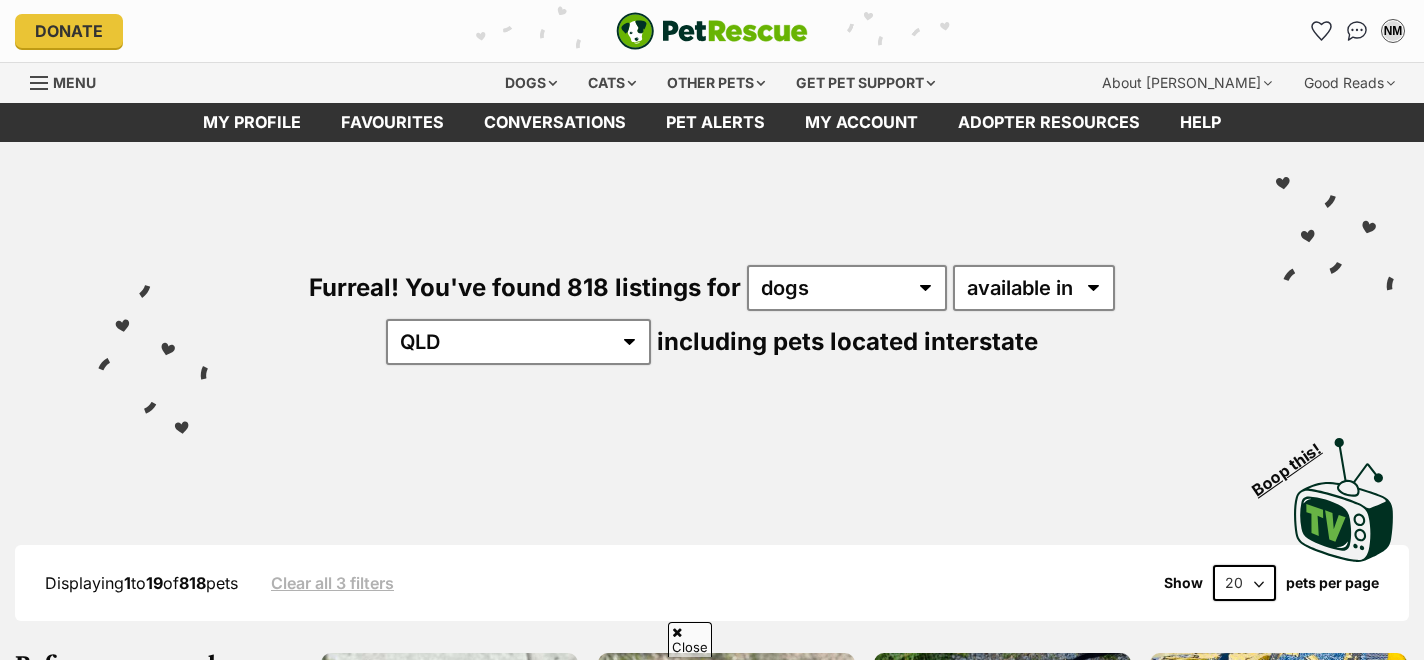 scroll, scrollTop: 360, scrollLeft: 0, axis: vertical 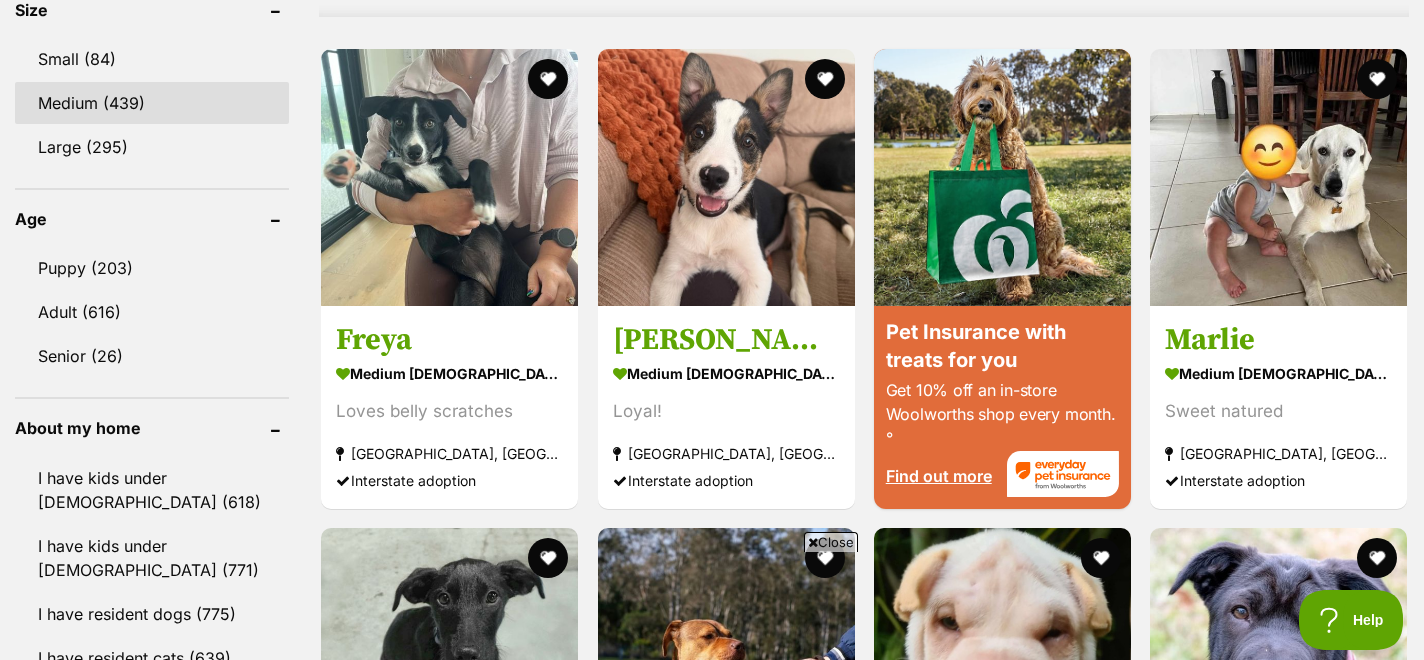 click on "Medium (439)" at bounding box center (152, 103) 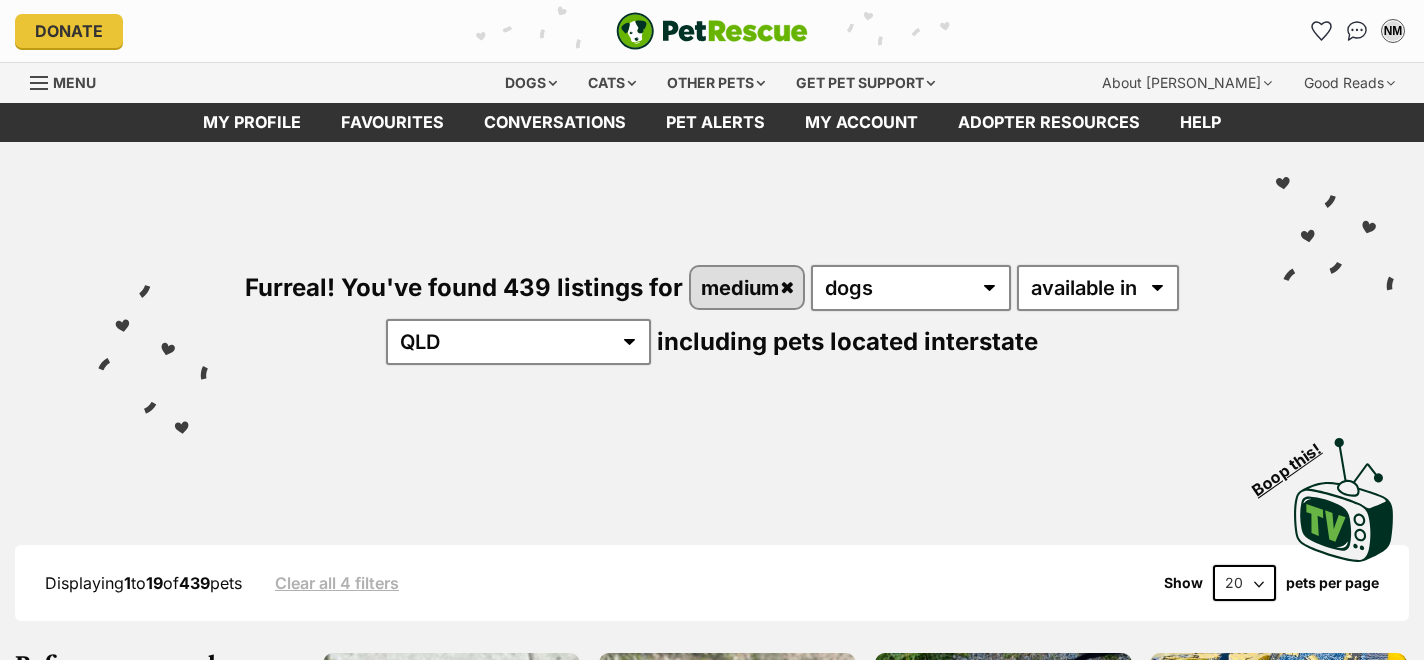 scroll, scrollTop: 0, scrollLeft: 0, axis: both 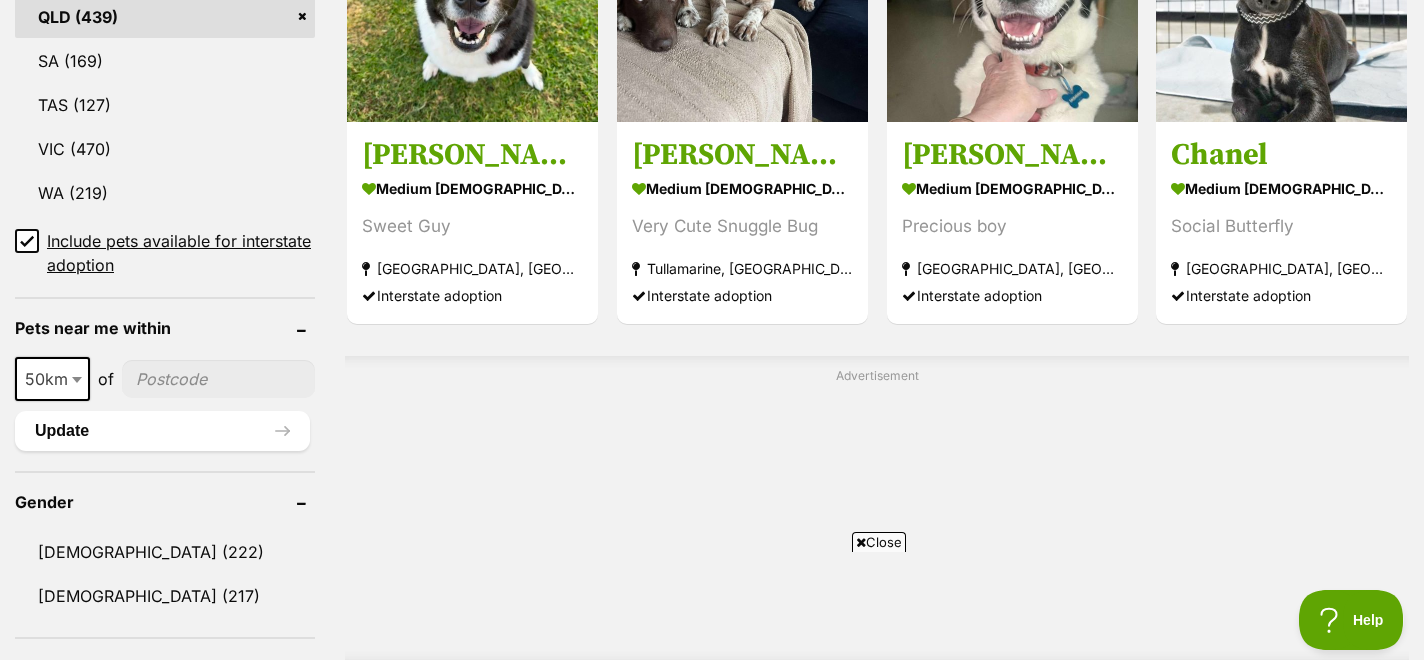 click 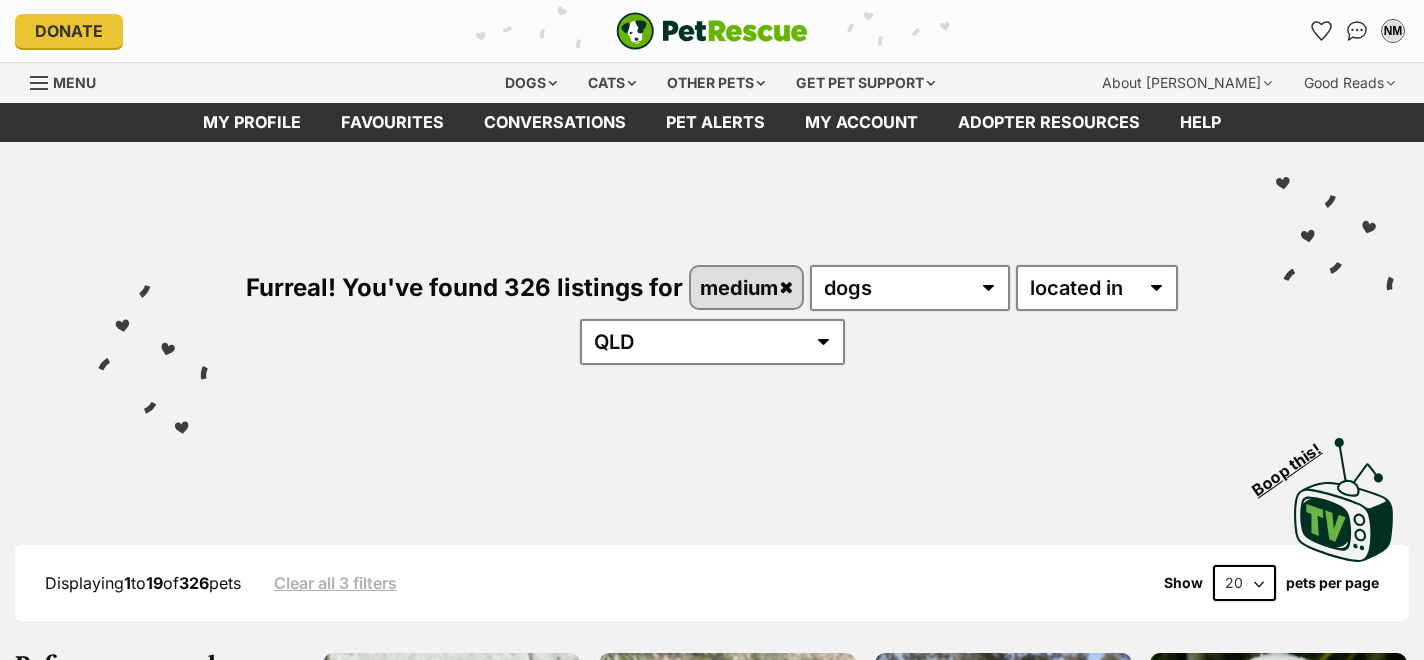 scroll, scrollTop: 0, scrollLeft: 0, axis: both 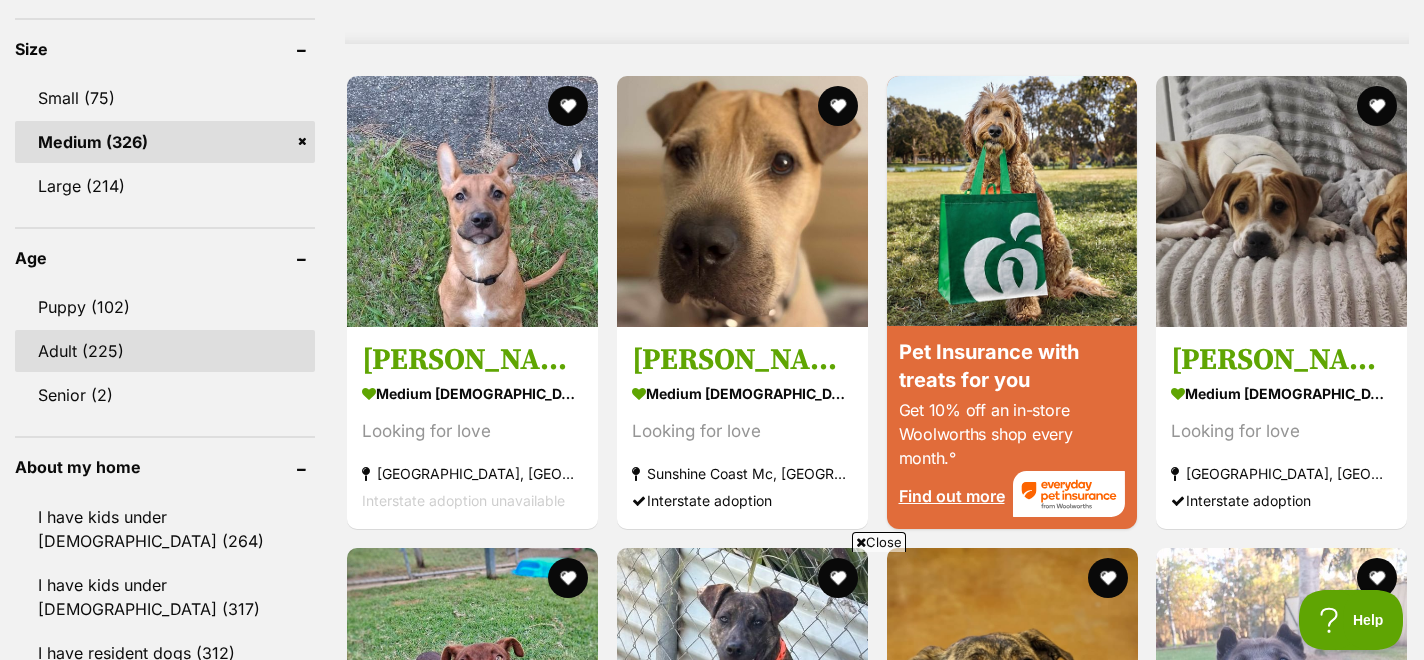click on "Adult (225)" at bounding box center [165, 351] 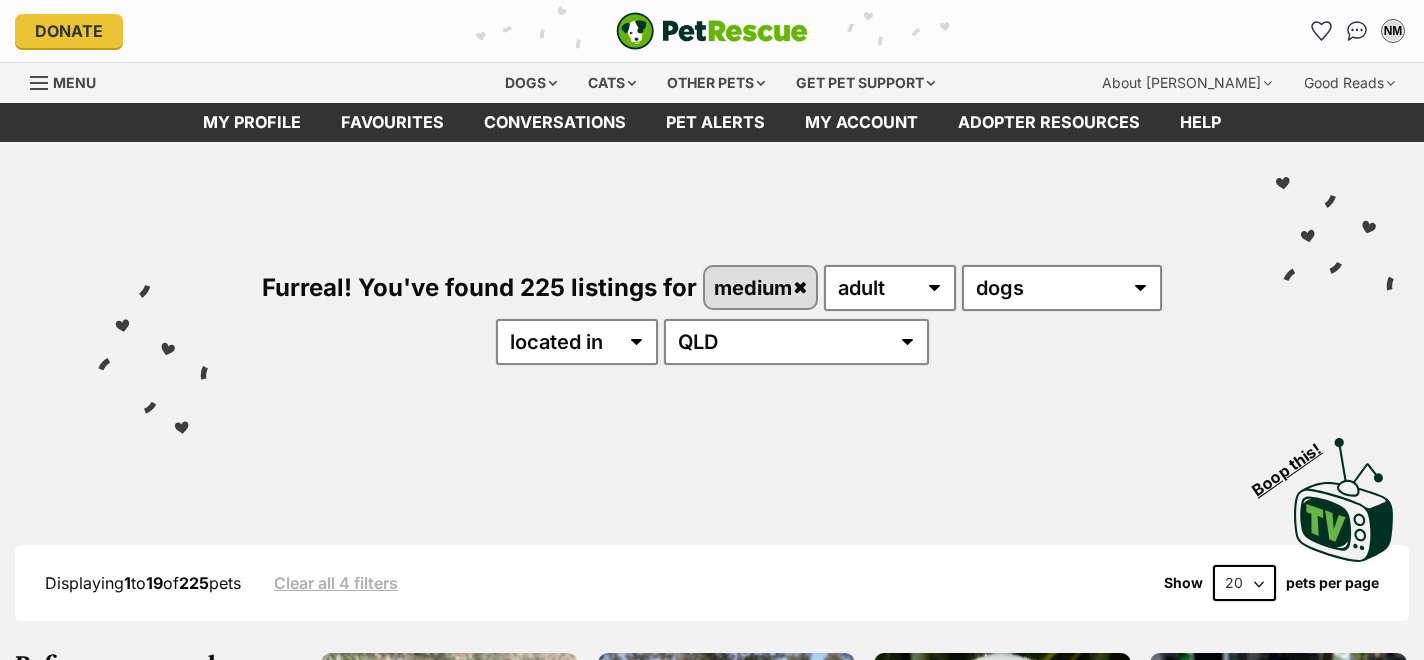 scroll, scrollTop: 0, scrollLeft: 0, axis: both 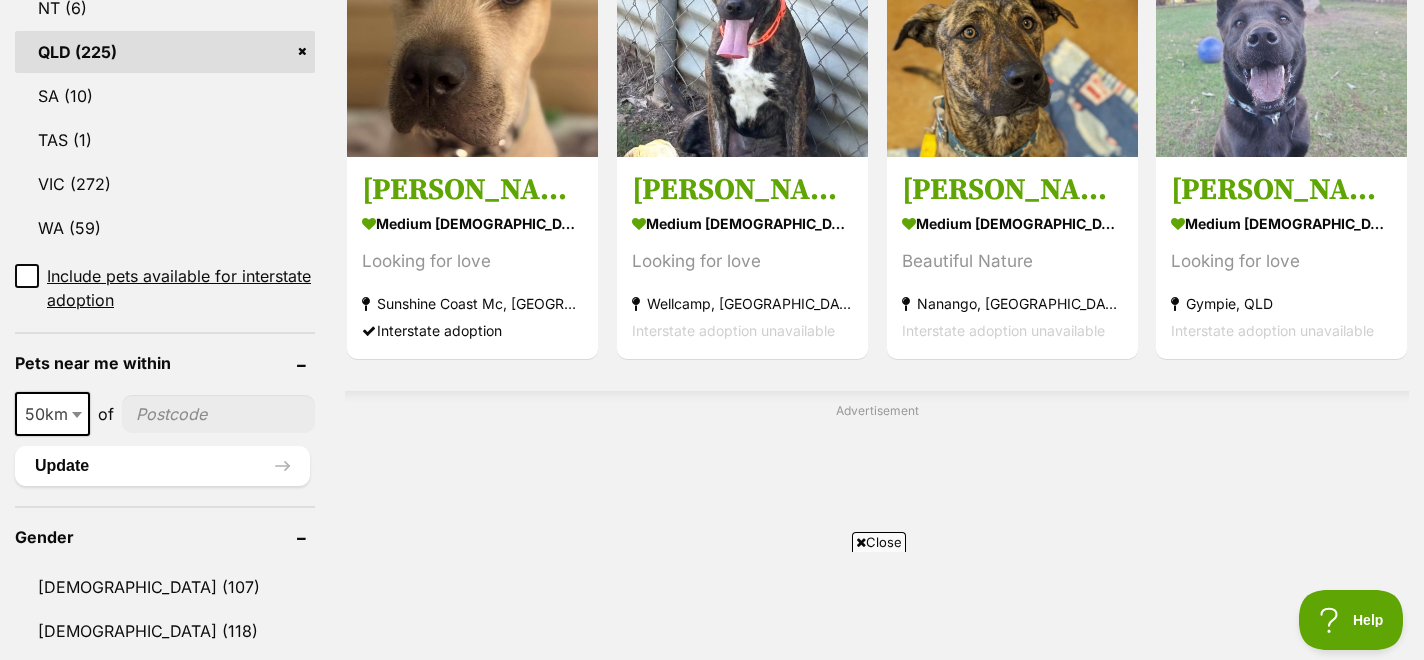 click at bounding box center [218, 414] 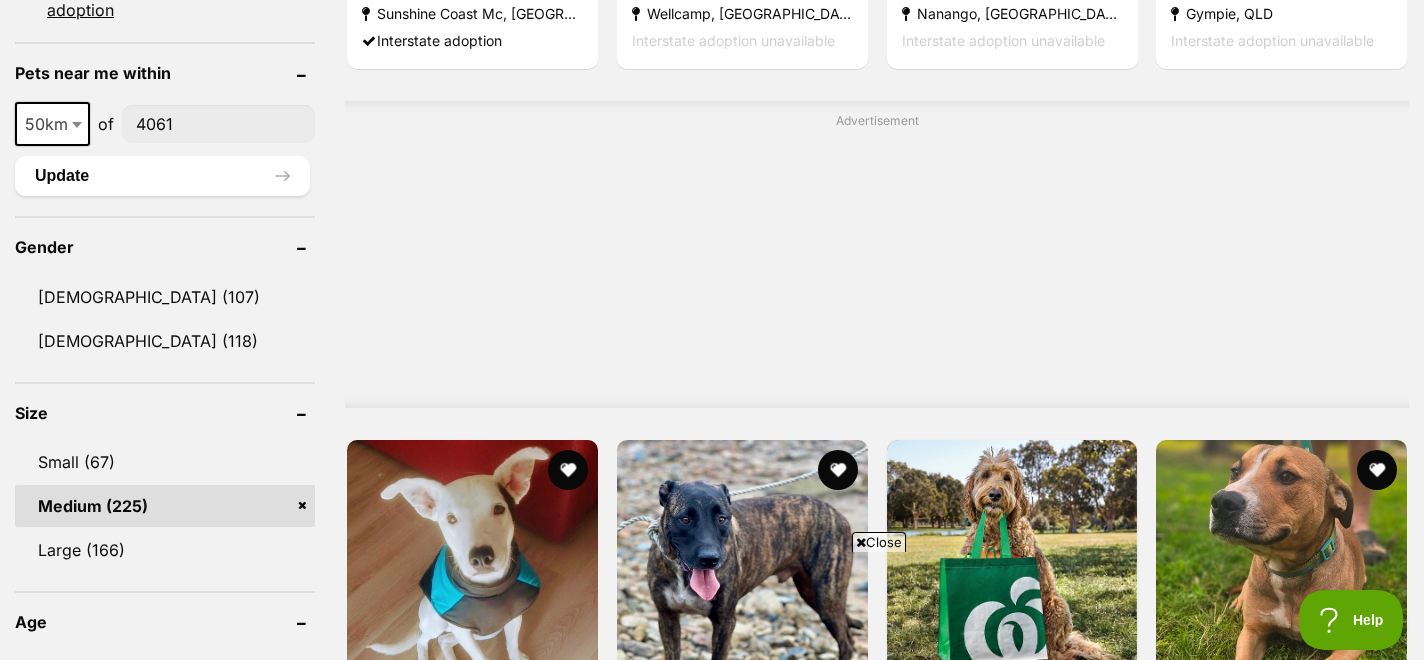 scroll, scrollTop: 1534, scrollLeft: 0, axis: vertical 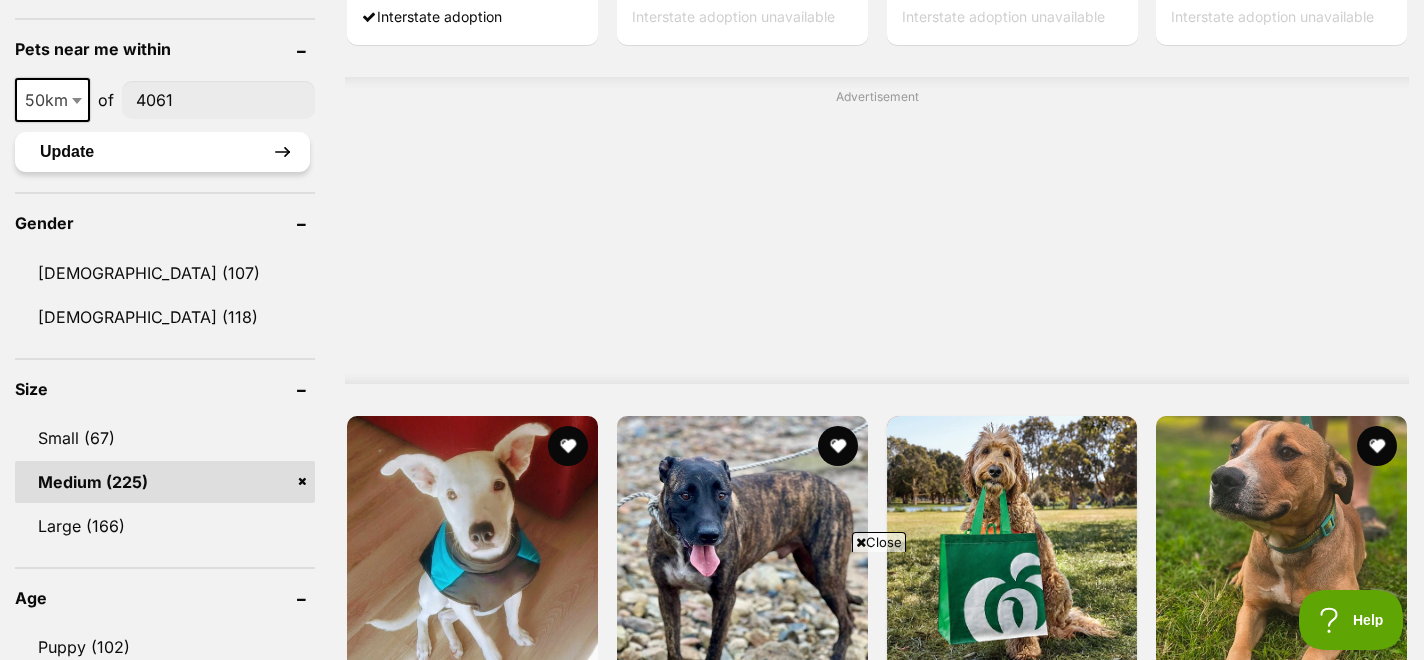 type on "4061" 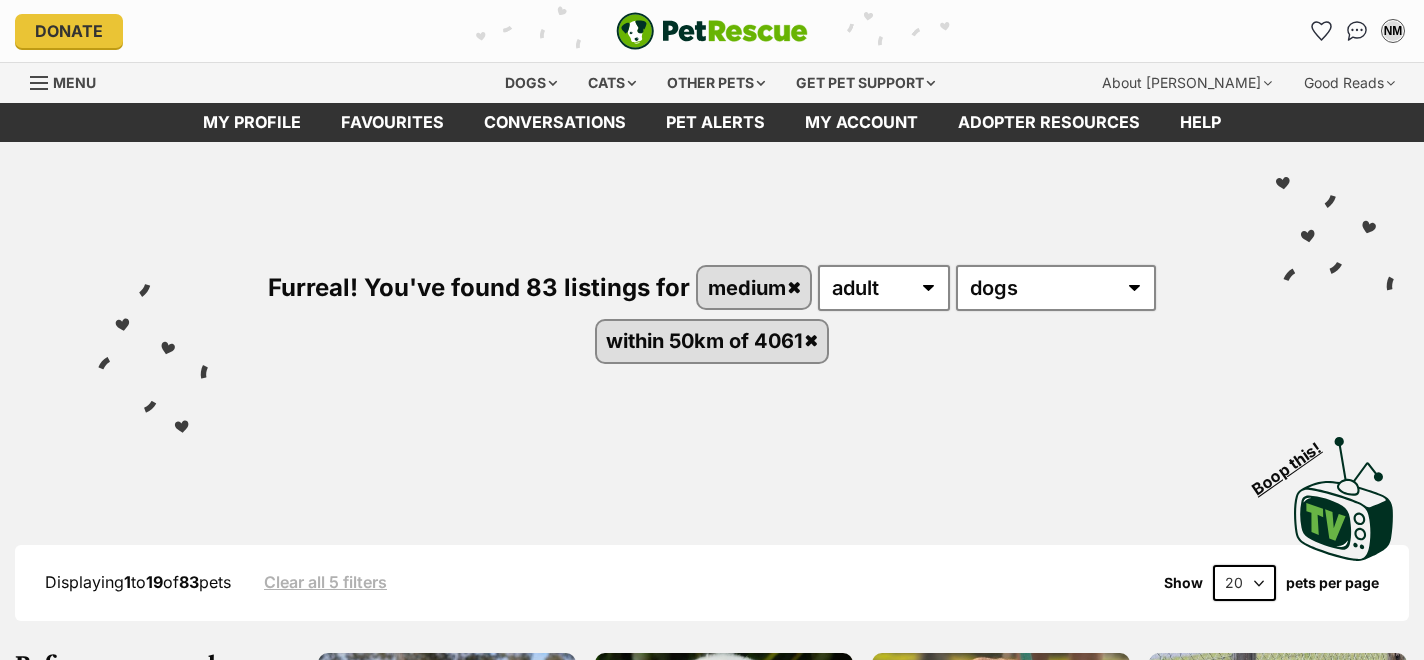 scroll, scrollTop: 0, scrollLeft: 0, axis: both 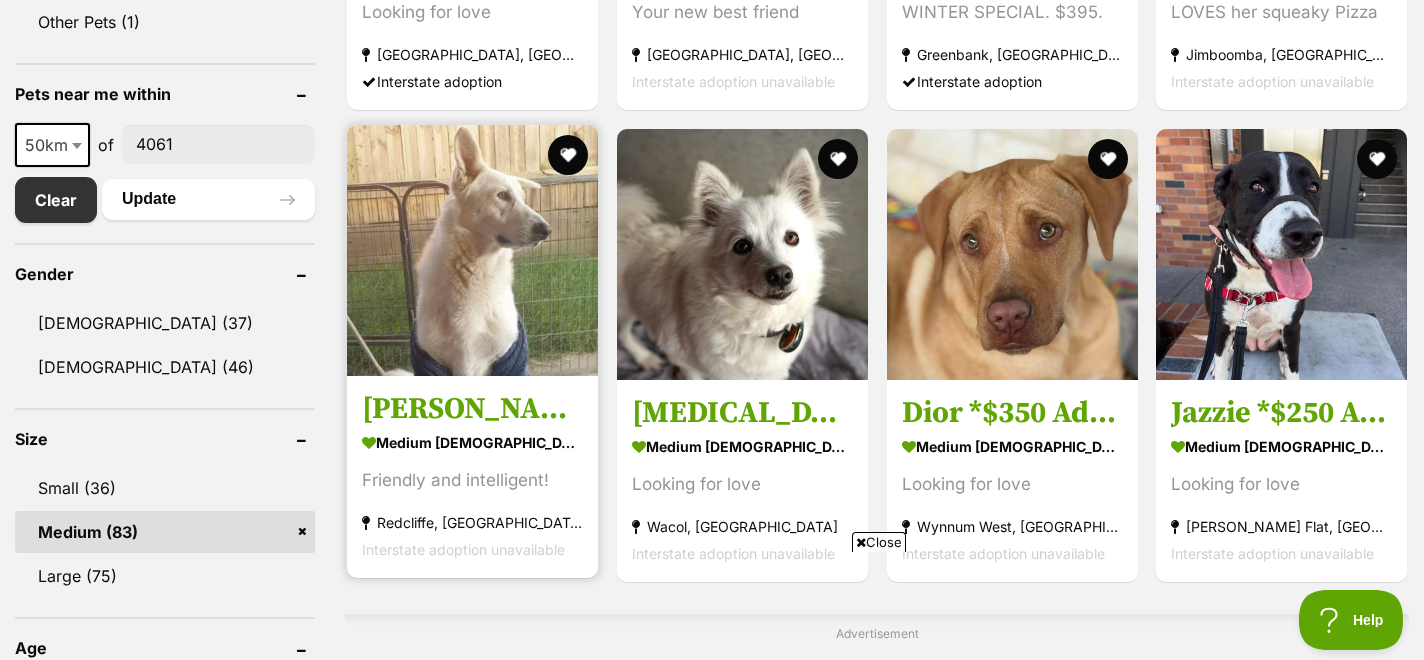 click on "Jerry" at bounding box center (472, 409) 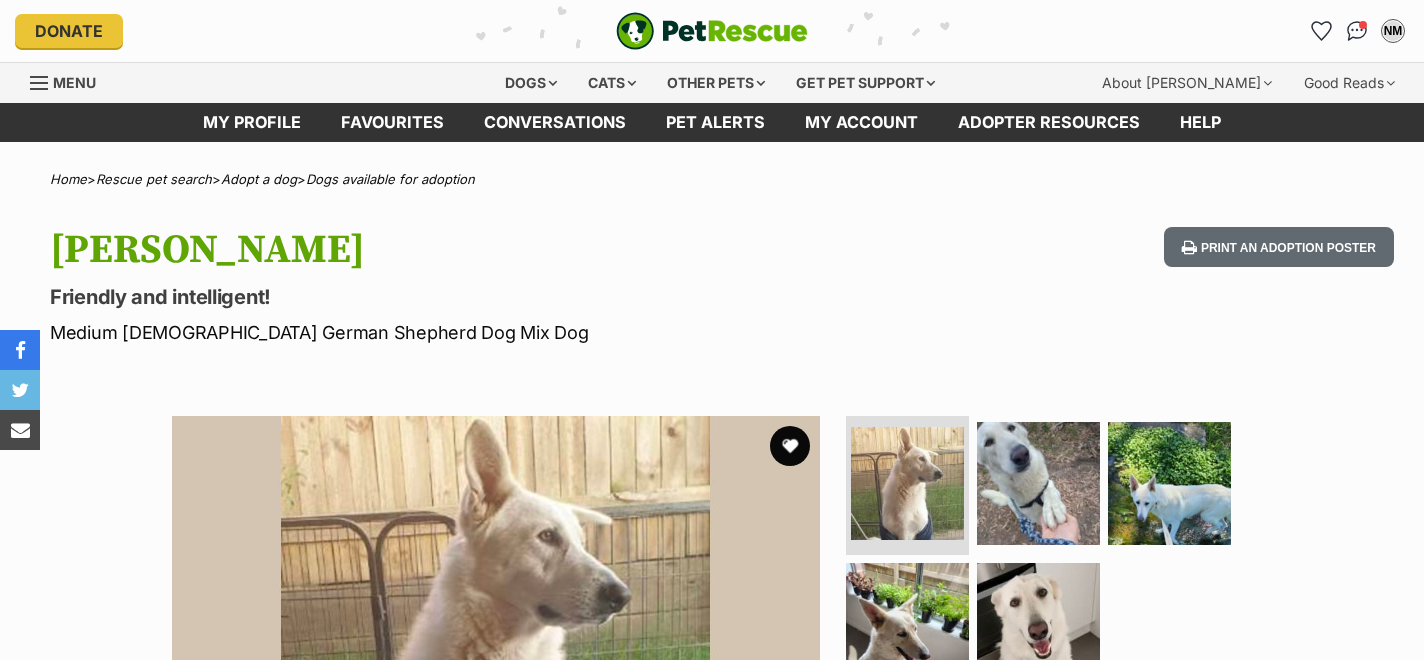 scroll, scrollTop: 0, scrollLeft: 0, axis: both 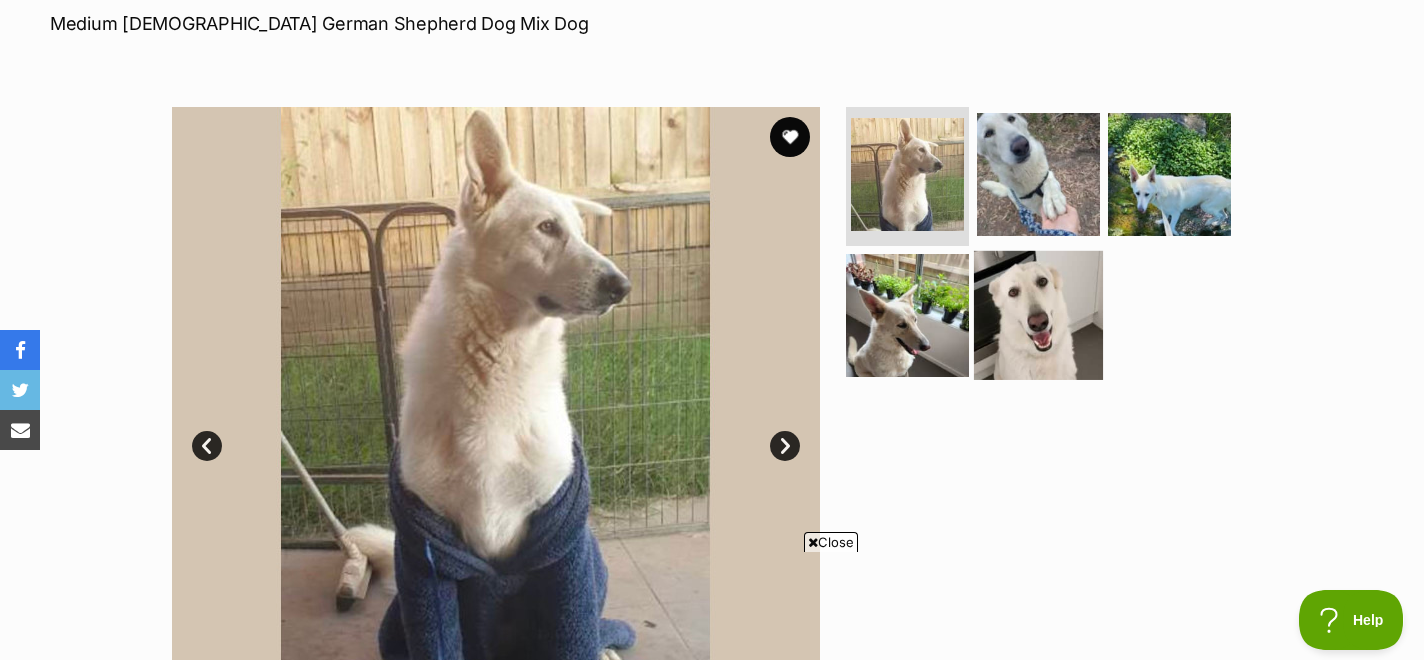 click at bounding box center [1038, 315] 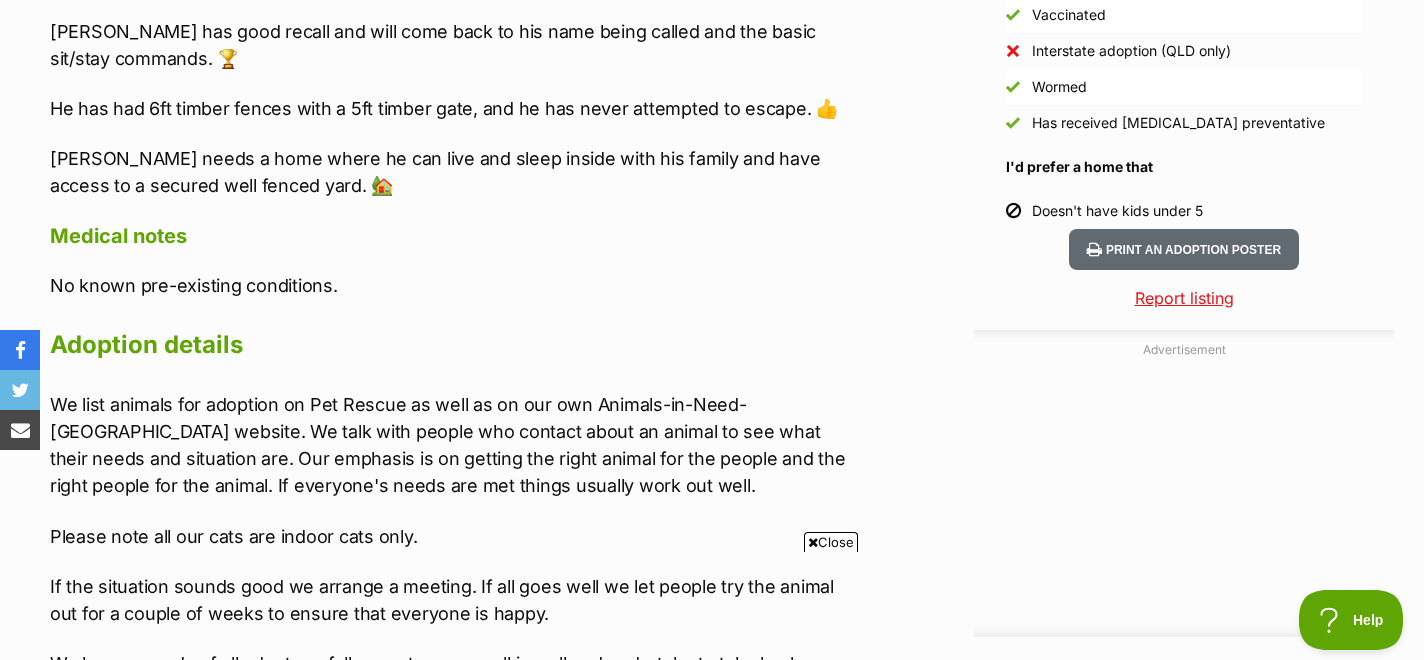 scroll, scrollTop: 1188, scrollLeft: 0, axis: vertical 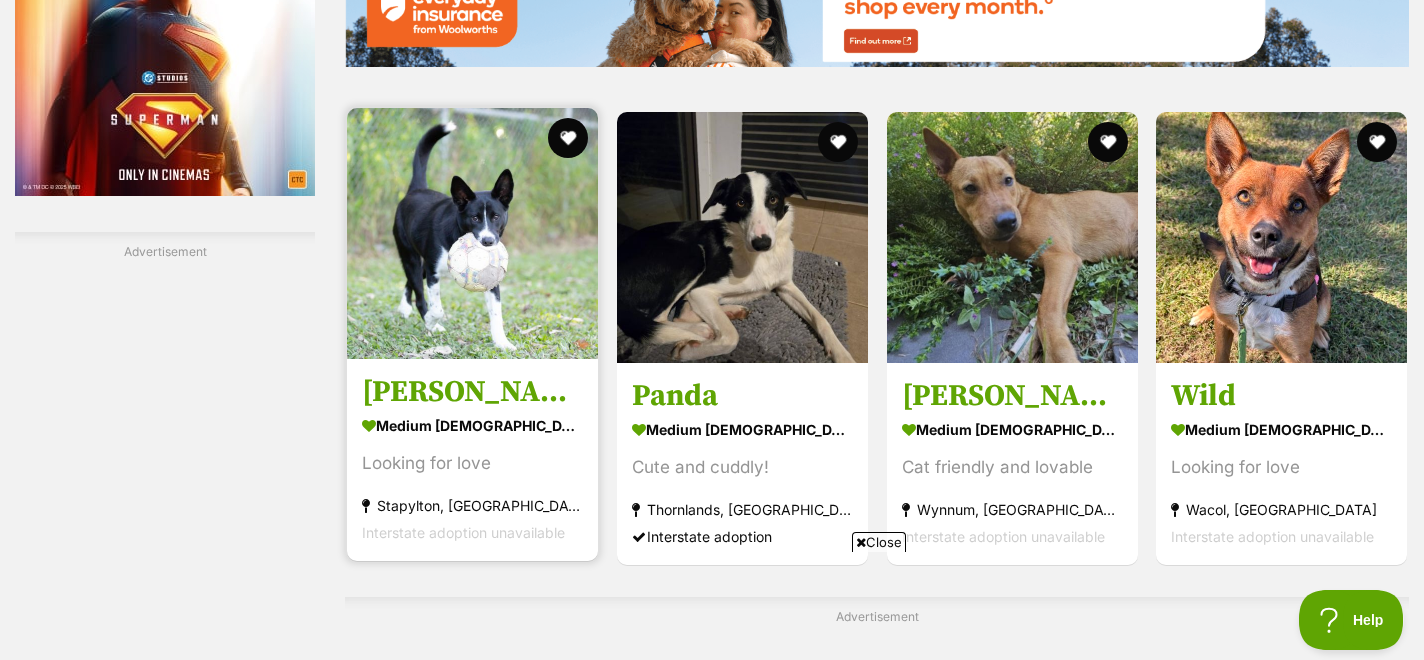 click on "Julia
medium female Dog
Looking for love
Stapylton, QLD
Interstate adoption unavailable" at bounding box center (472, 459) 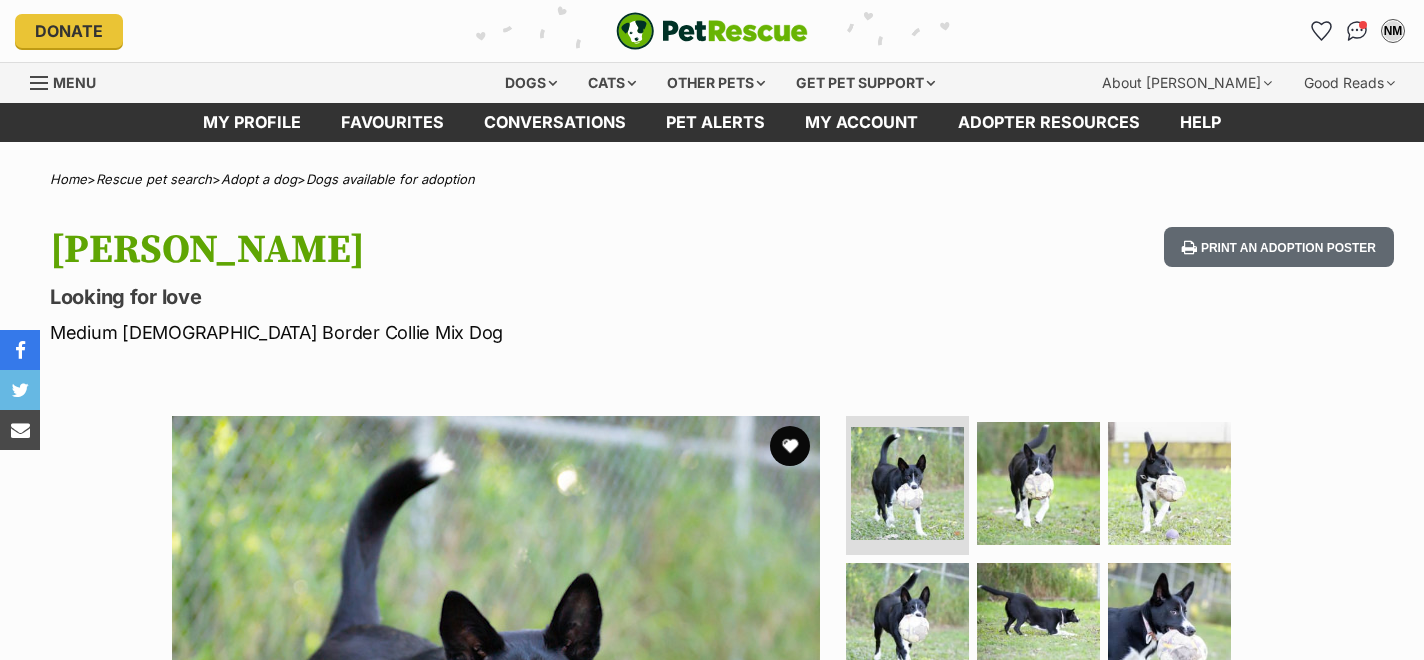 scroll, scrollTop: 0, scrollLeft: 0, axis: both 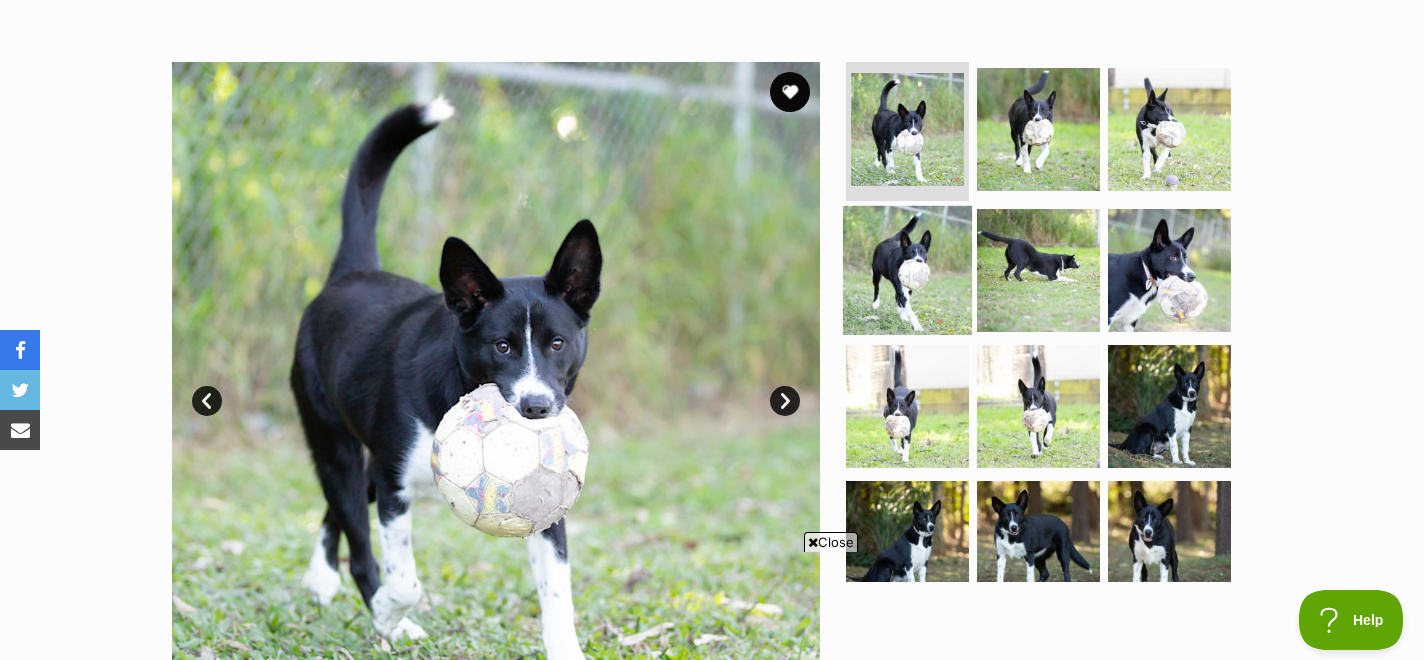 click at bounding box center (907, 270) 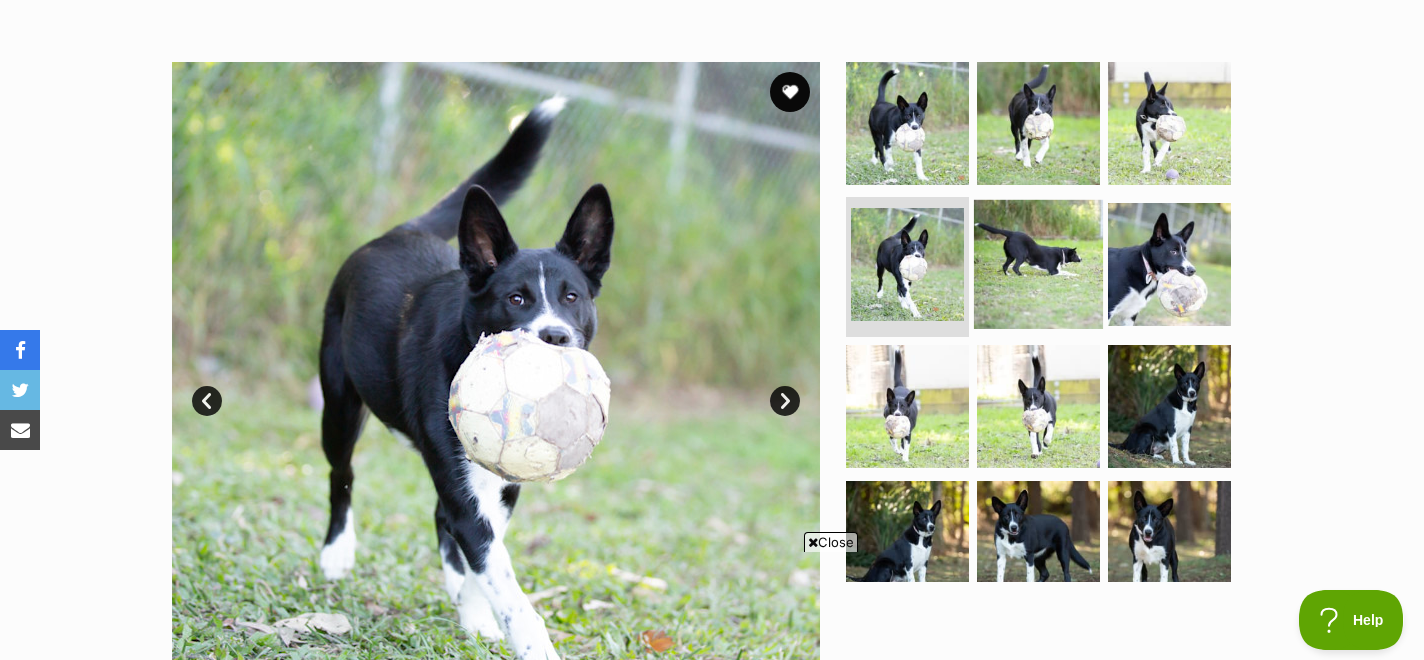 click at bounding box center [1038, 264] 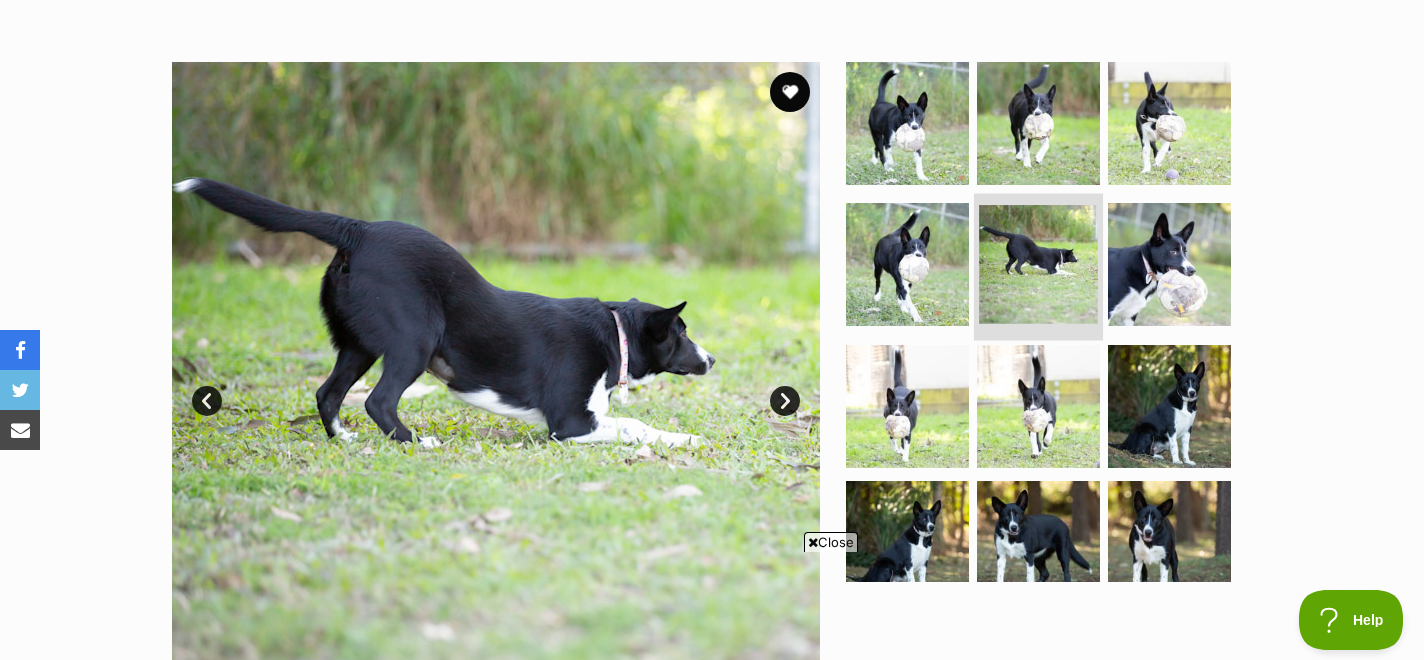 scroll, scrollTop: 41, scrollLeft: 0, axis: vertical 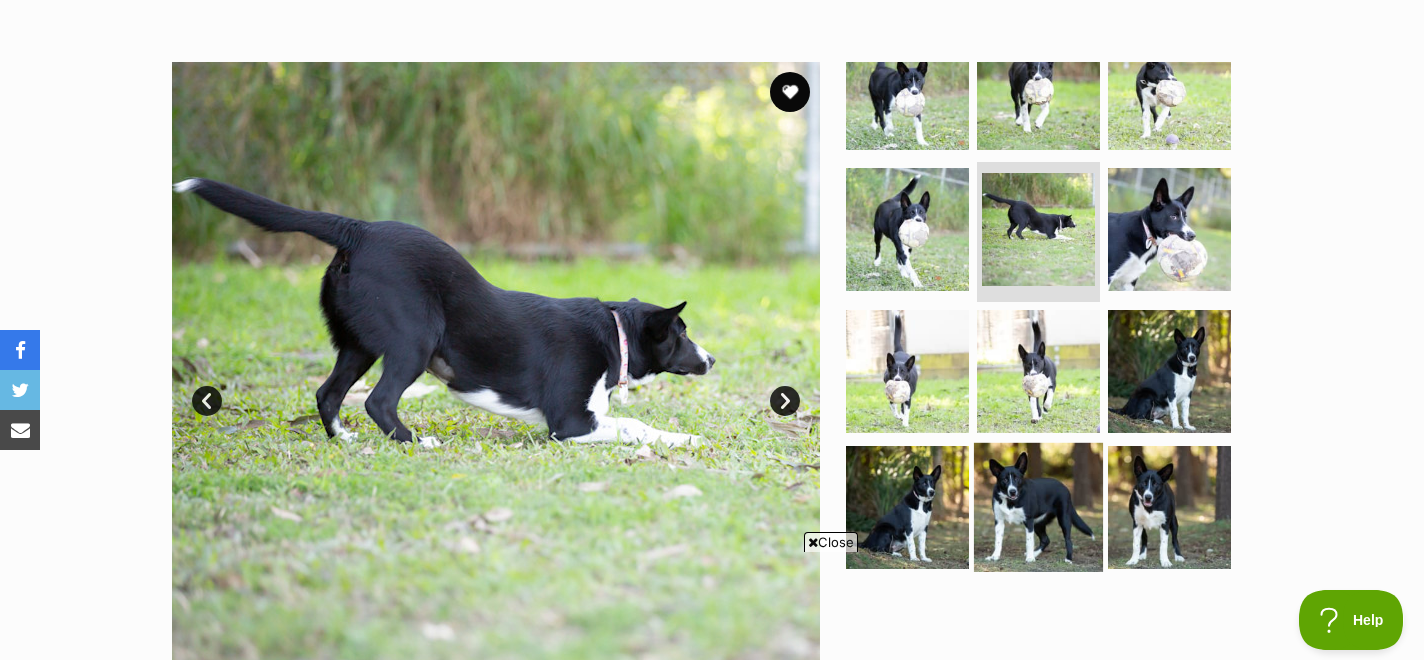 click at bounding box center [1038, 507] 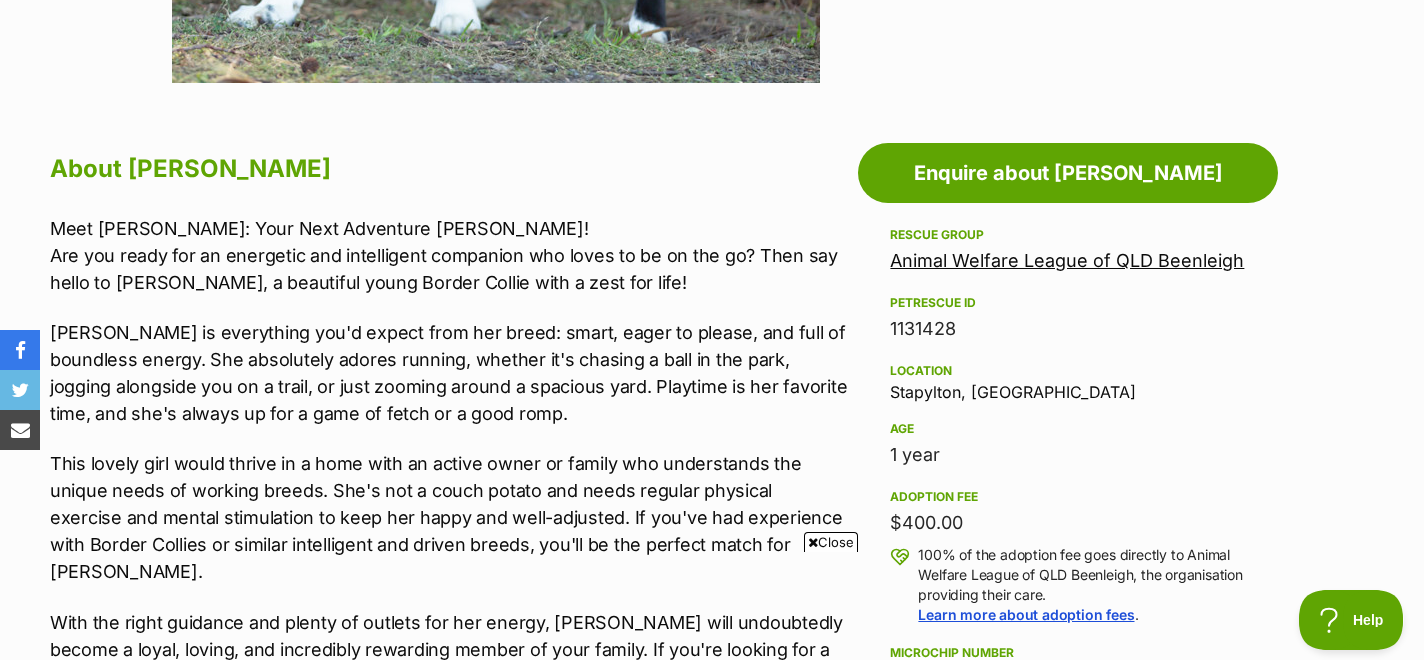 scroll, scrollTop: 986, scrollLeft: 0, axis: vertical 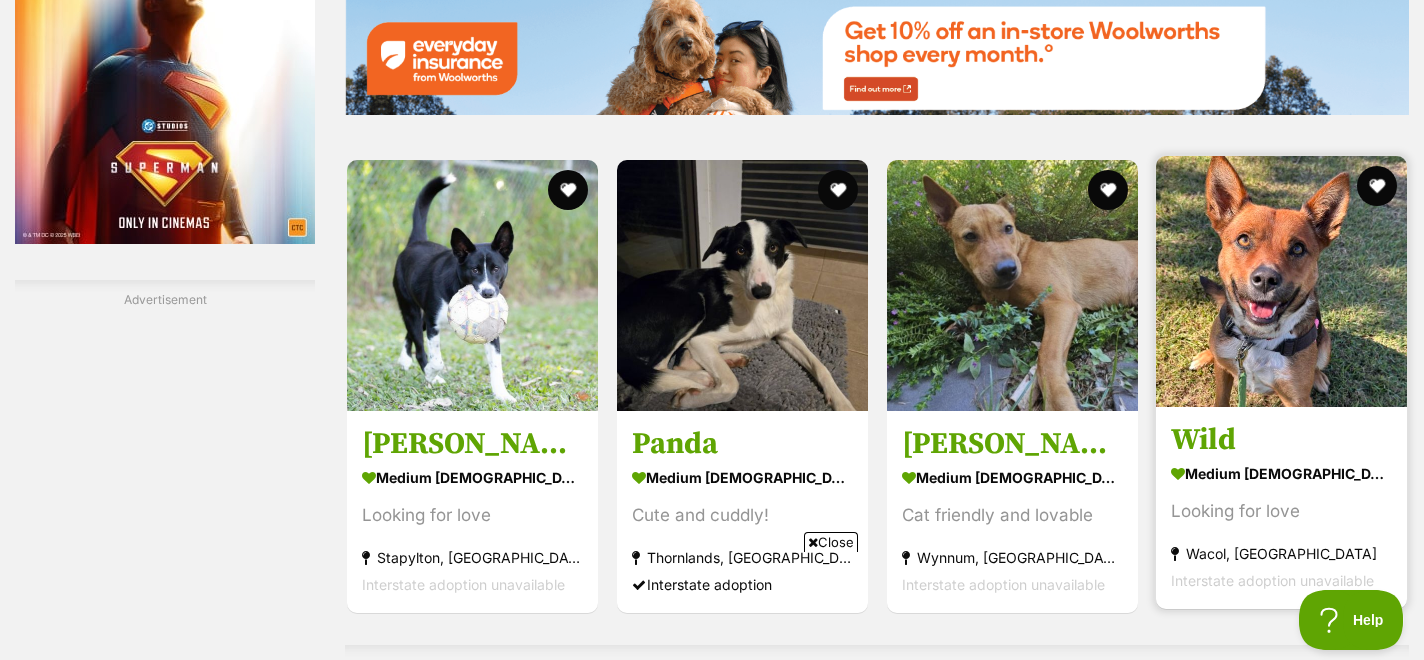 click at bounding box center (1281, 281) 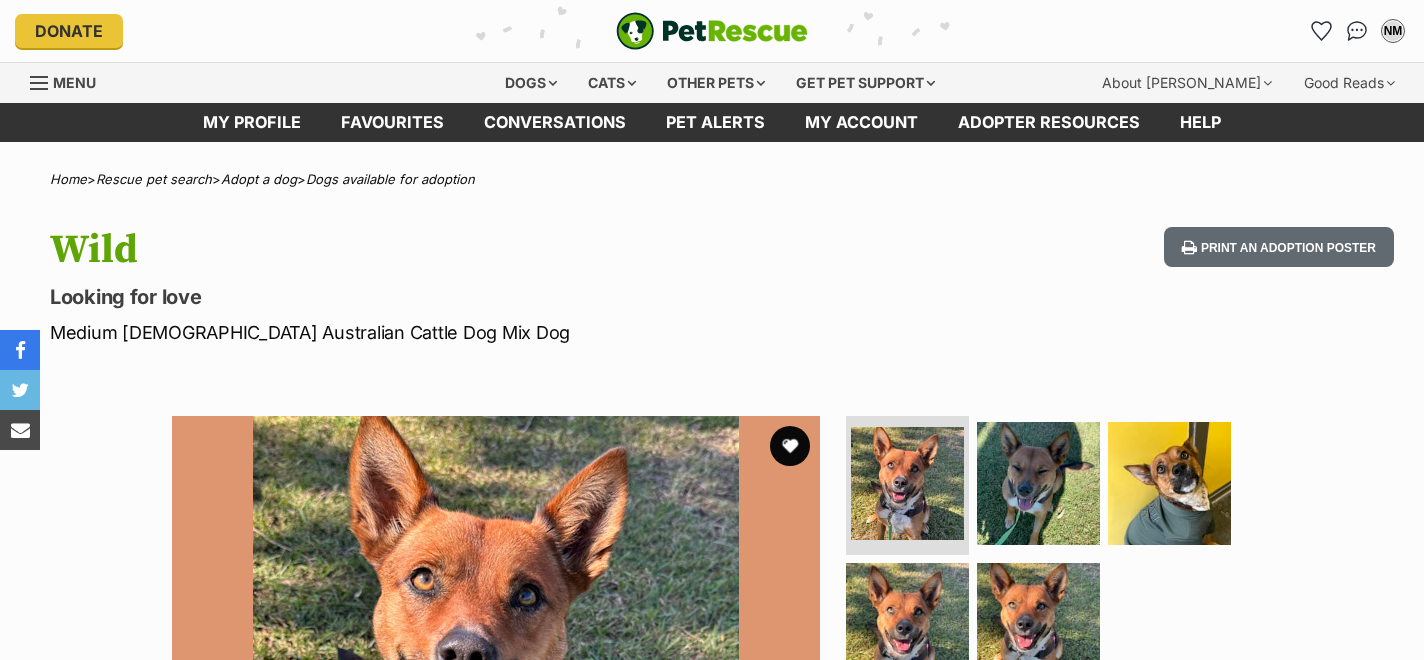 scroll, scrollTop: 0, scrollLeft: 0, axis: both 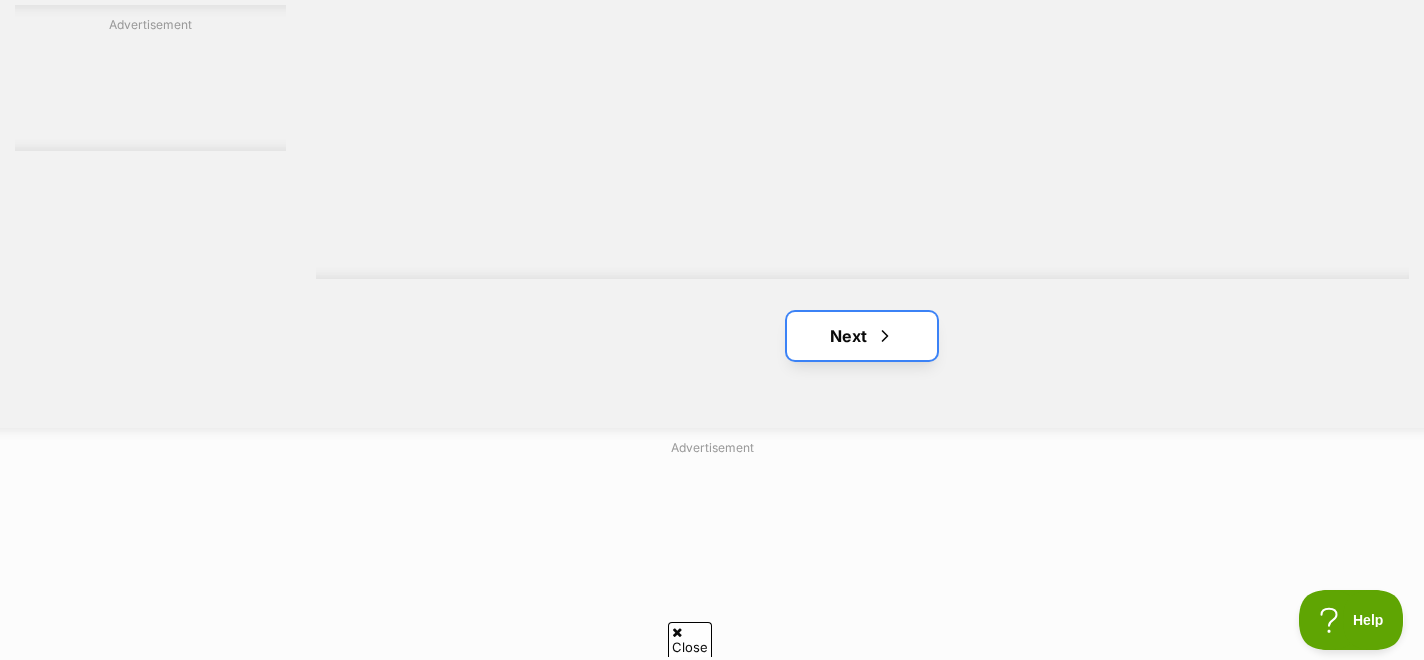 click on "Next" at bounding box center [862, 336] 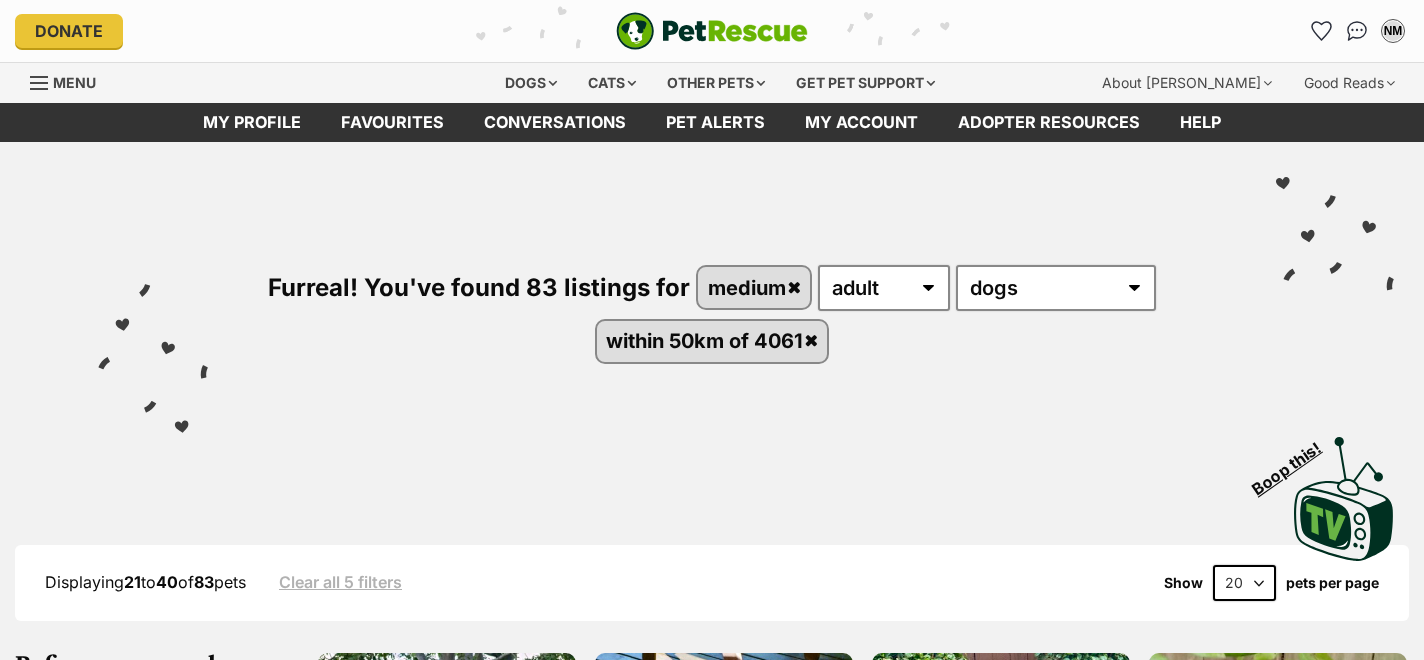 scroll, scrollTop: 0, scrollLeft: 0, axis: both 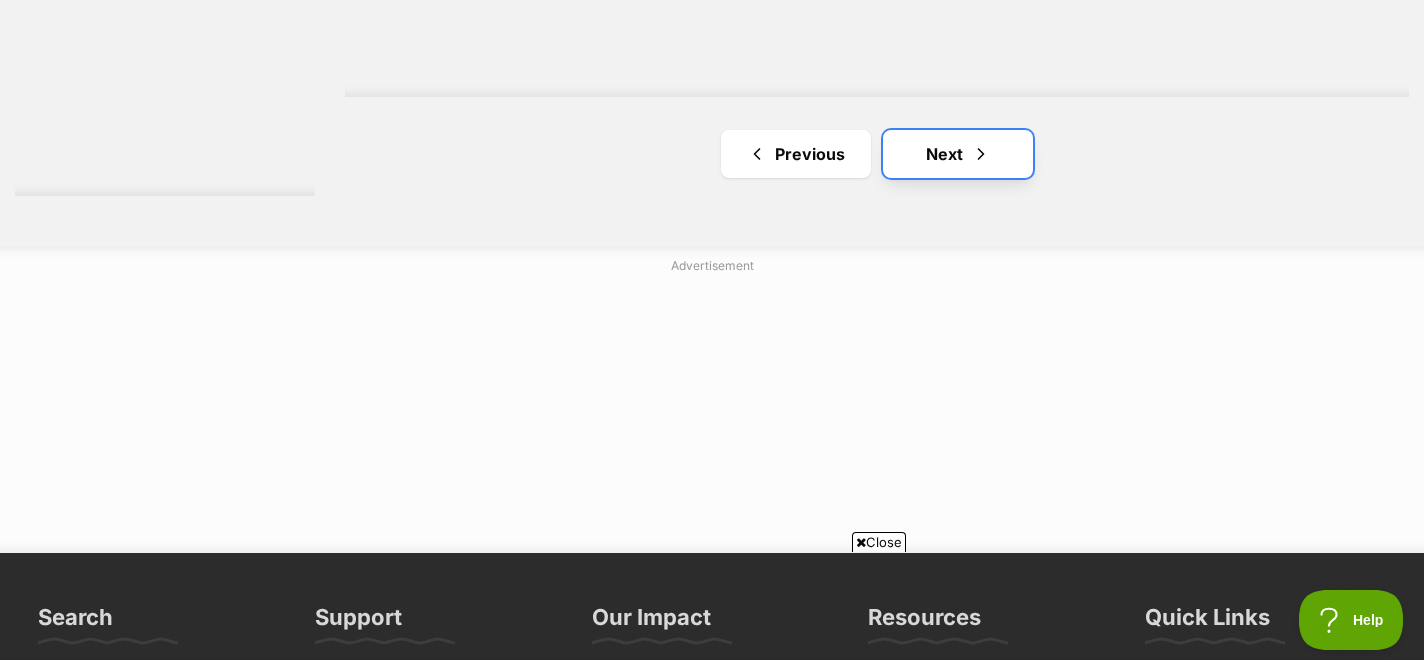 click on "Next" at bounding box center (958, 154) 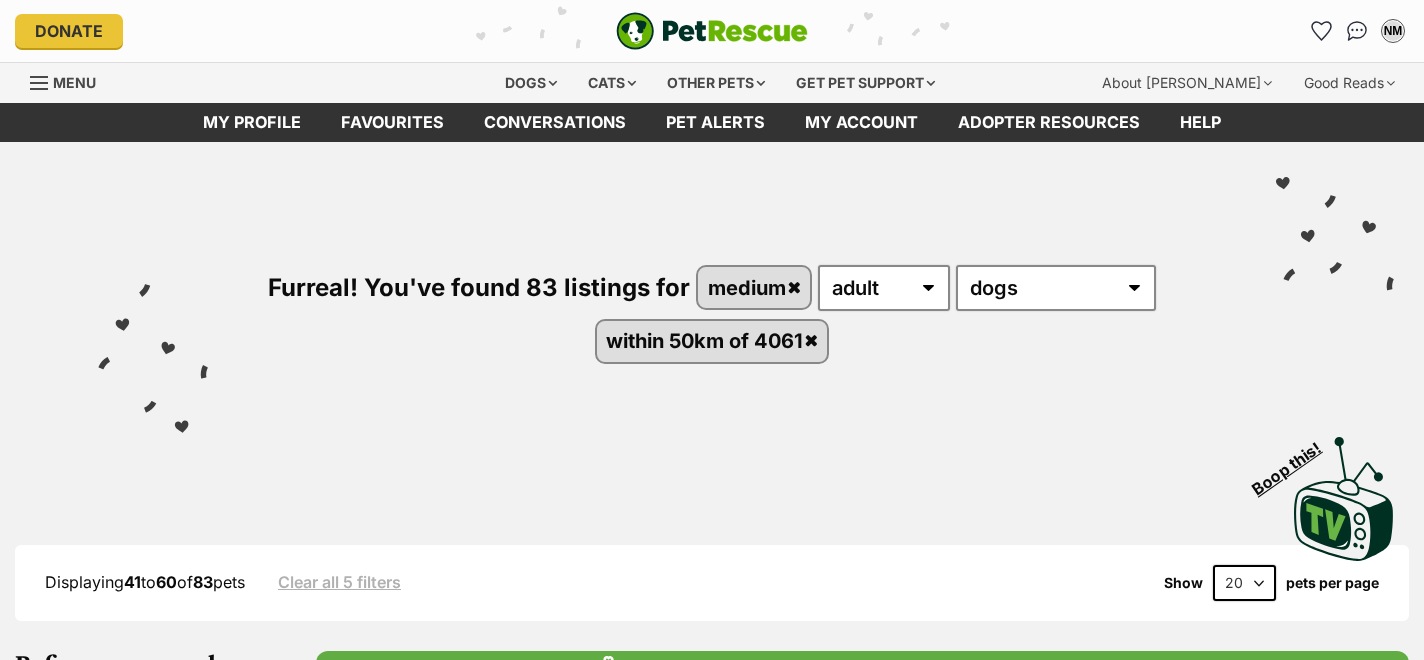 scroll, scrollTop: 0, scrollLeft: 0, axis: both 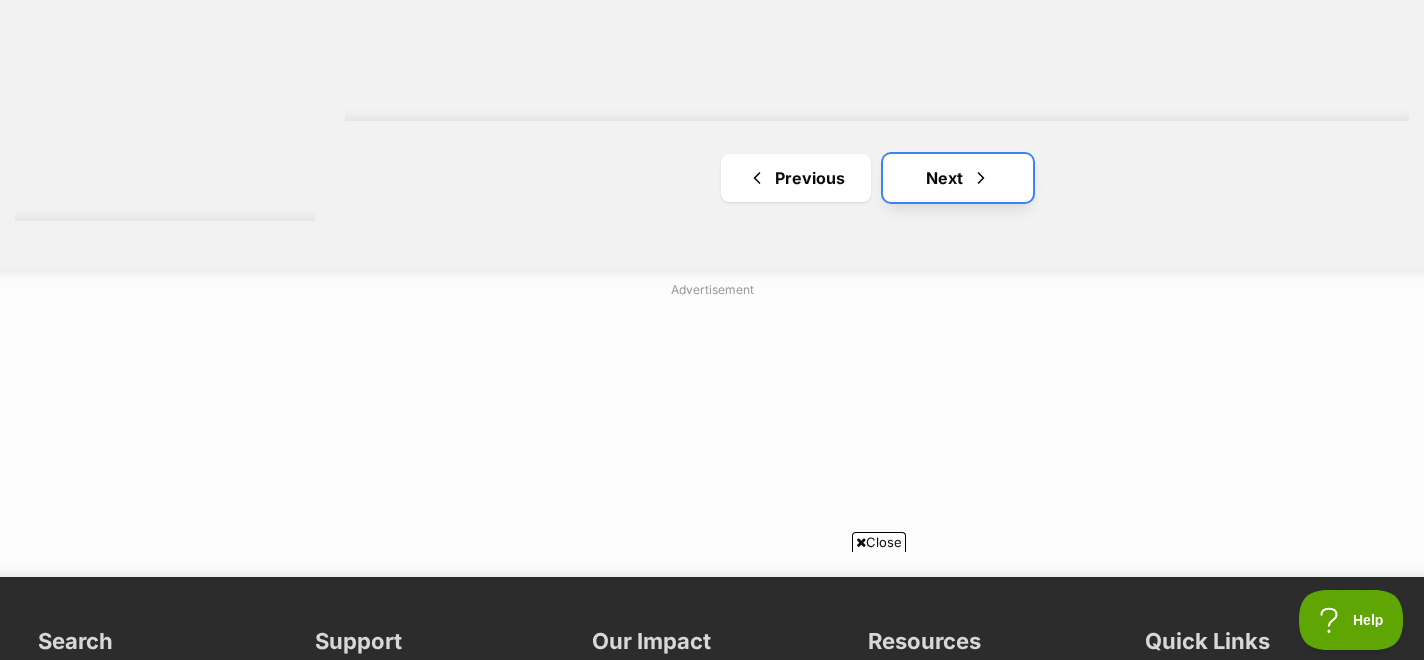 click on "Next" at bounding box center [958, 178] 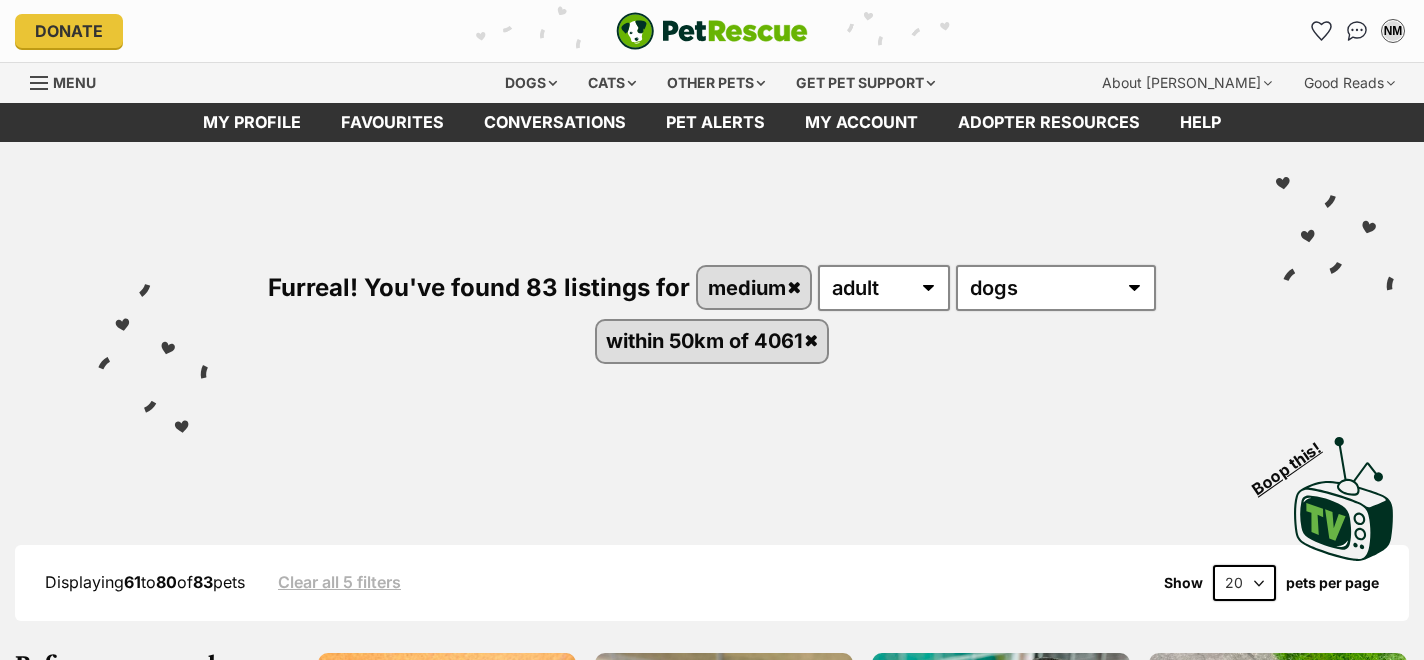 scroll, scrollTop: 0, scrollLeft: 0, axis: both 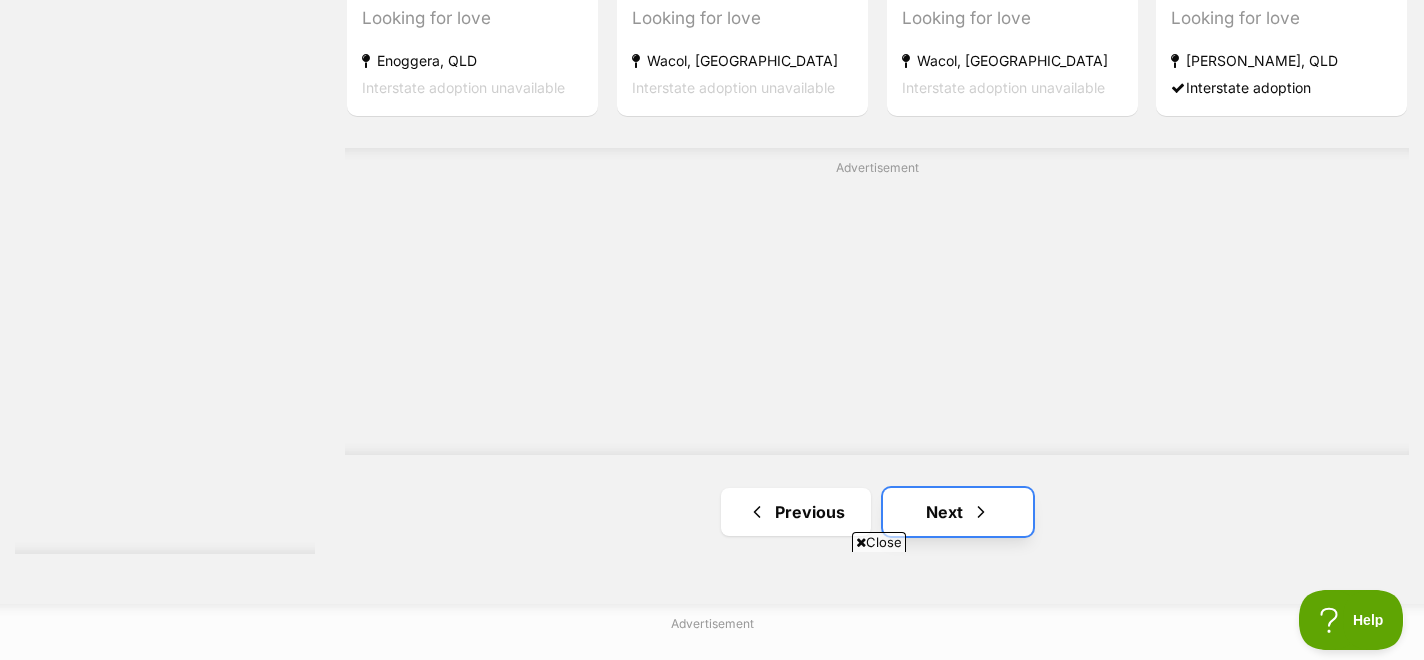 click on "Next" at bounding box center [958, 512] 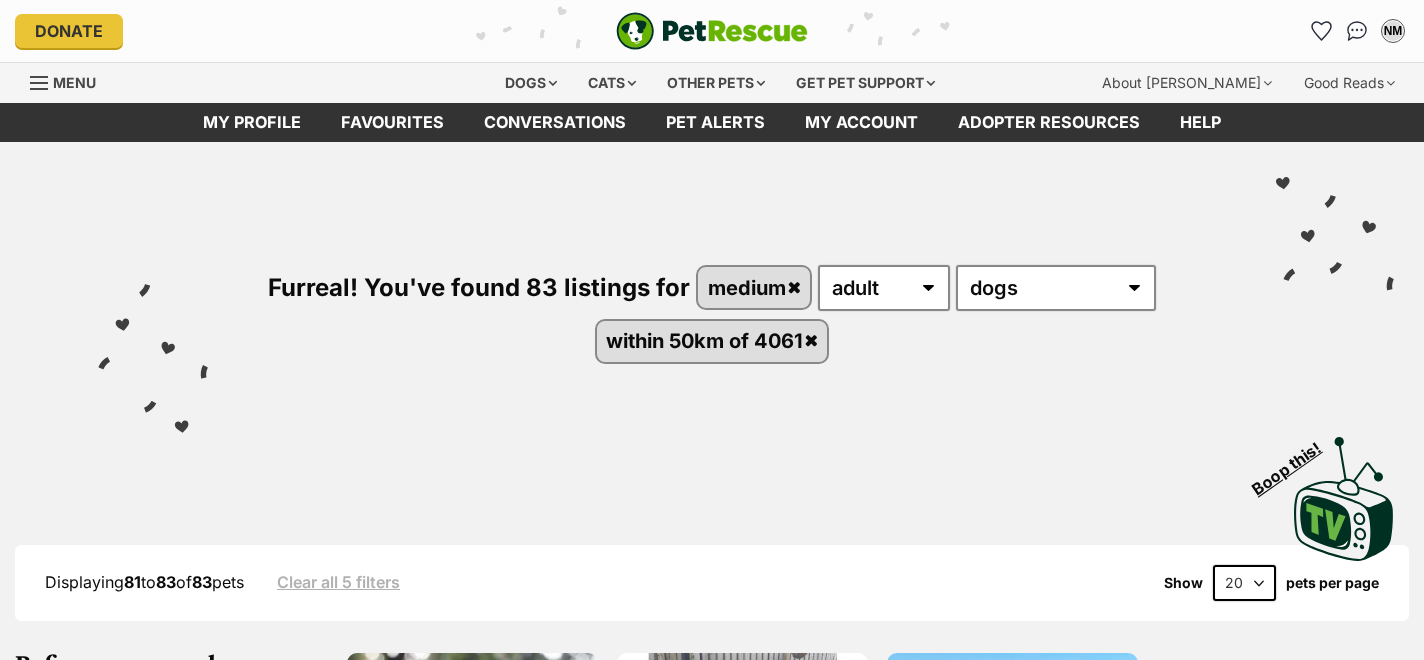 scroll, scrollTop: 0, scrollLeft: 0, axis: both 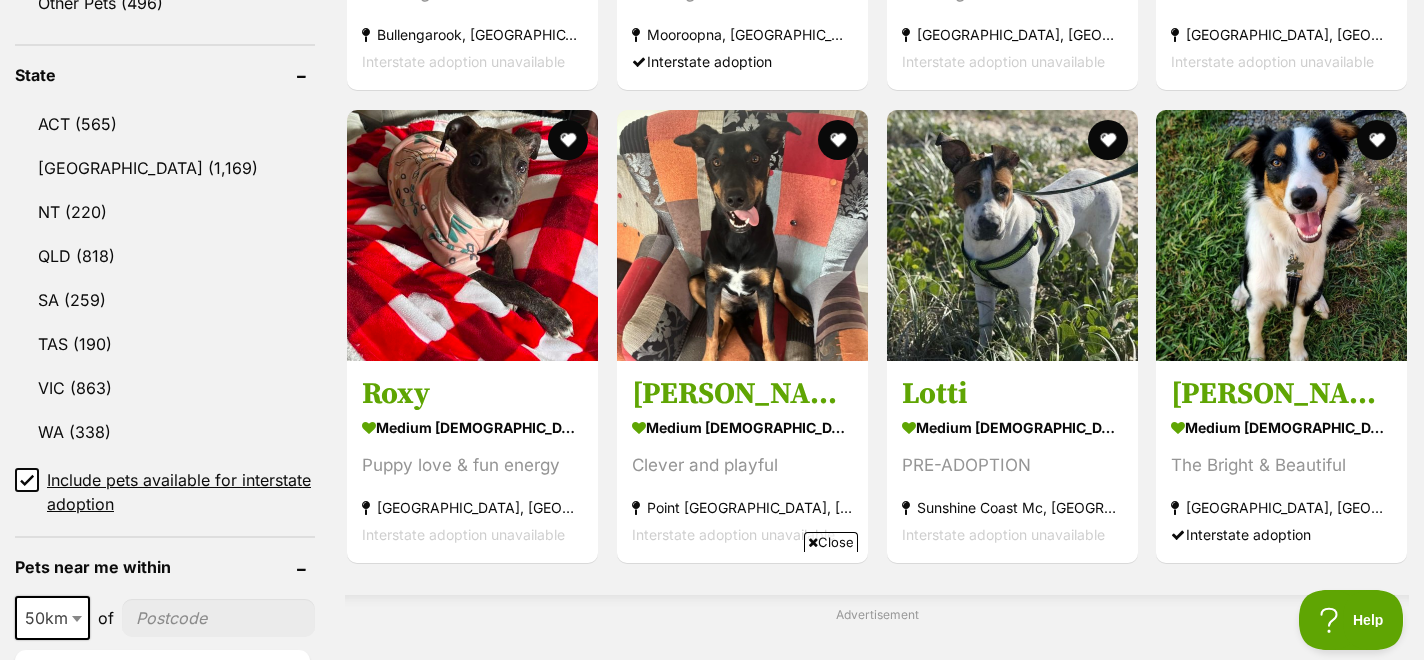 click 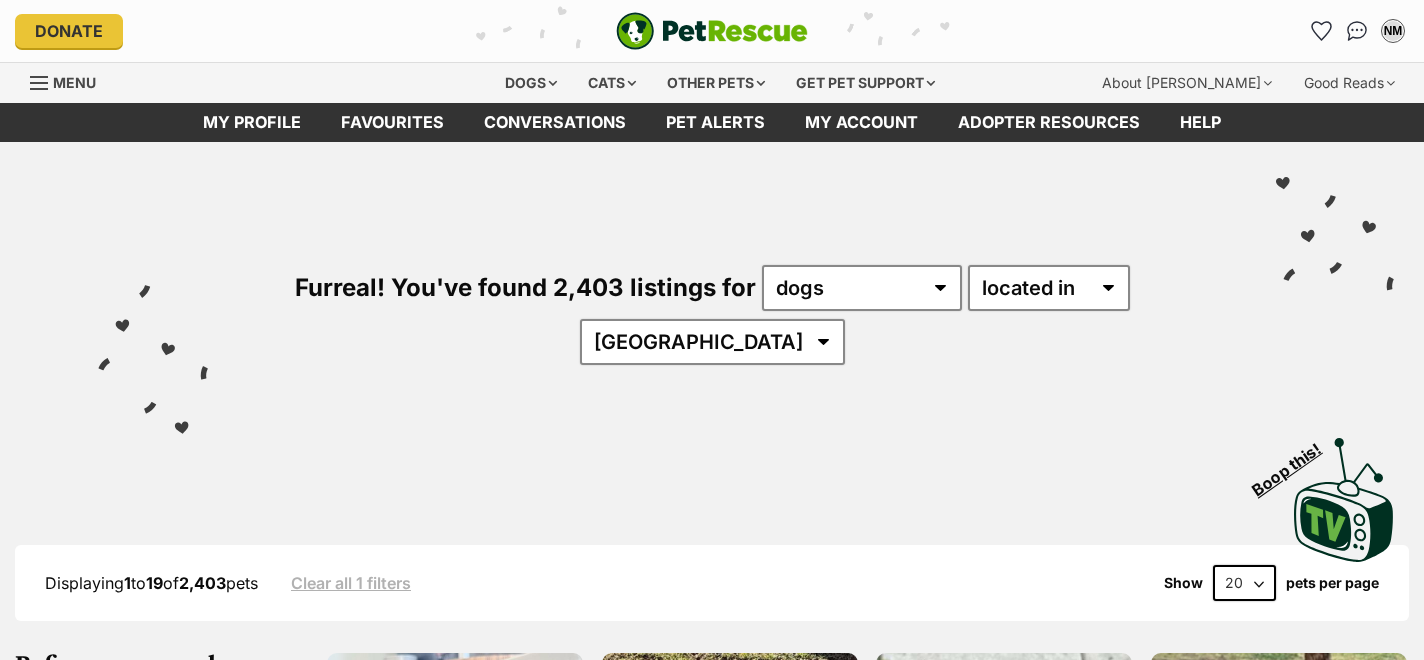 scroll, scrollTop: 0, scrollLeft: 0, axis: both 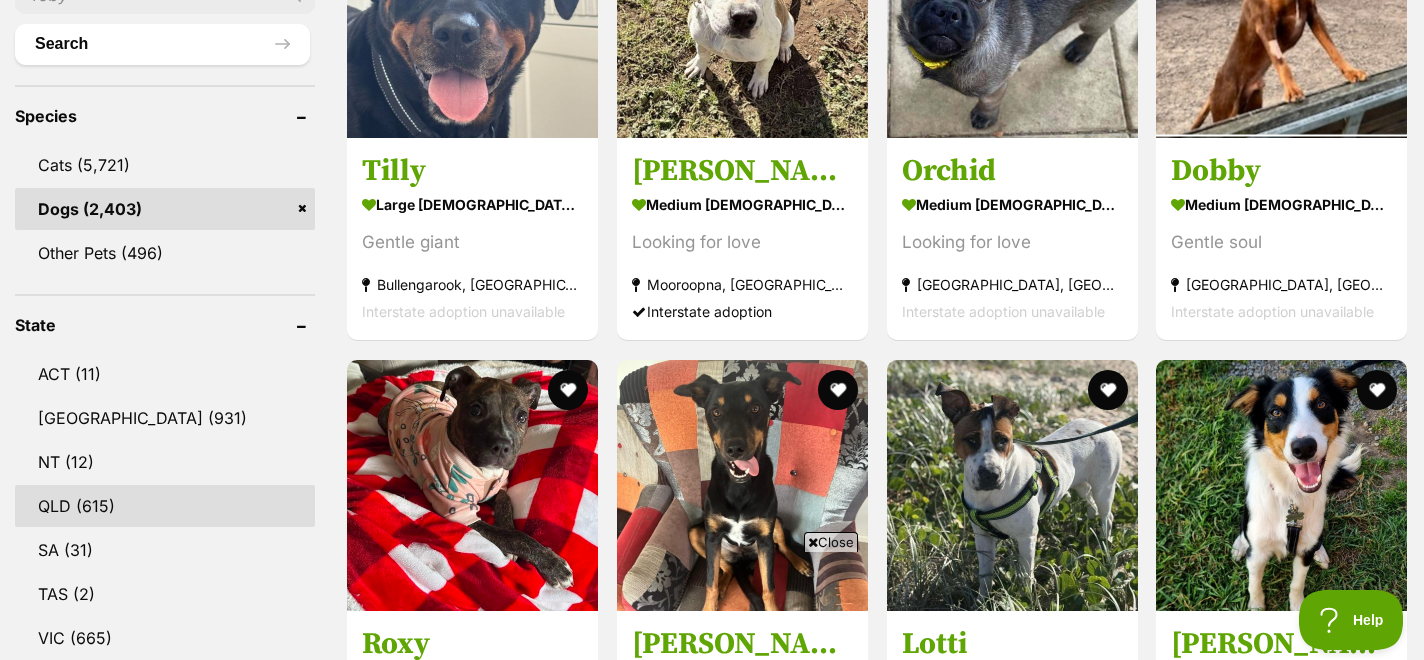 click on "QLD (615)" at bounding box center (165, 506) 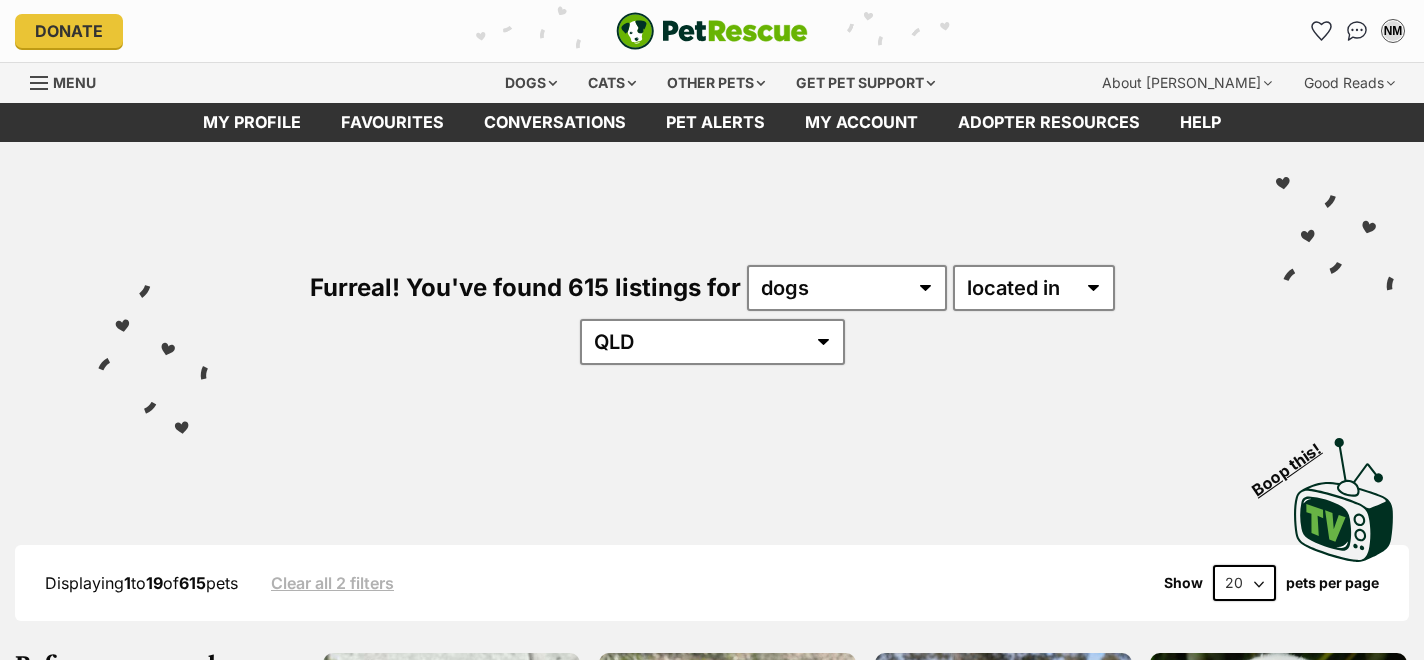 scroll, scrollTop: 0, scrollLeft: 0, axis: both 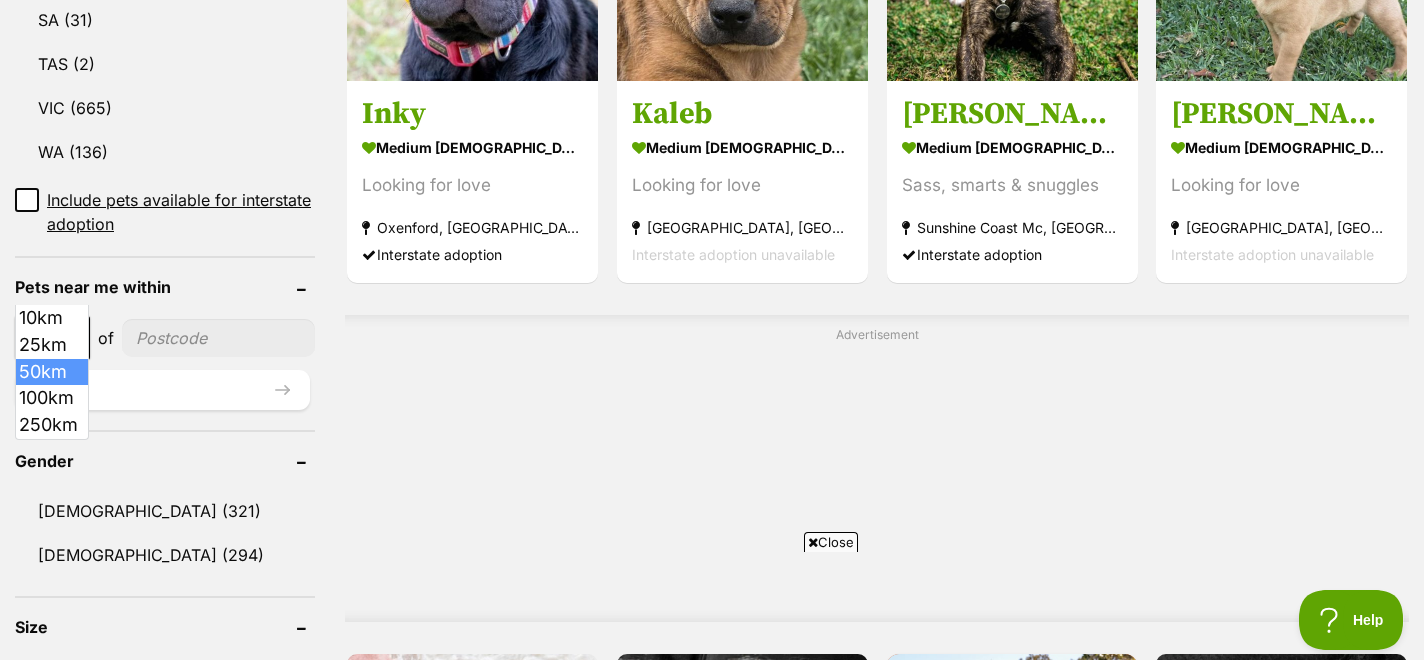 click on "50km" at bounding box center [52, 338] 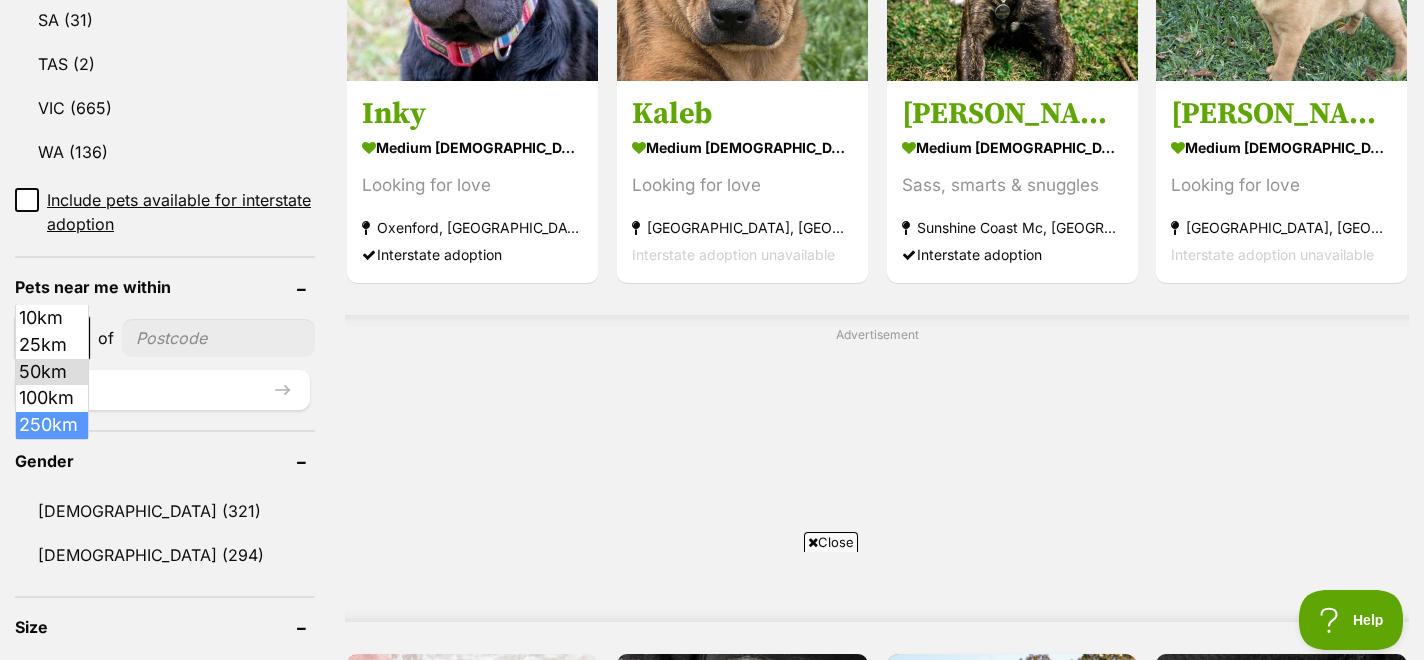 select on "250" 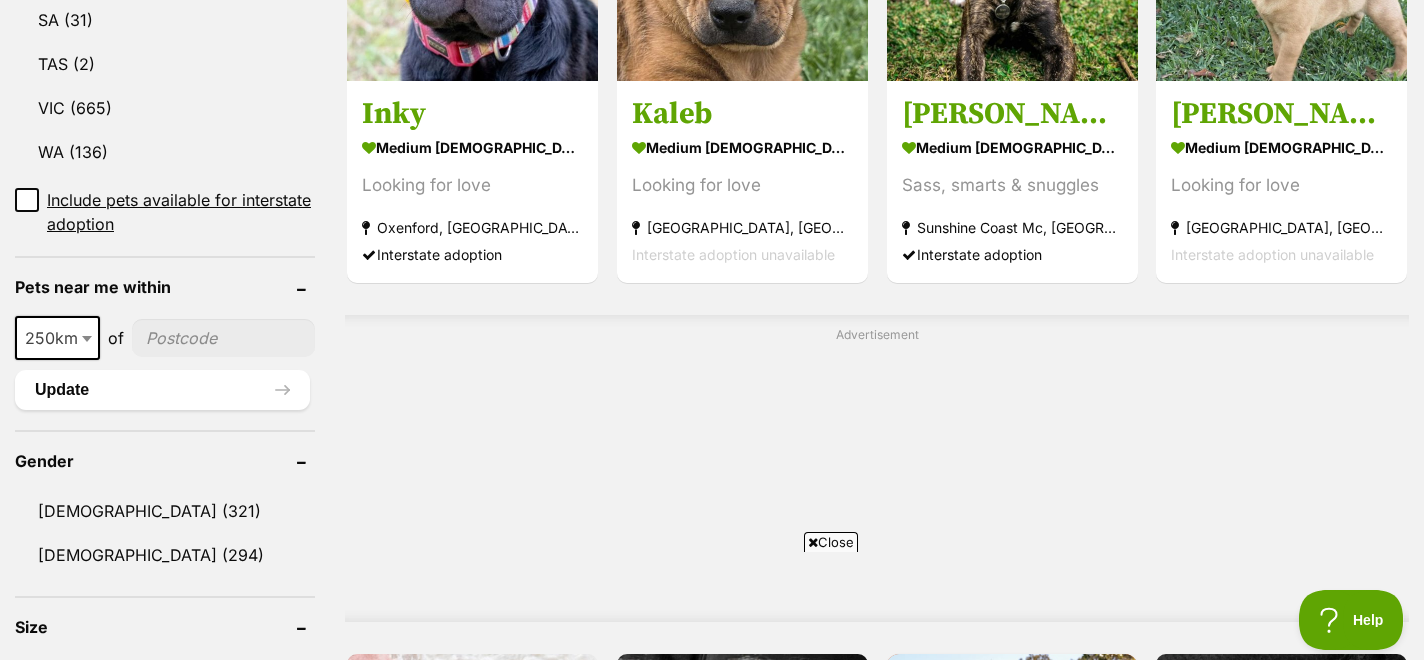 click at bounding box center (223, 338) 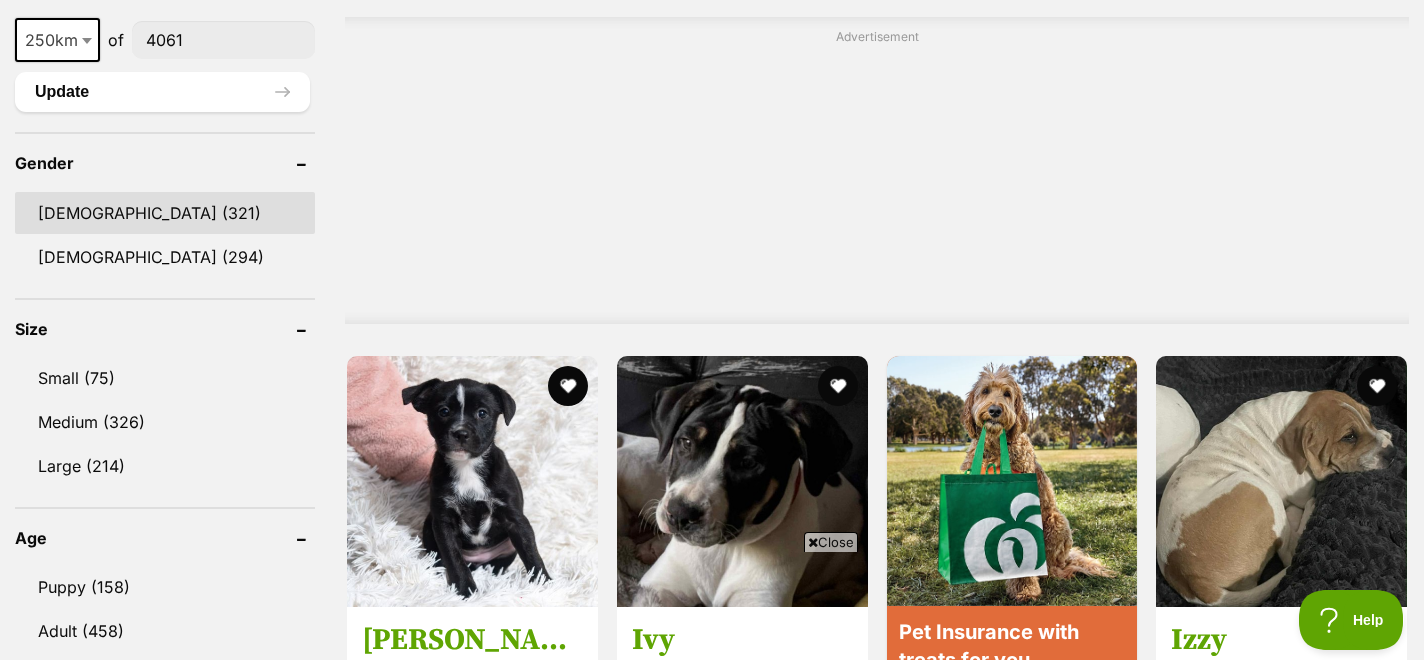 scroll, scrollTop: 1596, scrollLeft: 0, axis: vertical 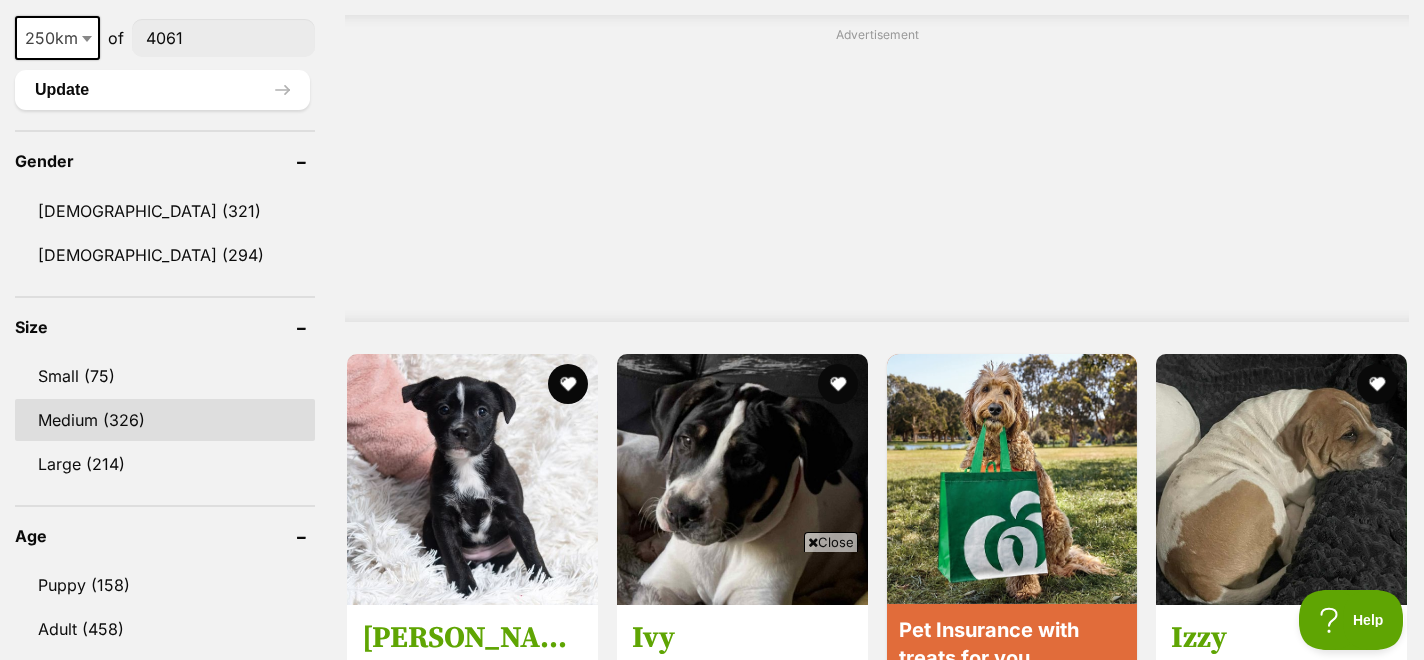 type on "4061" 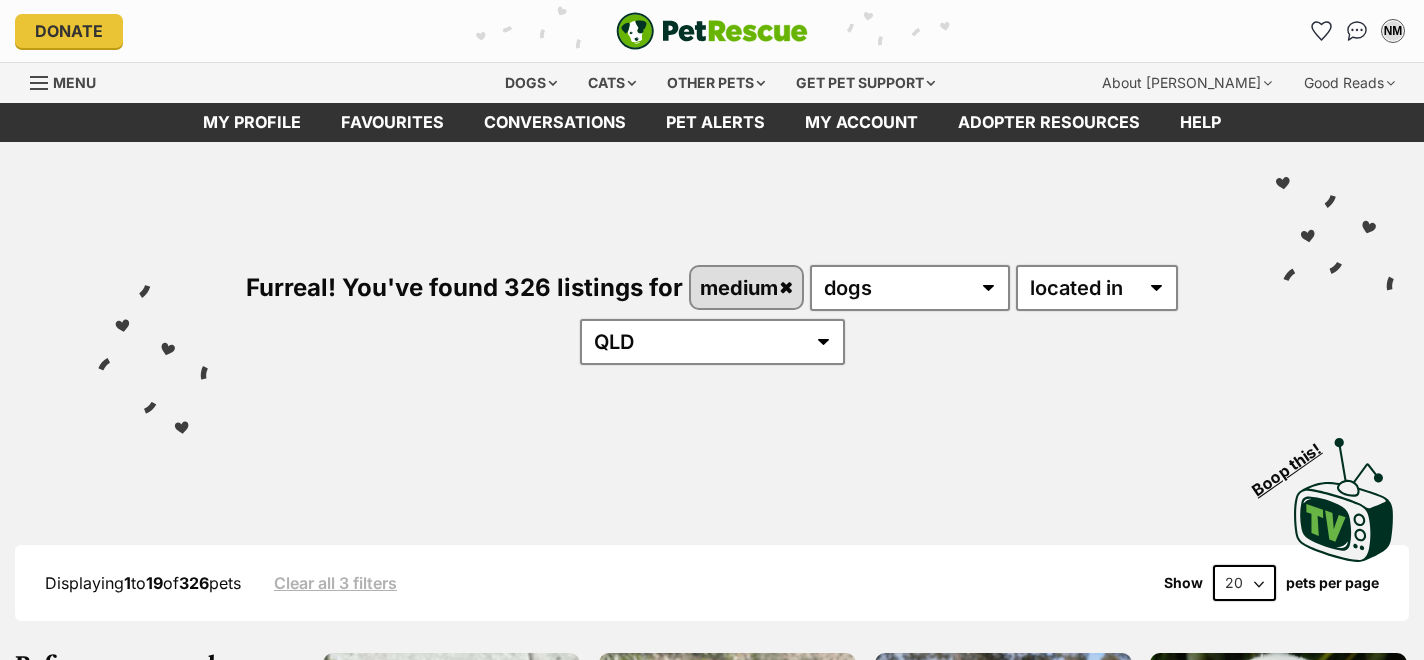 scroll, scrollTop: 0, scrollLeft: 0, axis: both 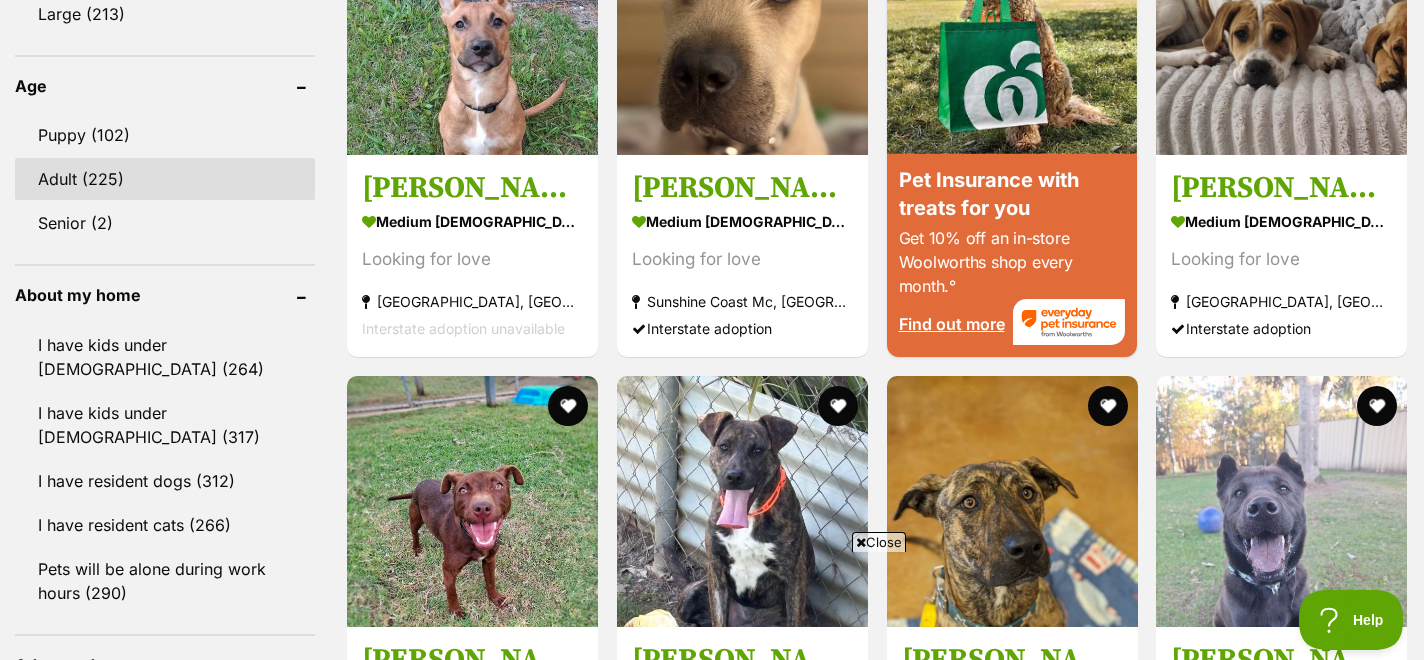 click on "Adult (225)" at bounding box center [165, 179] 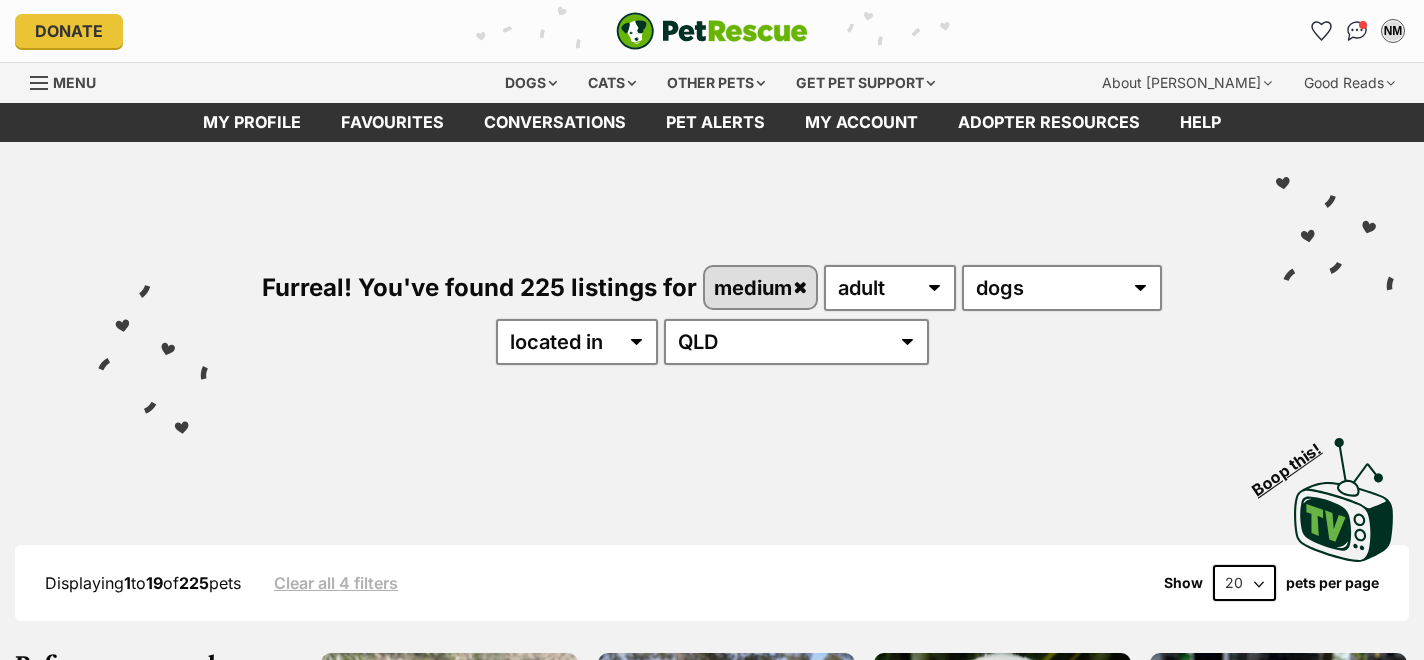 scroll, scrollTop: 0, scrollLeft: 0, axis: both 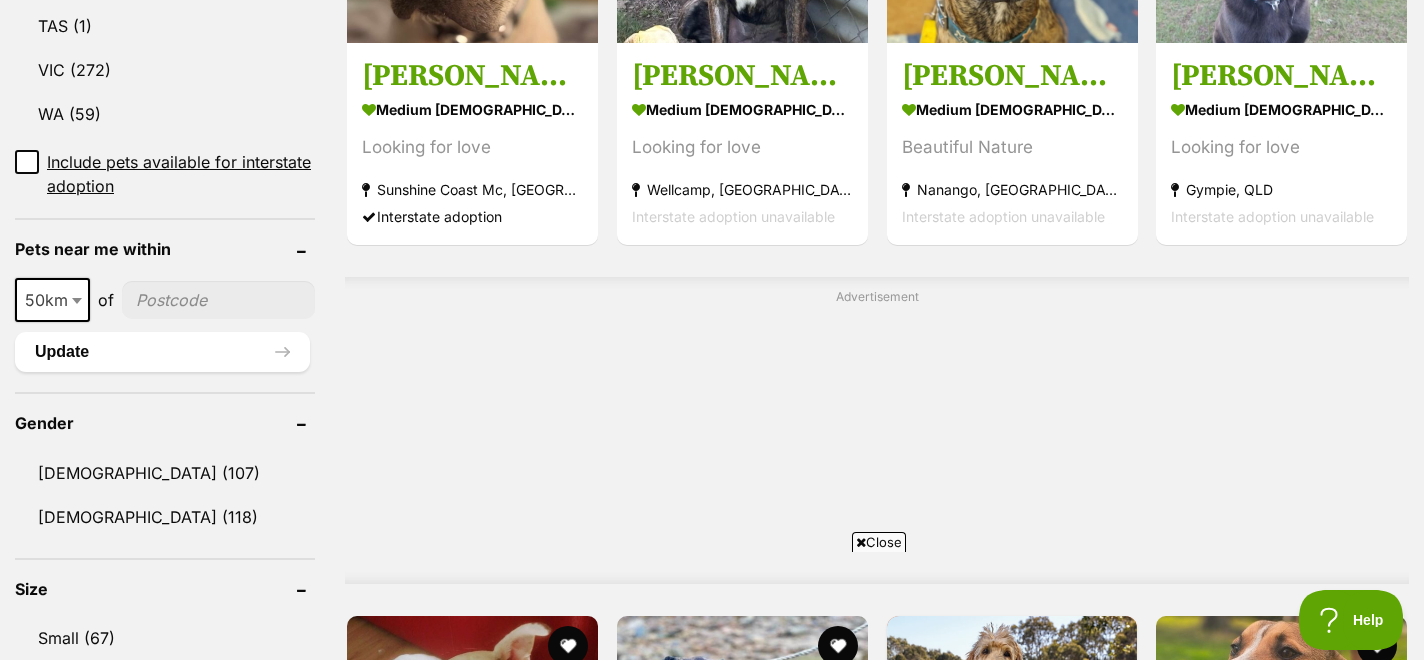 click at bounding box center (79, 300) 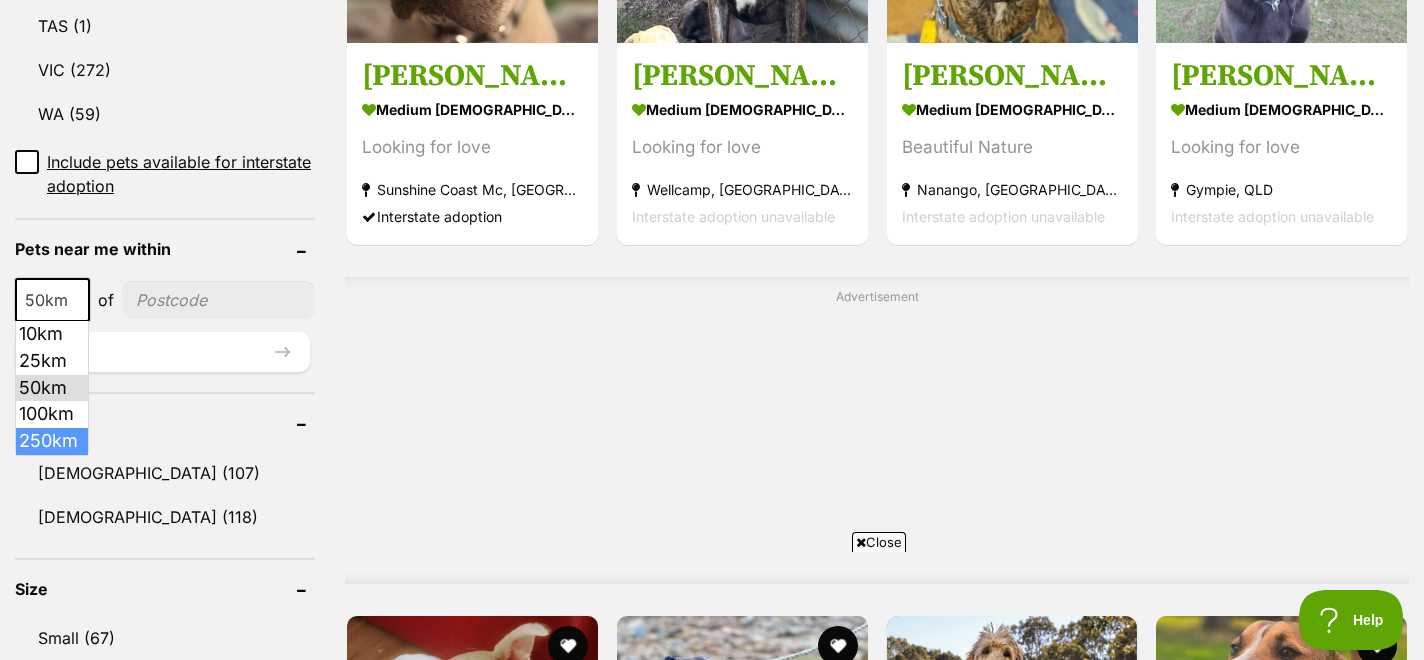 select on "250" 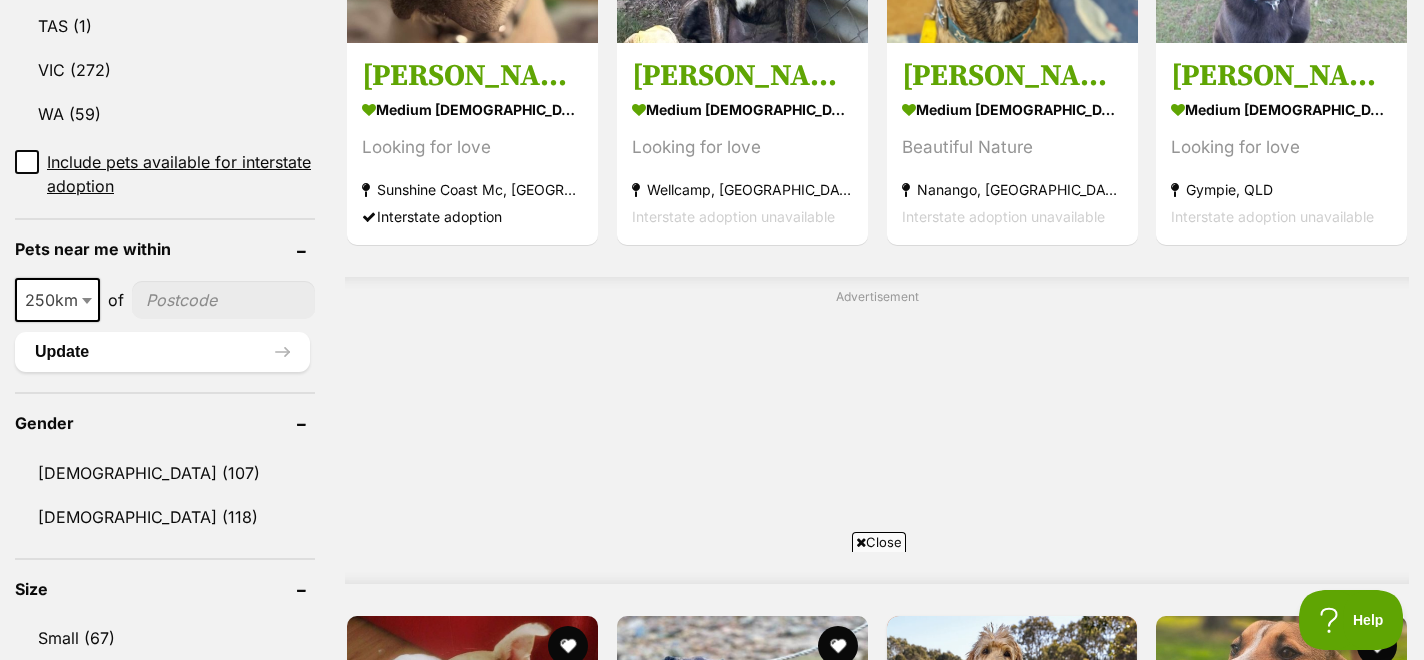 click at bounding box center (223, 300) 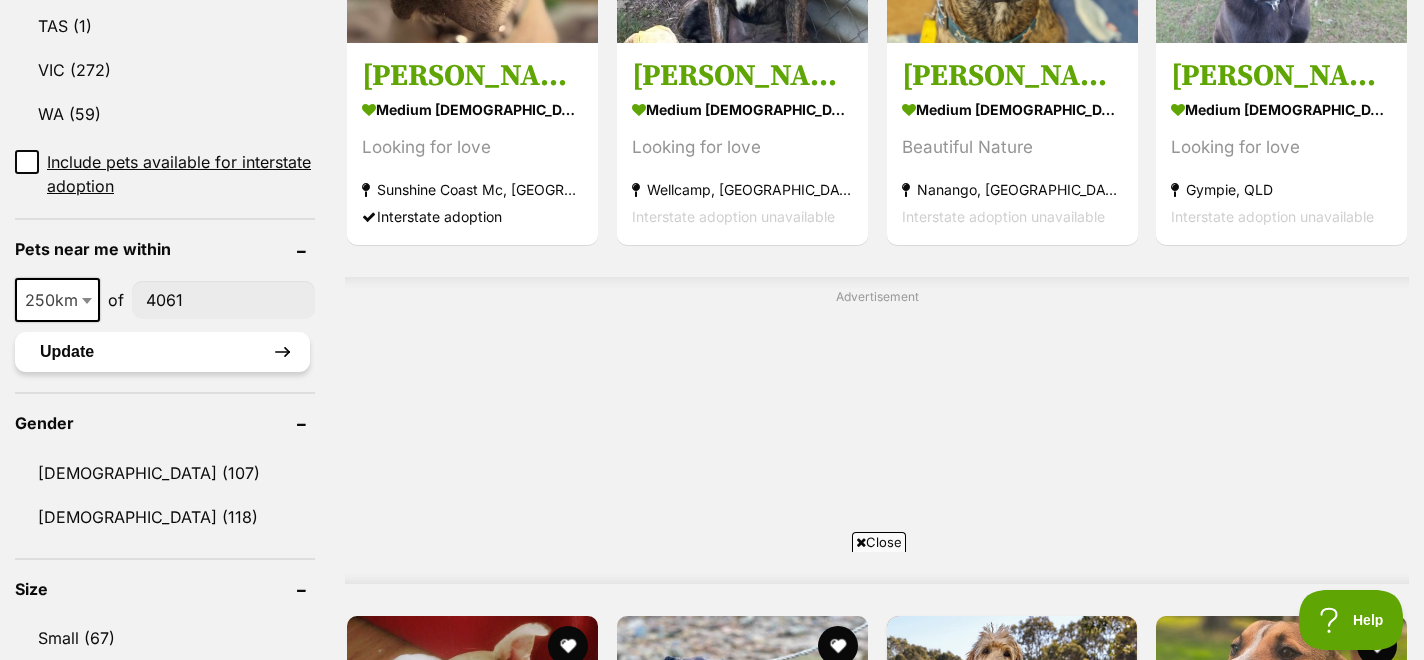type on "4061" 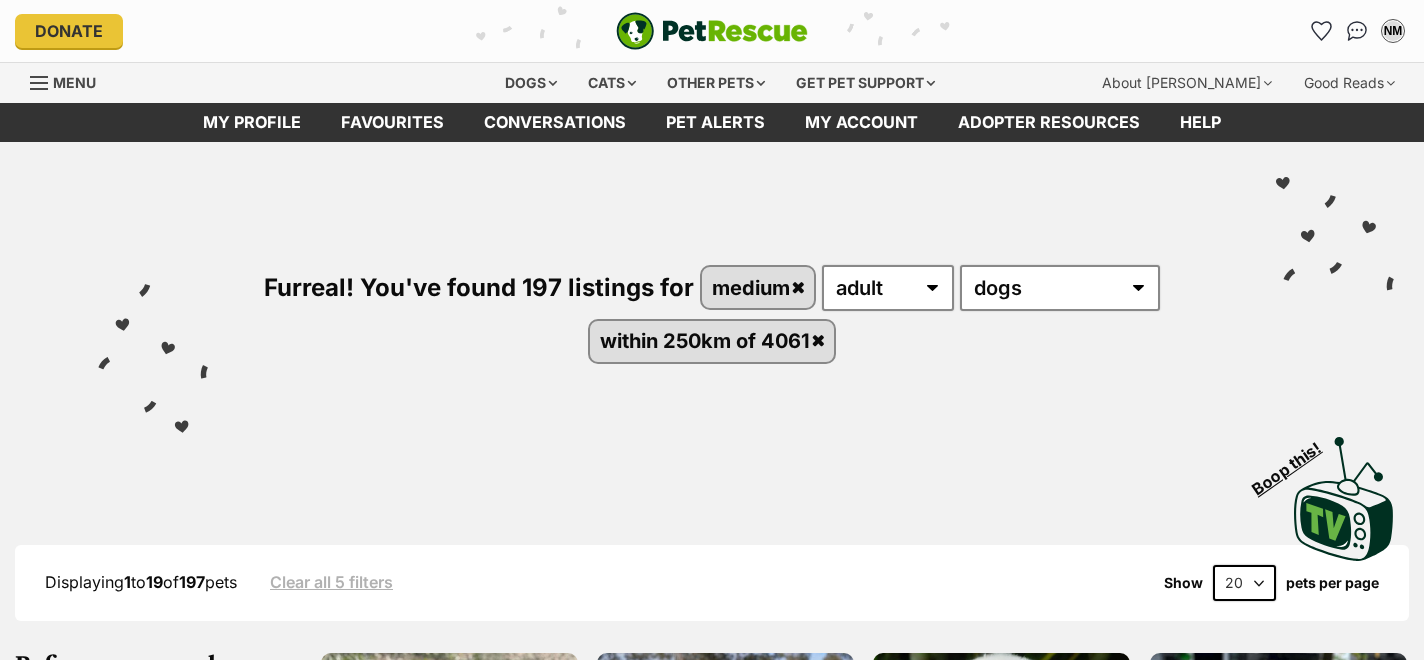 scroll, scrollTop: 0, scrollLeft: 0, axis: both 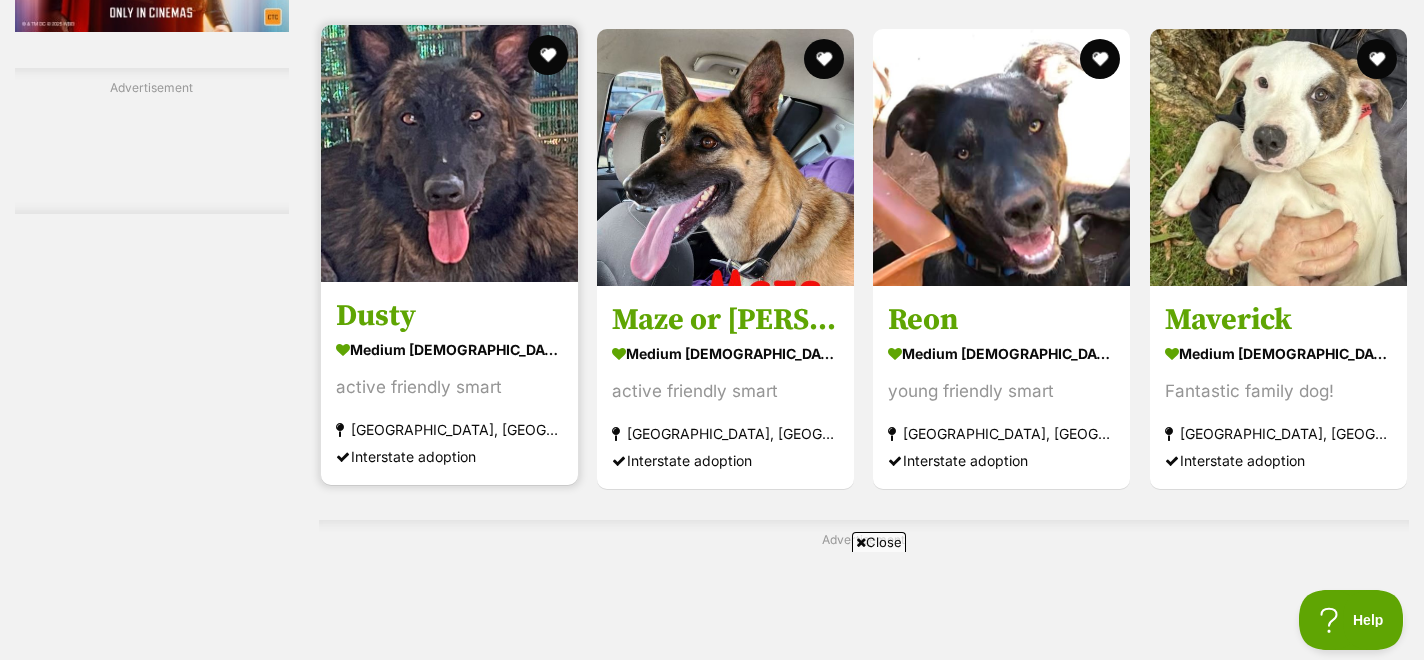 click at bounding box center [449, 153] 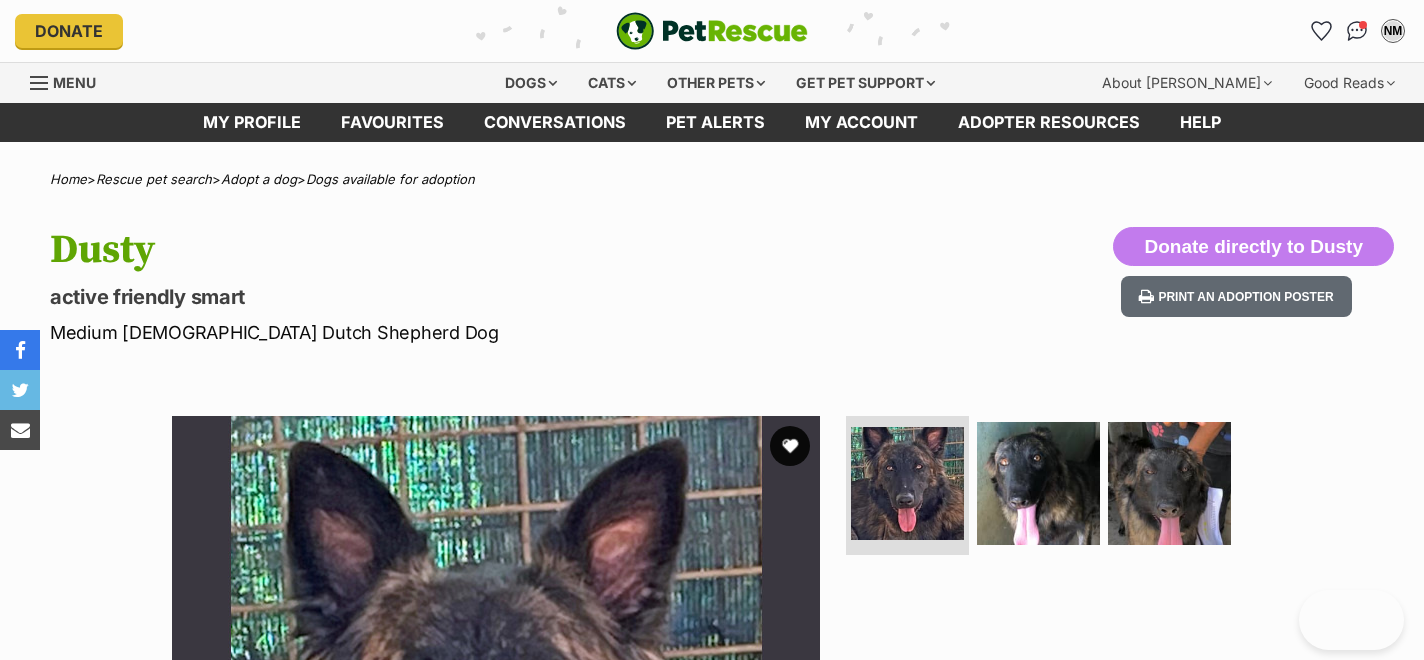 scroll, scrollTop: 0, scrollLeft: 0, axis: both 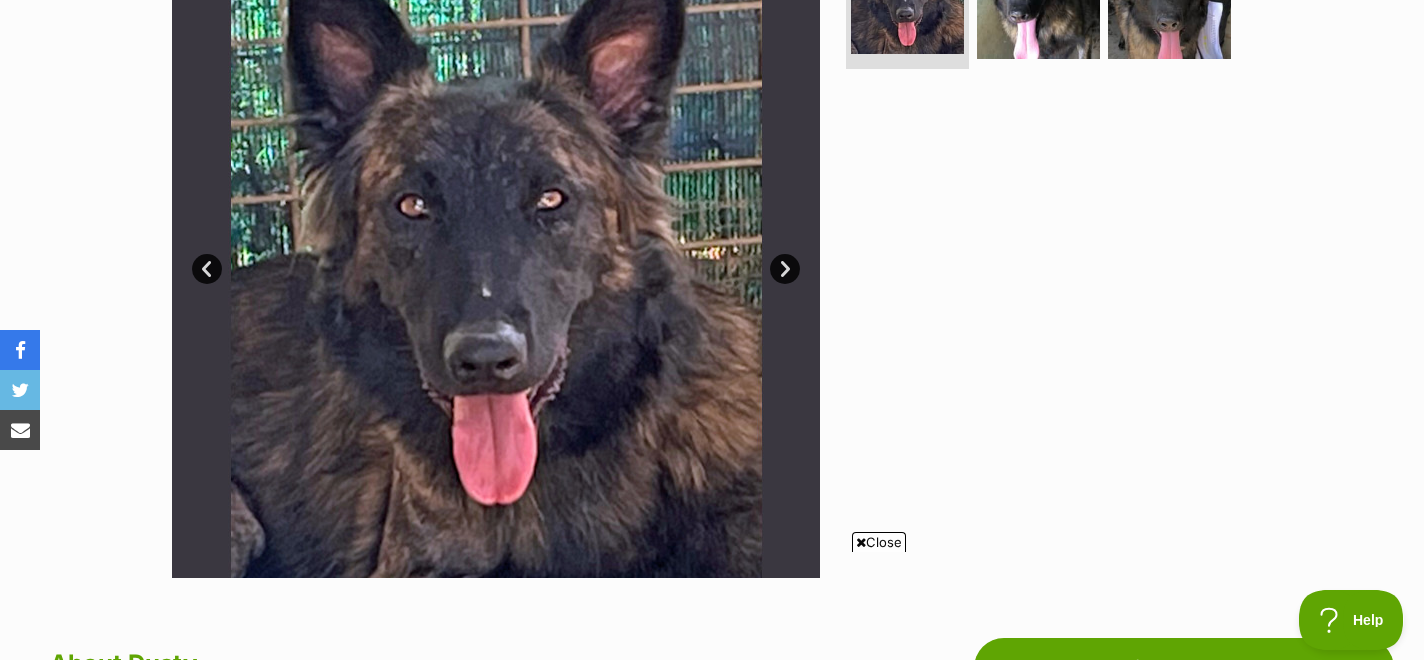 click on "Next" at bounding box center [785, 269] 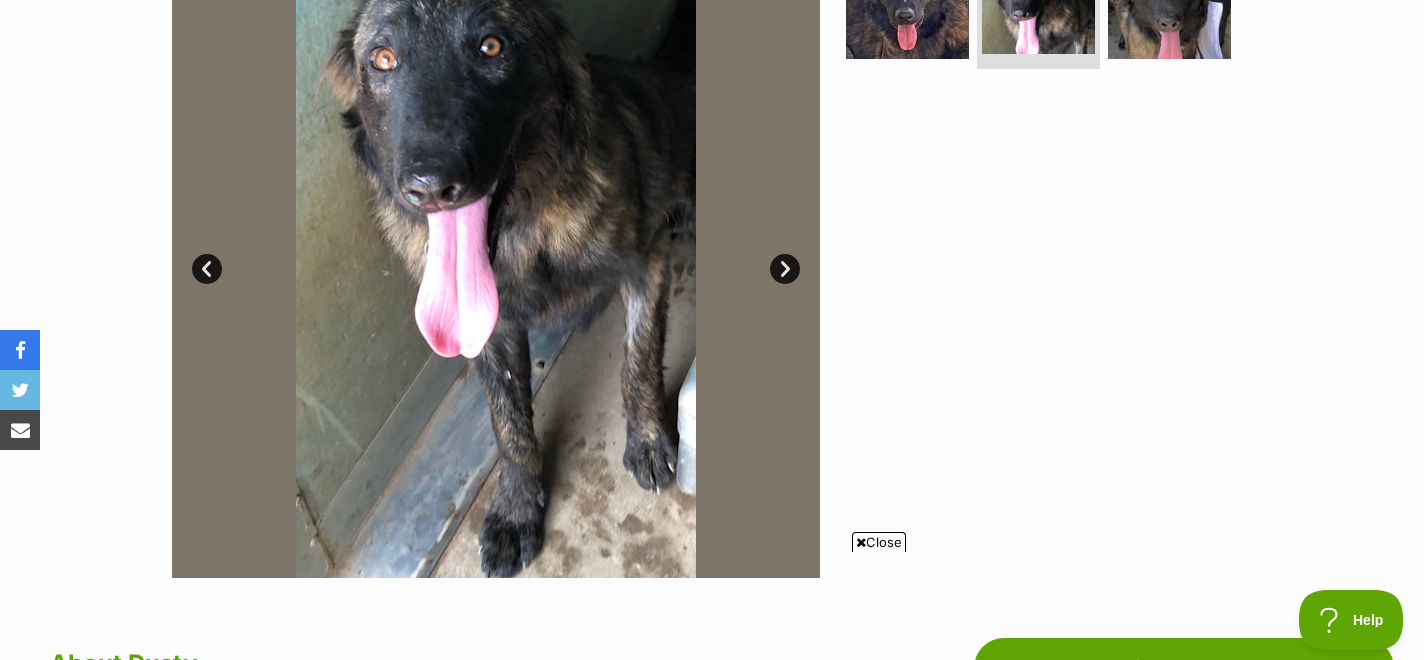 click on "Next" at bounding box center [785, 269] 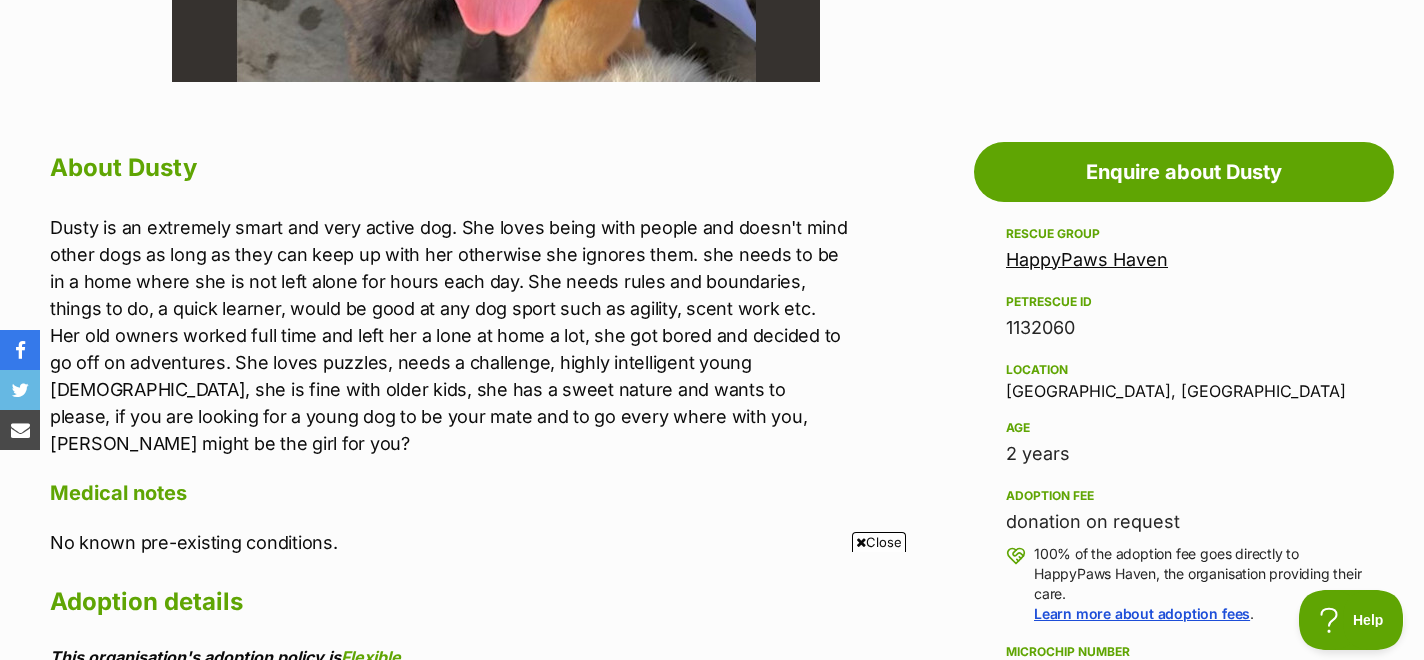 scroll, scrollTop: 980, scrollLeft: 0, axis: vertical 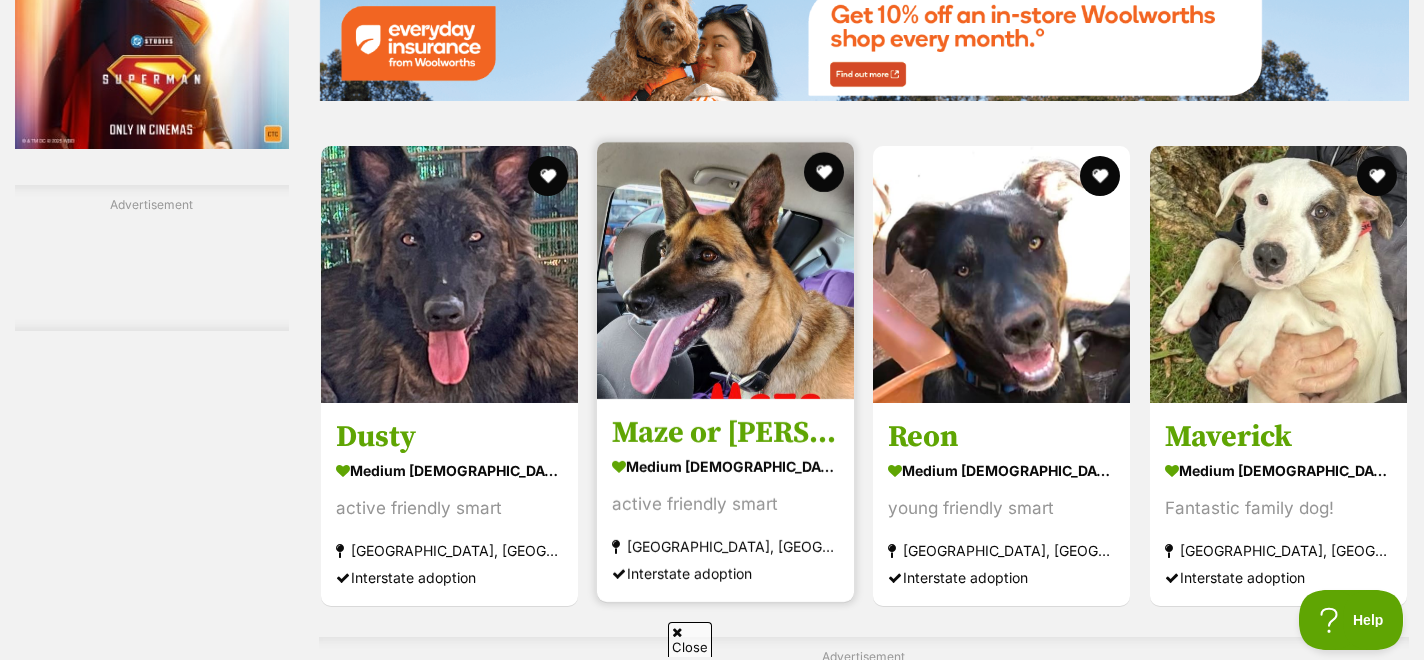 click at bounding box center (725, 270) 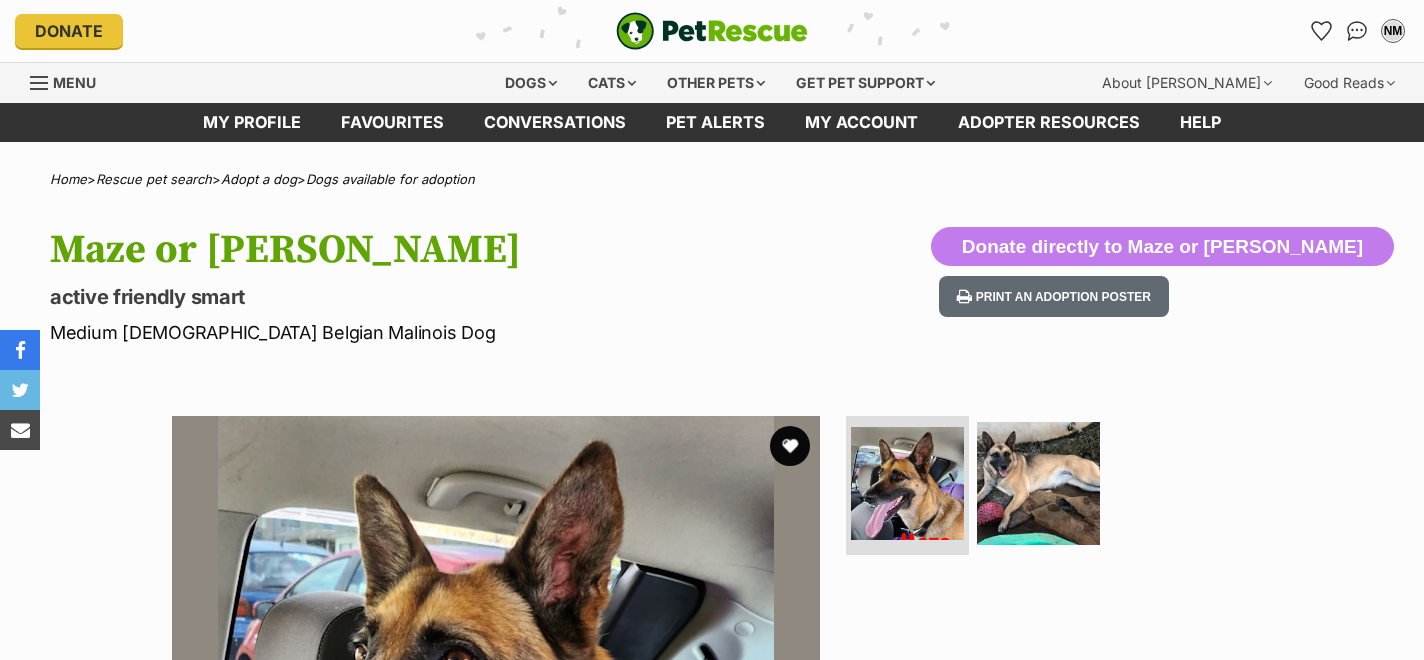 scroll, scrollTop: 0, scrollLeft: 0, axis: both 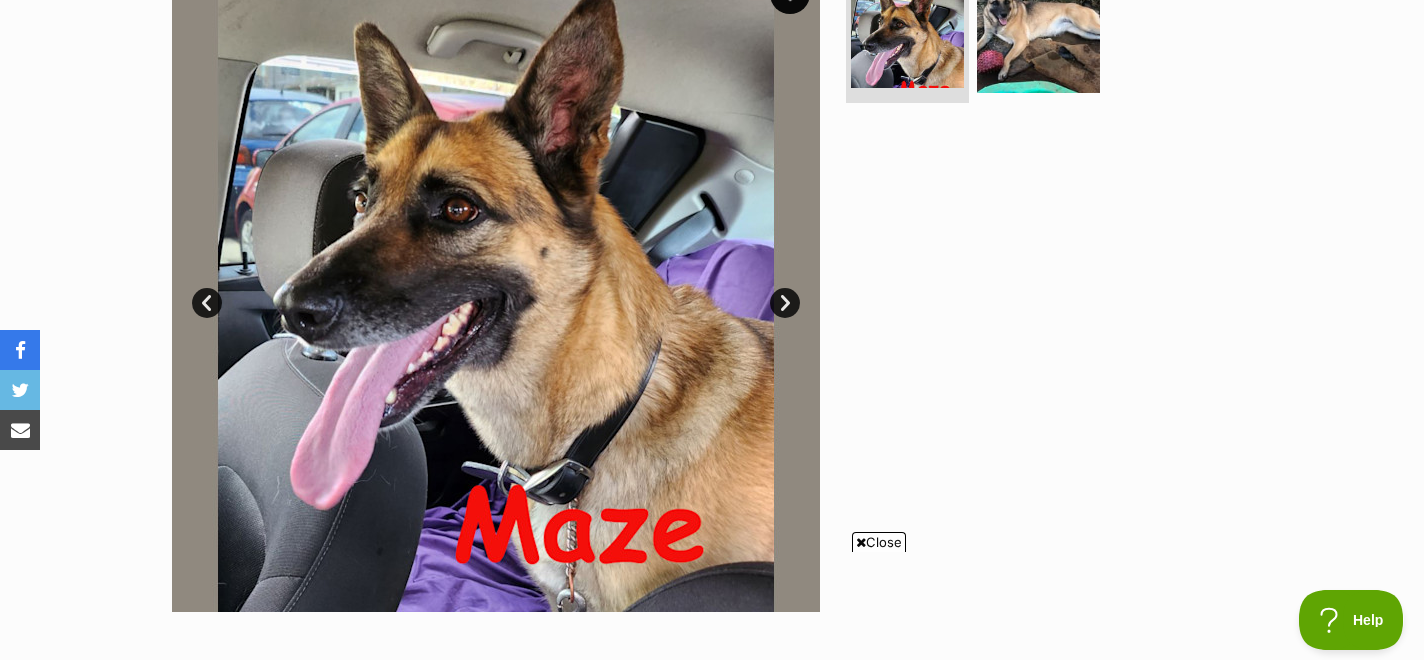 click on "Next" at bounding box center [785, 303] 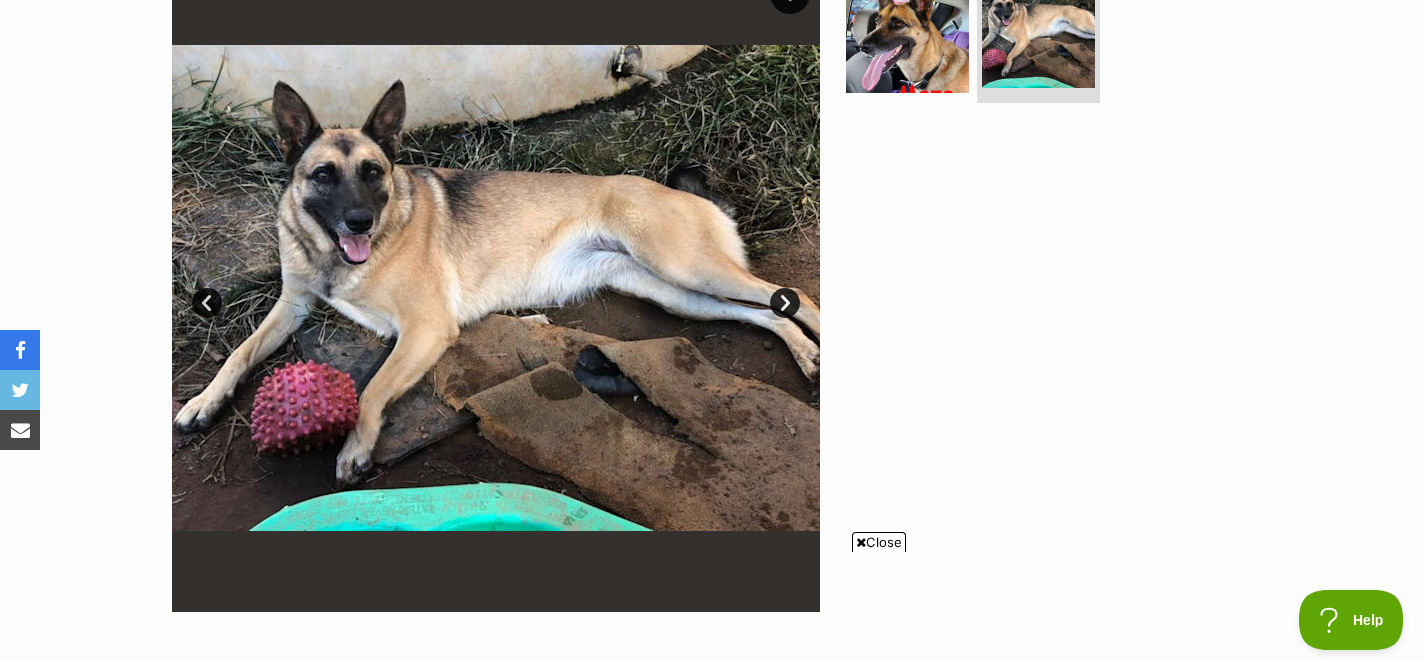 click on "Next" at bounding box center (785, 303) 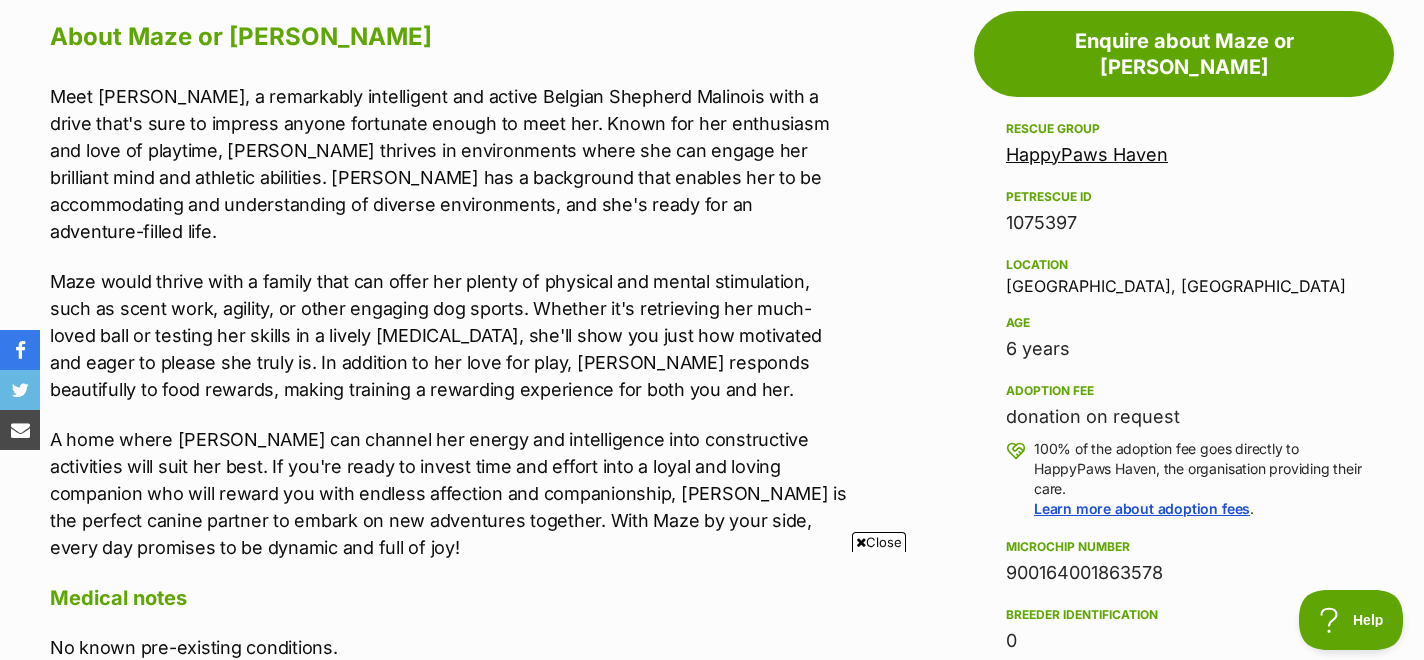 scroll, scrollTop: 1114, scrollLeft: 0, axis: vertical 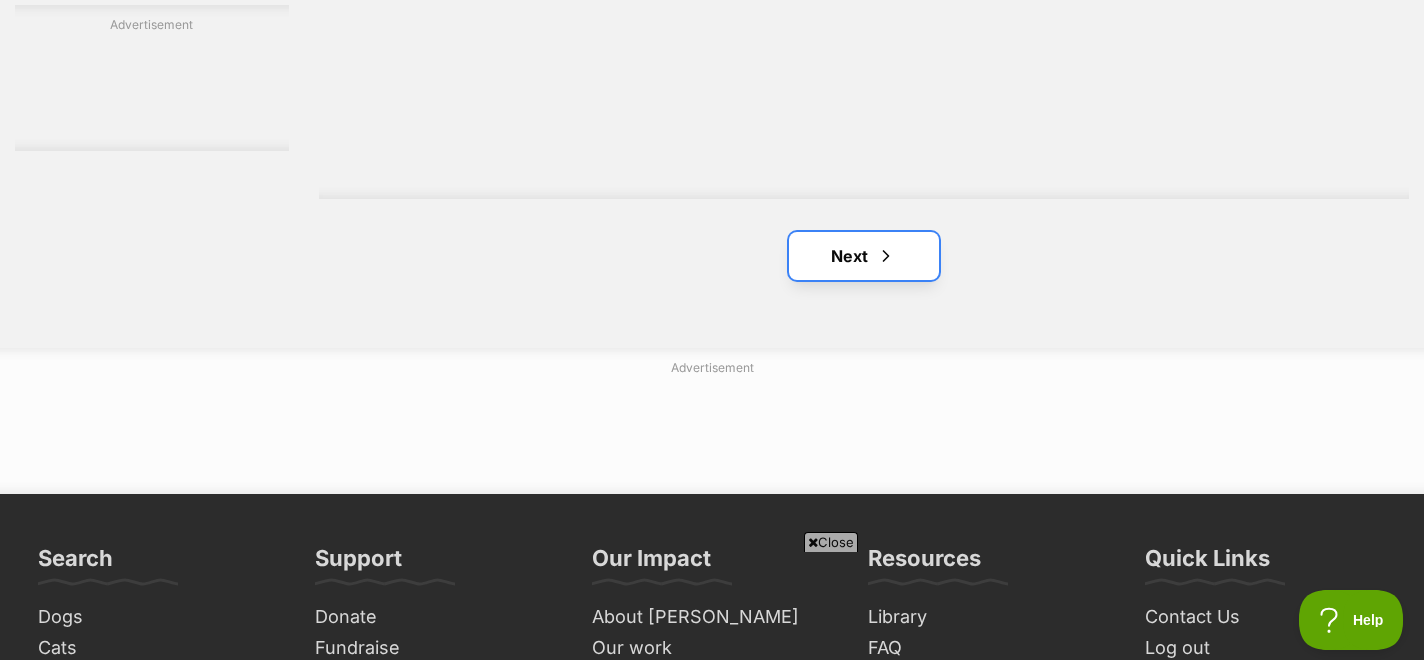 click on "Next" at bounding box center [864, 256] 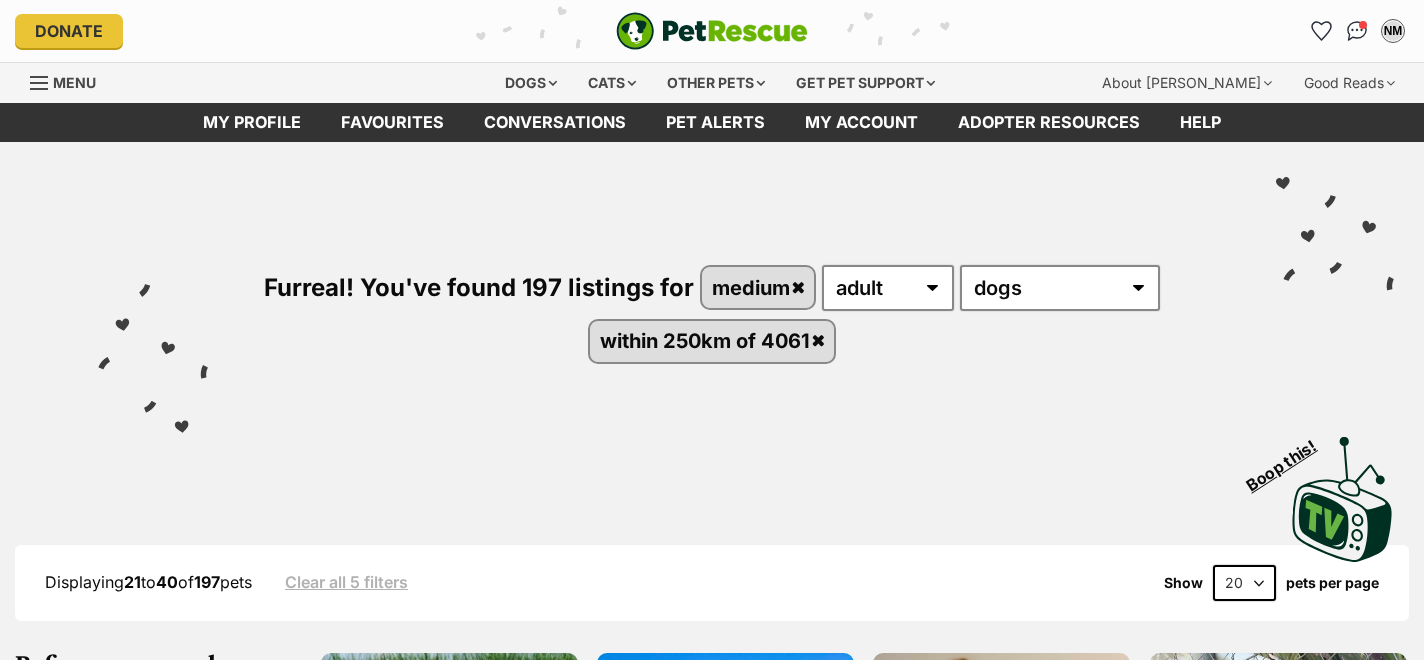 scroll, scrollTop: 0, scrollLeft: 0, axis: both 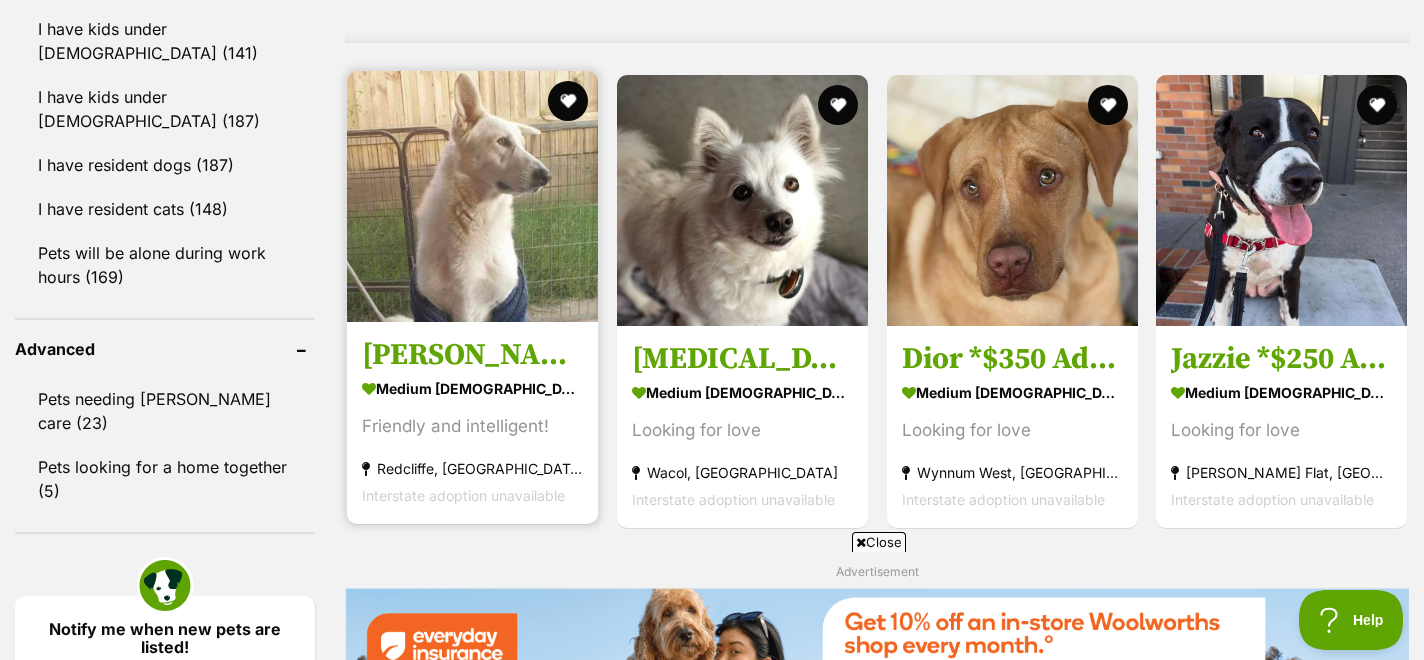 click on "[PERSON_NAME]" at bounding box center [472, 355] 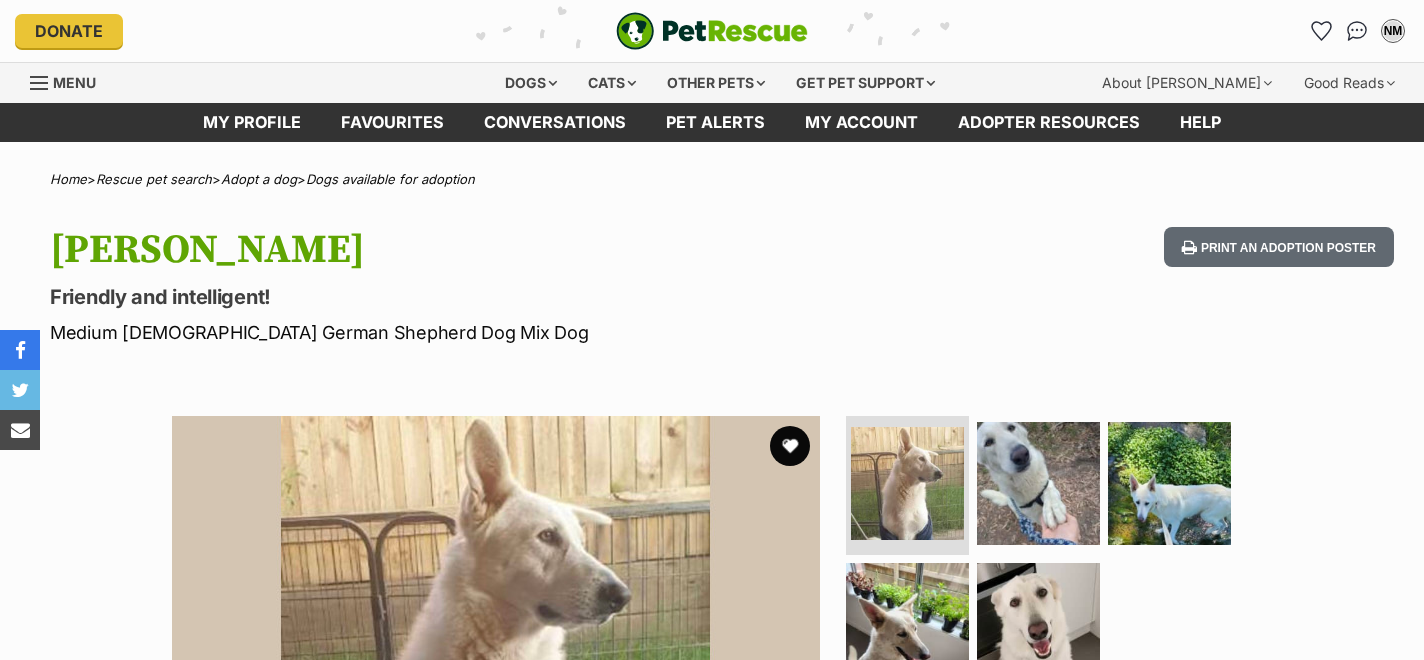 scroll, scrollTop: 0, scrollLeft: 0, axis: both 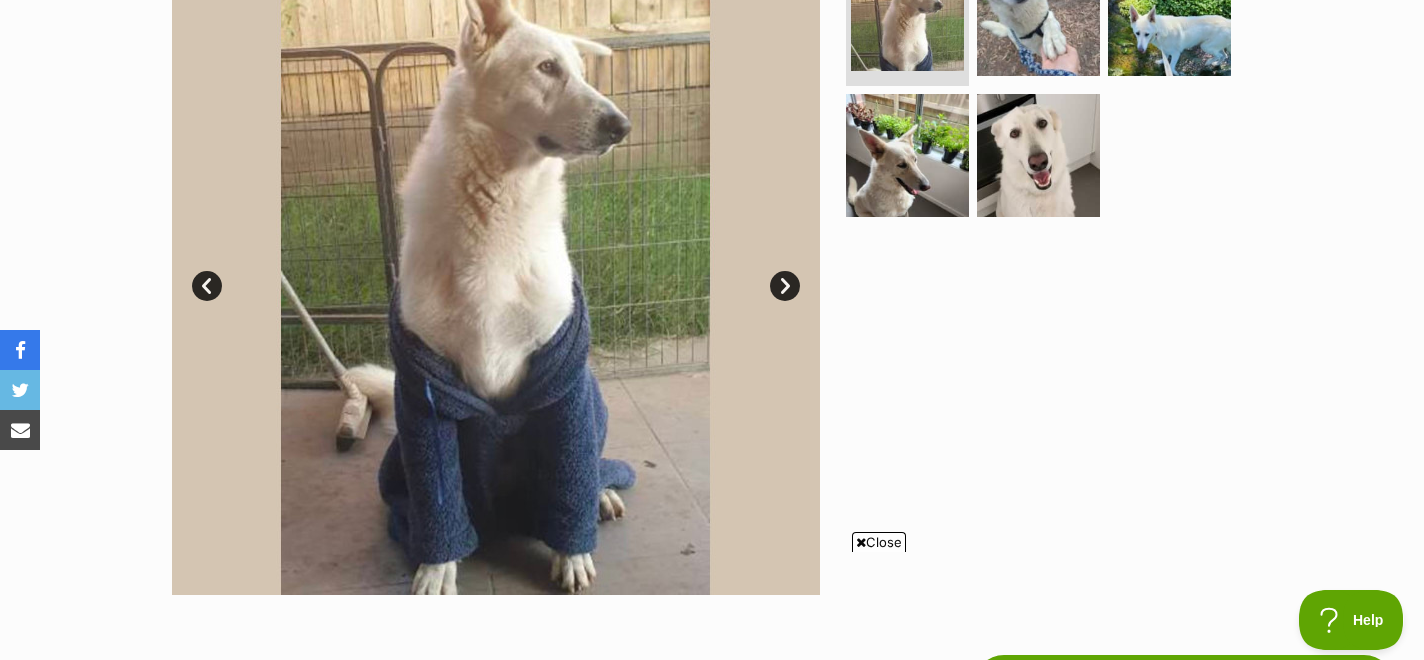 click on "Next" at bounding box center (785, 286) 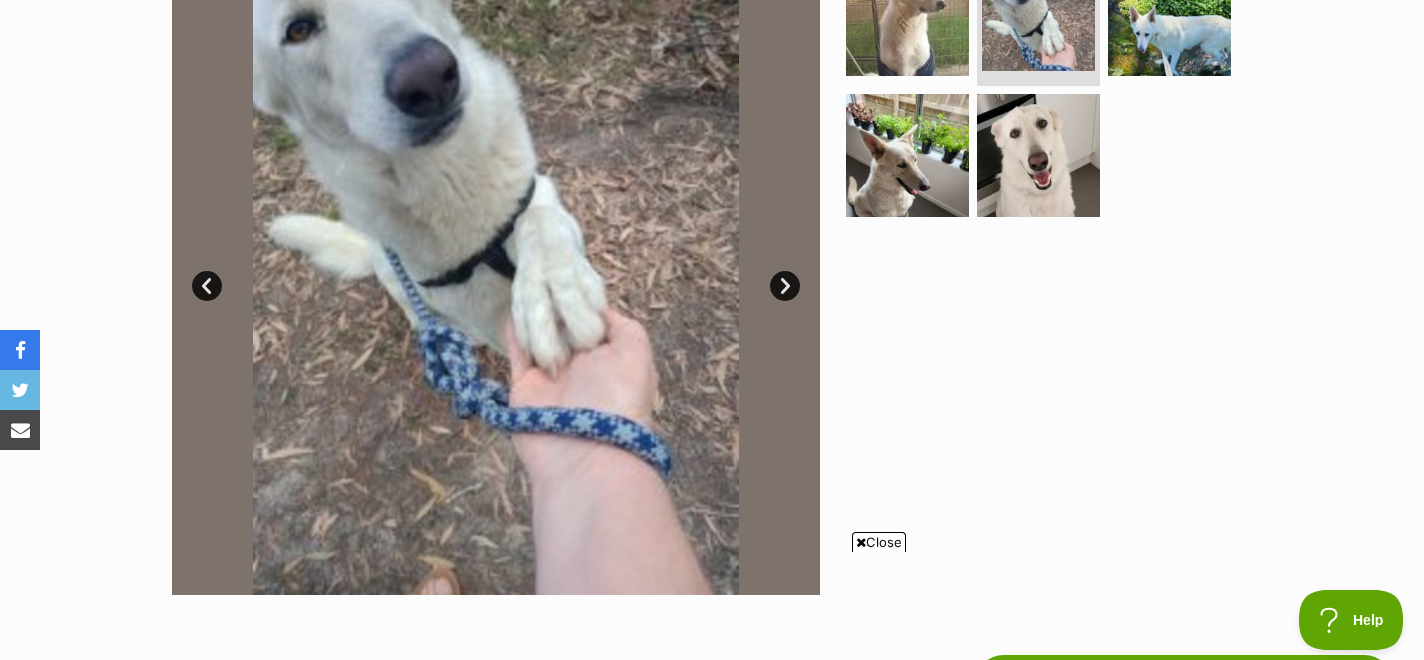 click on "Next" at bounding box center (785, 286) 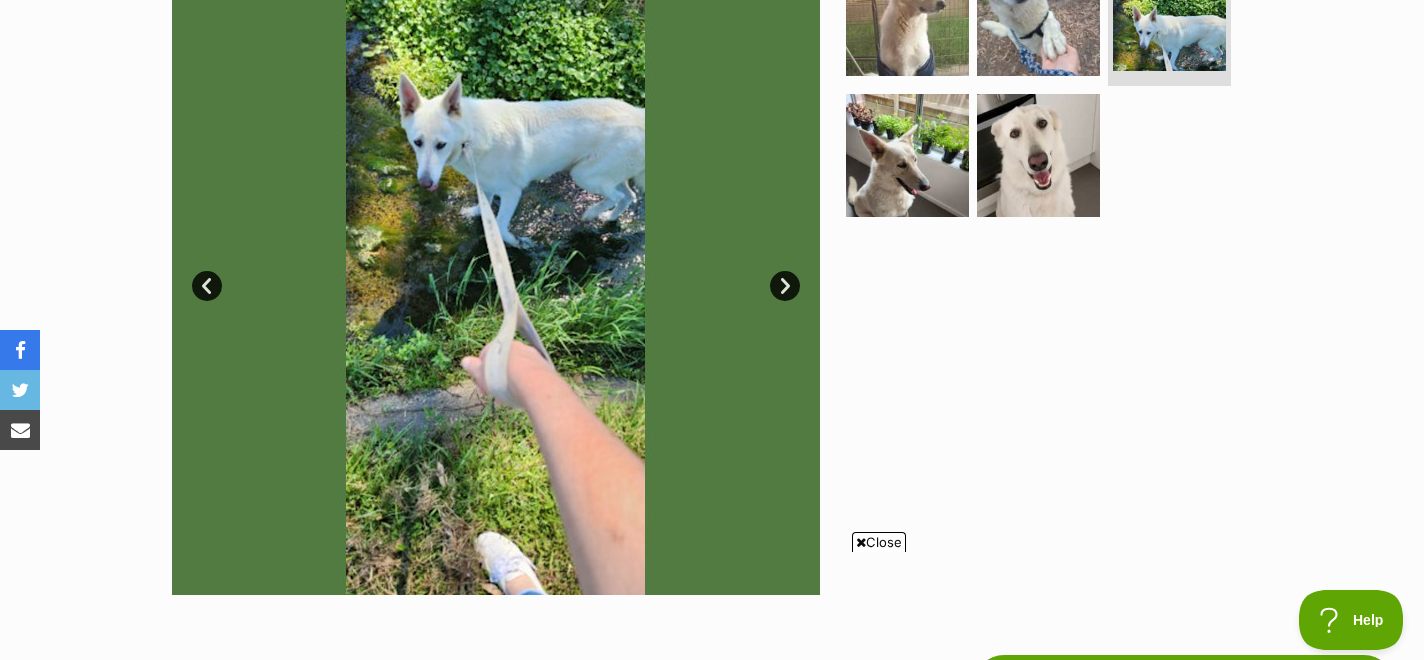 click on "Next" at bounding box center (785, 286) 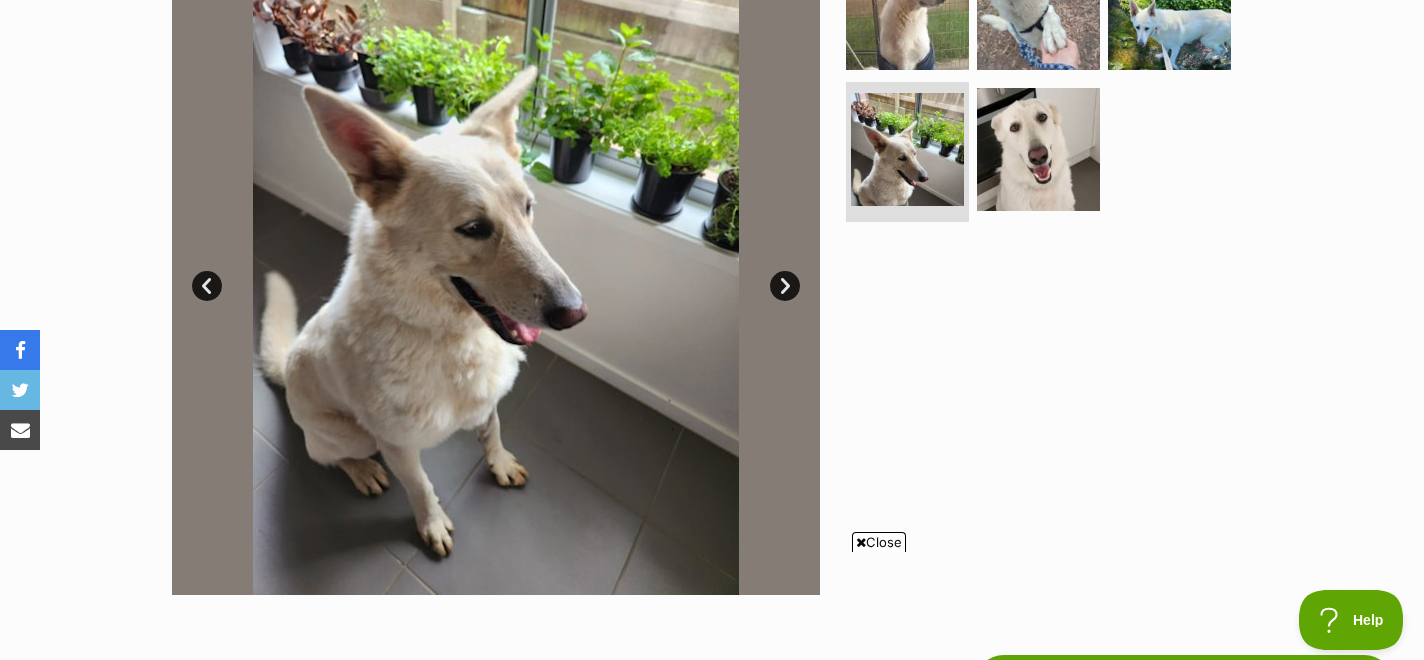 click on "Next" at bounding box center [785, 286] 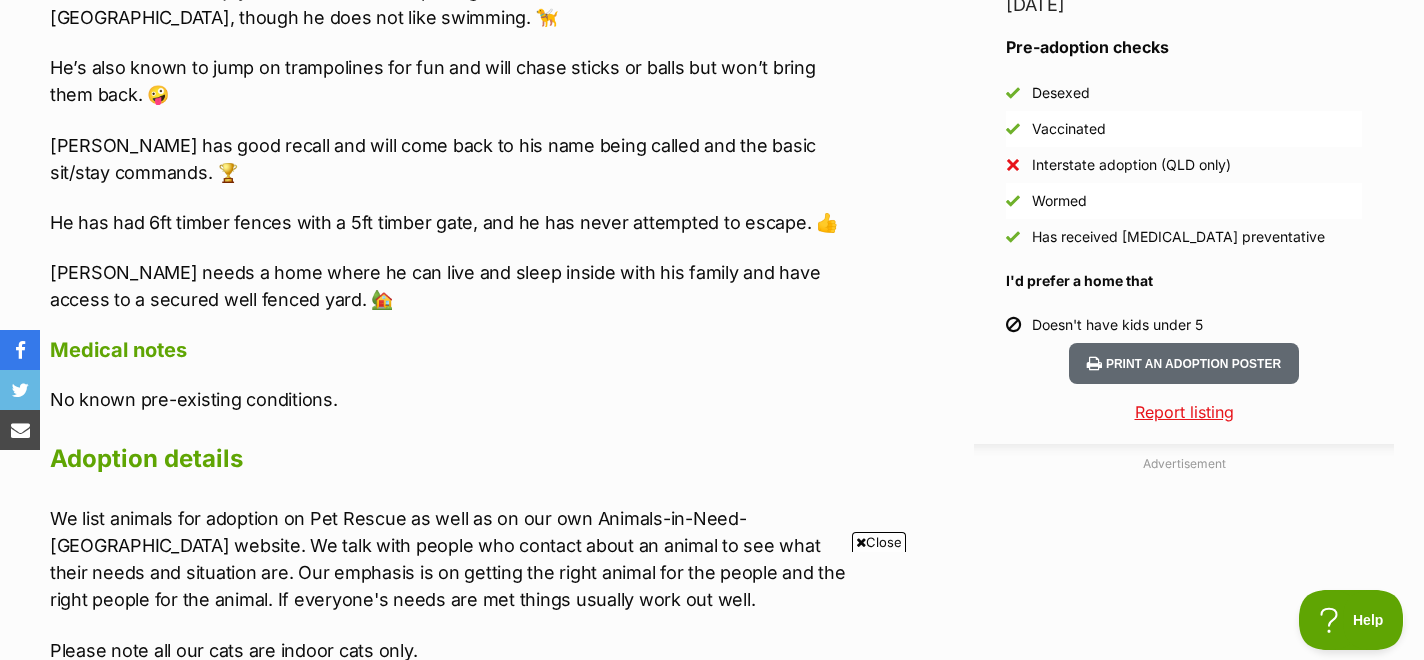 scroll, scrollTop: 1794, scrollLeft: 0, axis: vertical 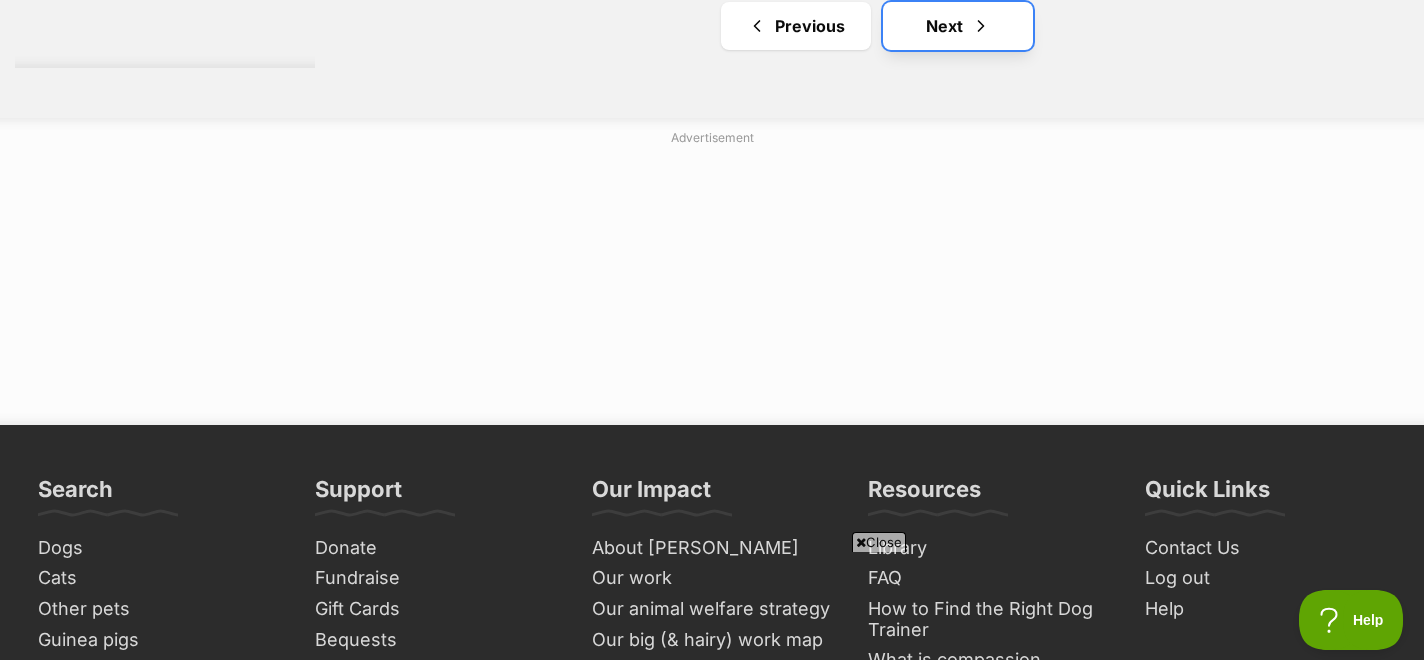 click on "Next" at bounding box center [958, 26] 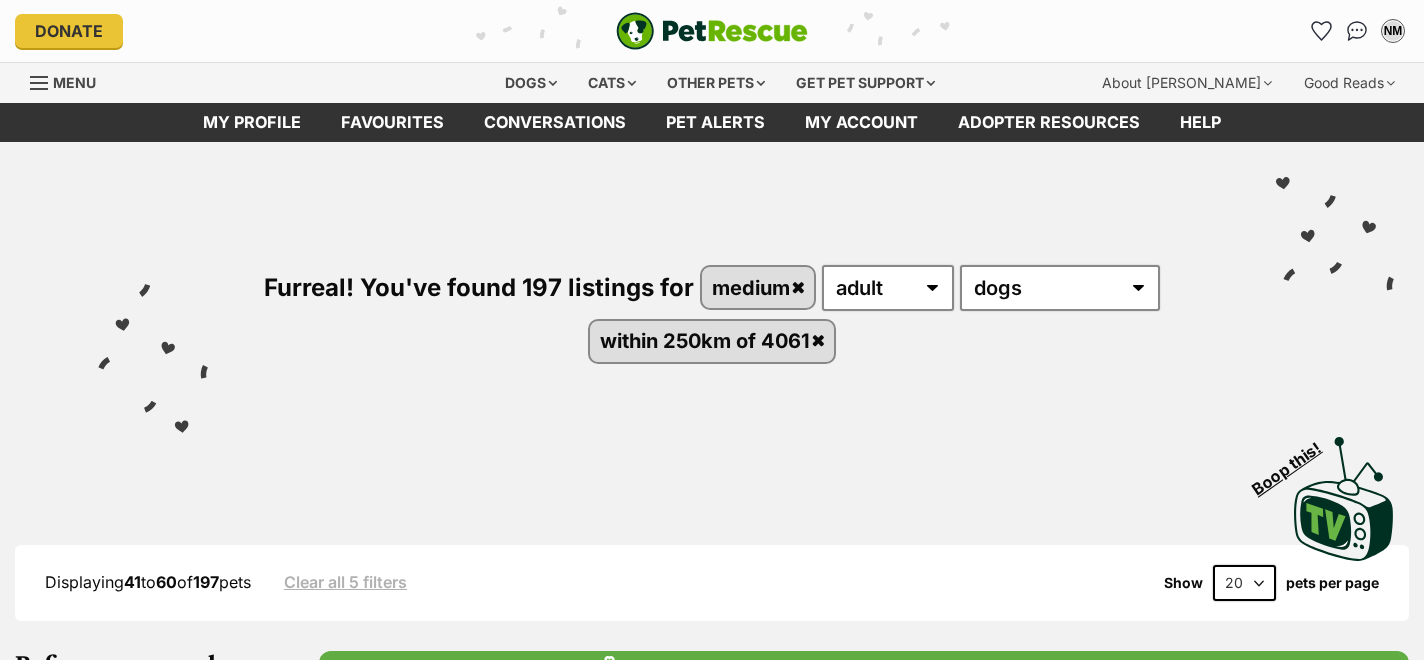 scroll, scrollTop: 0, scrollLeft: 0, axis: both 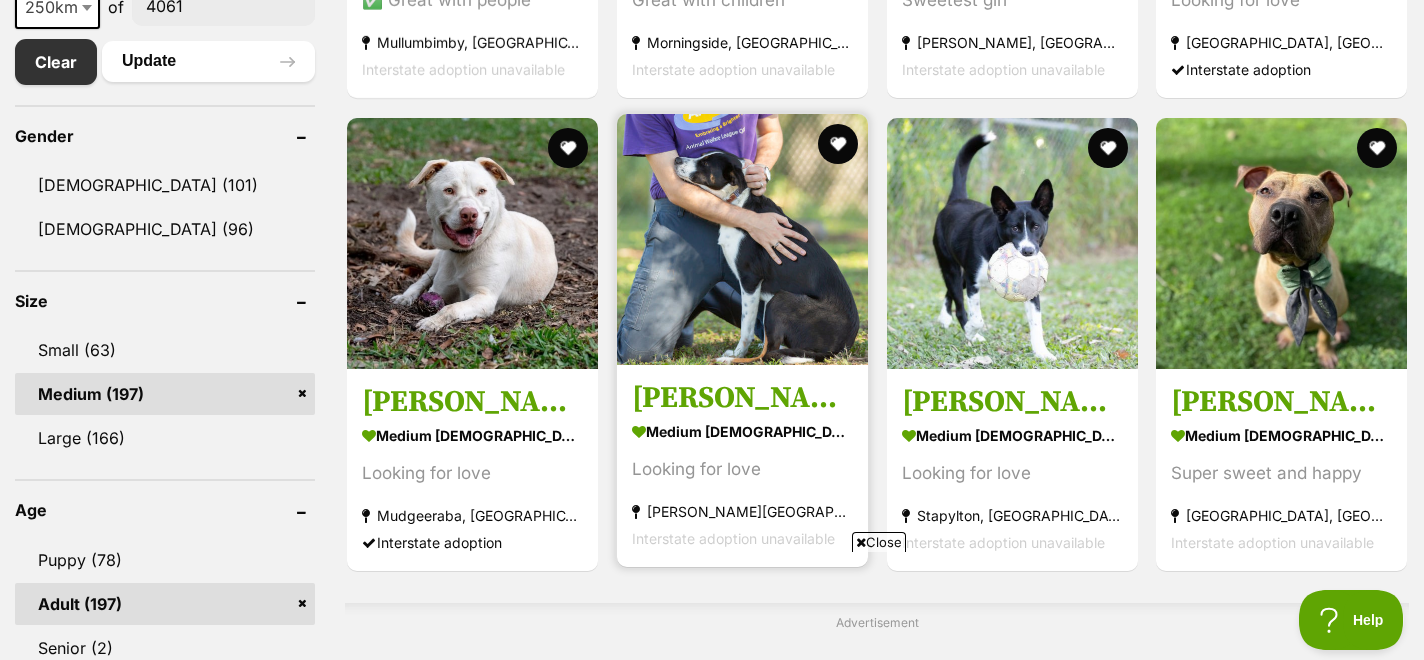 click at bounding box center (742, 239) 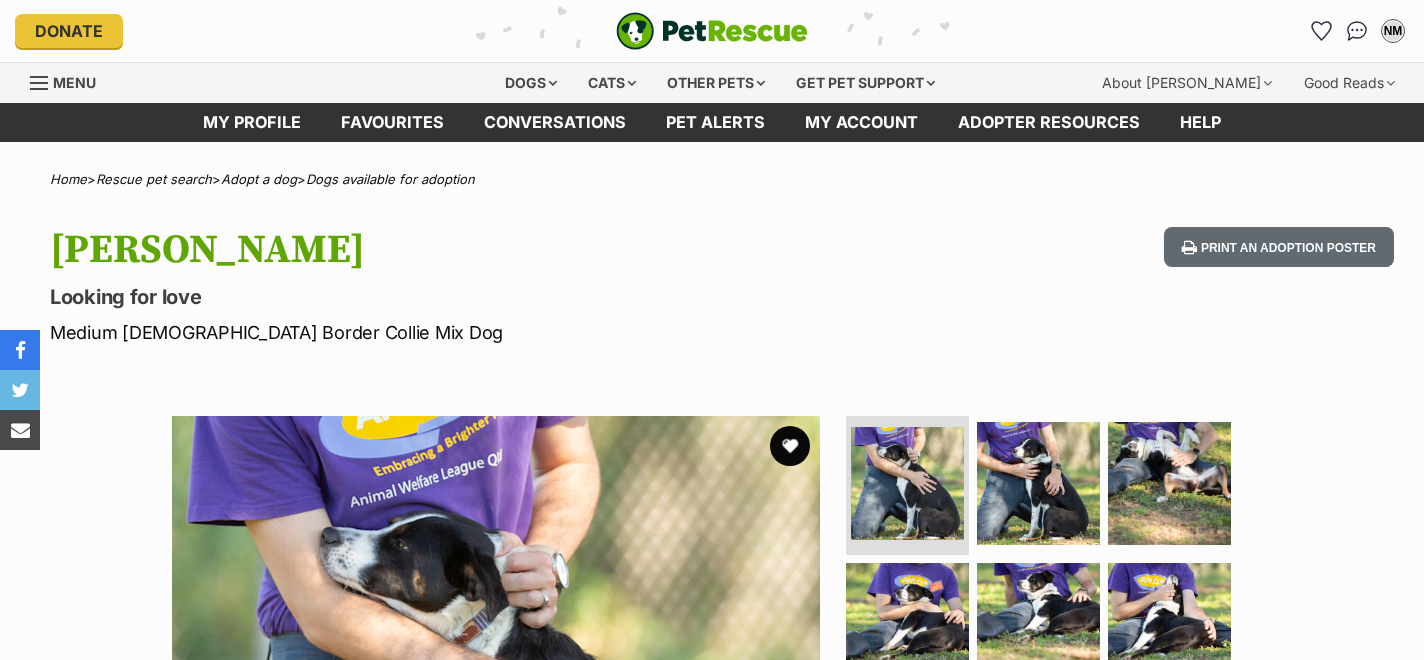 scroll, scrollTop: 0, scrollLeft: 0, axis: both 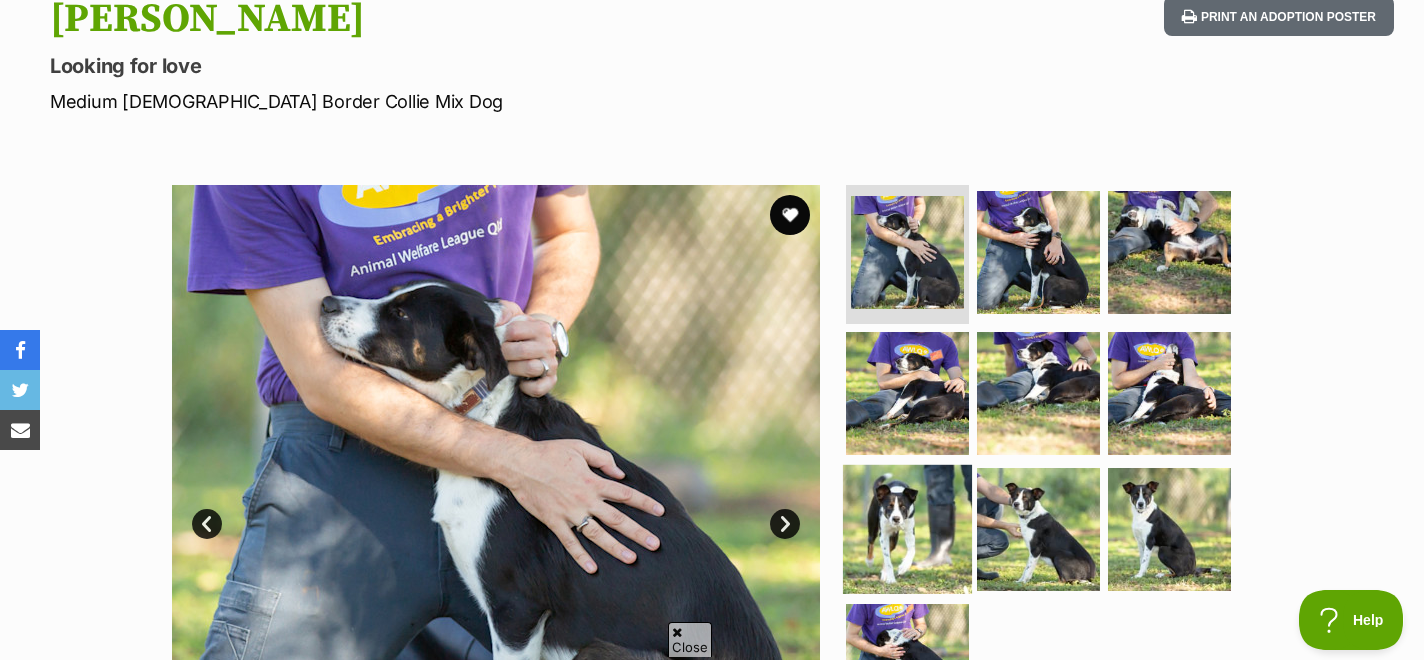click at bounding box center (907, 529) 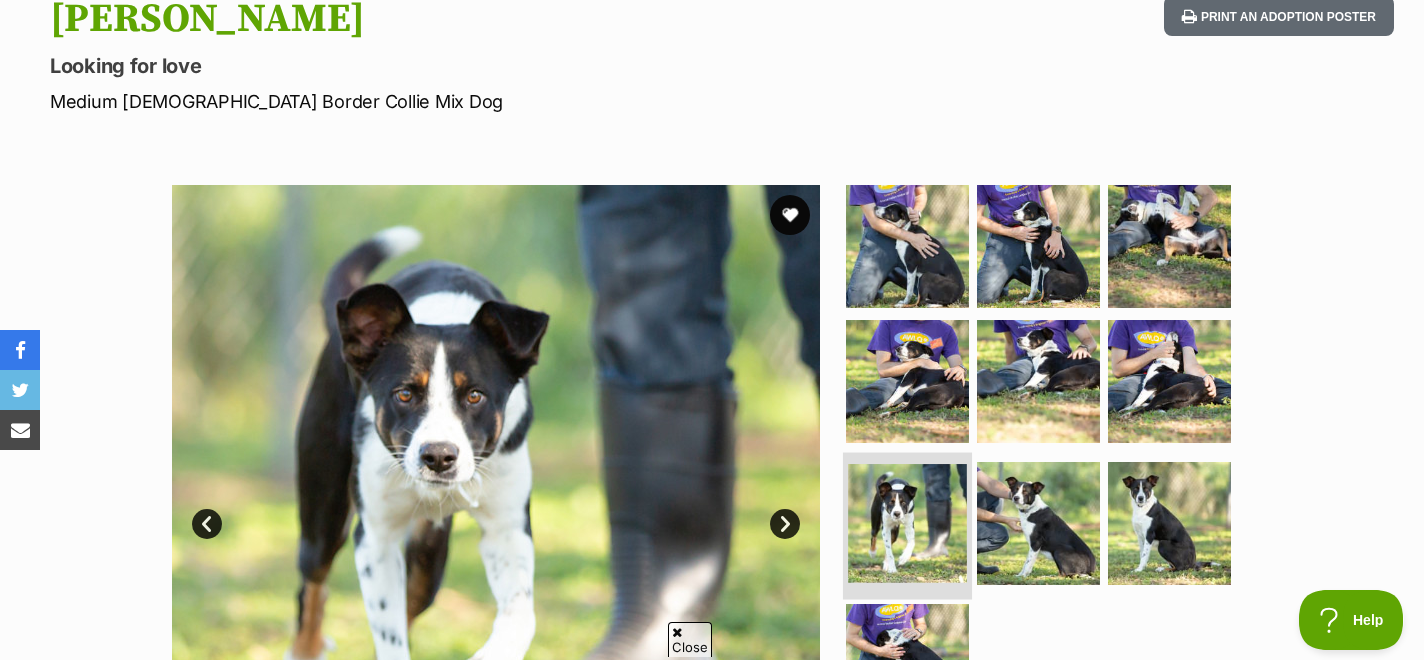 scroll, scrollTop: 0, scrollLeft: 0, axis: both 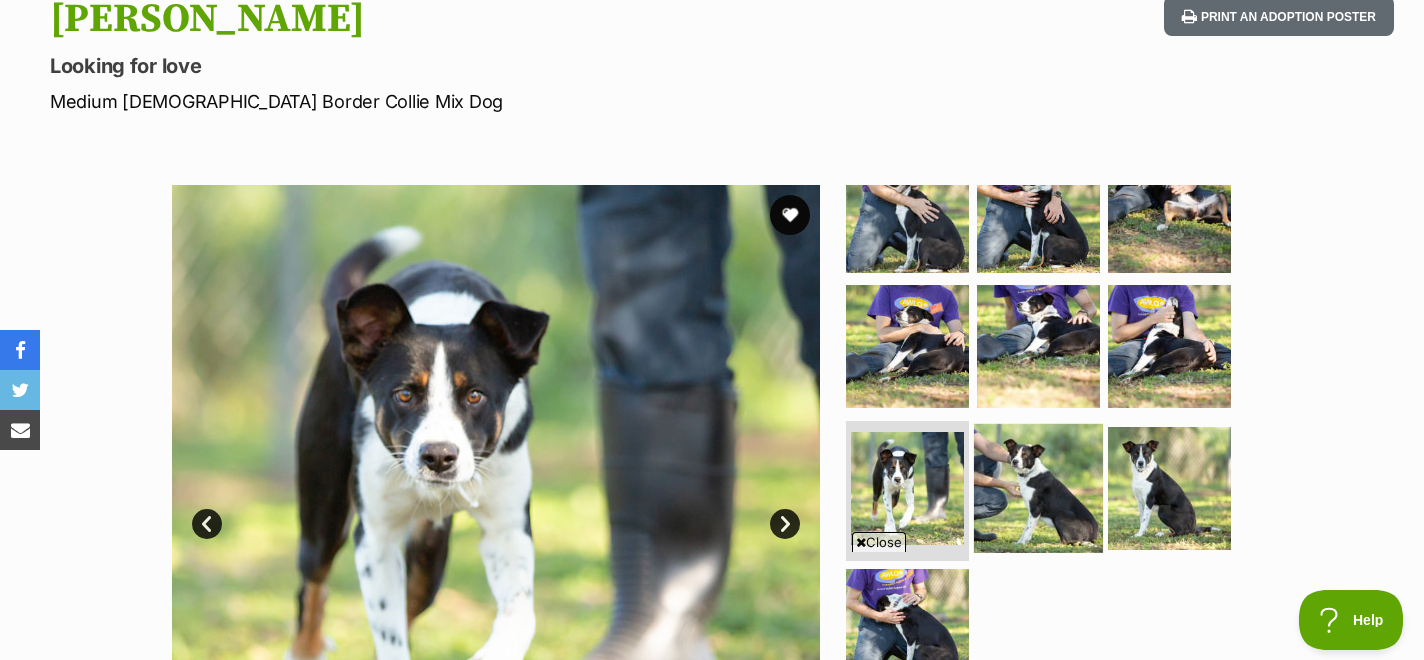 click at bounding box center (1038, 488) 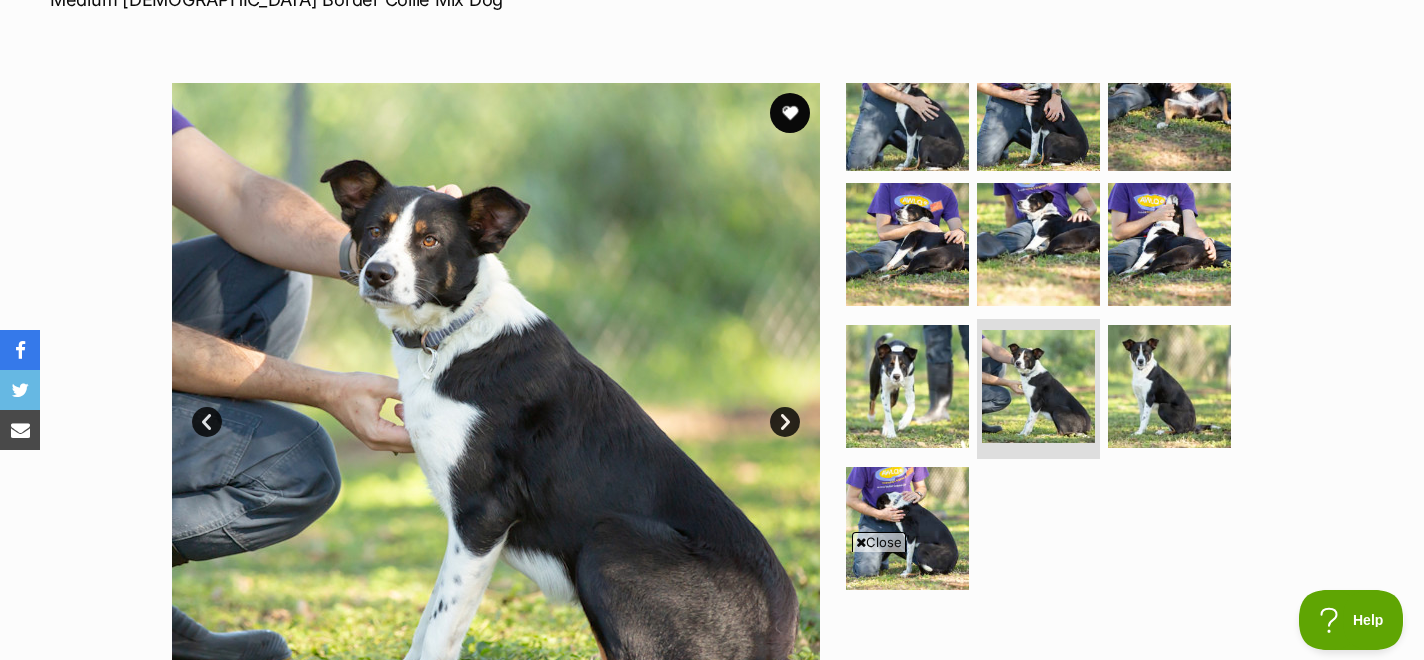 scroll, scrollTop: 323, scrollLeft: 0, axis: vertical 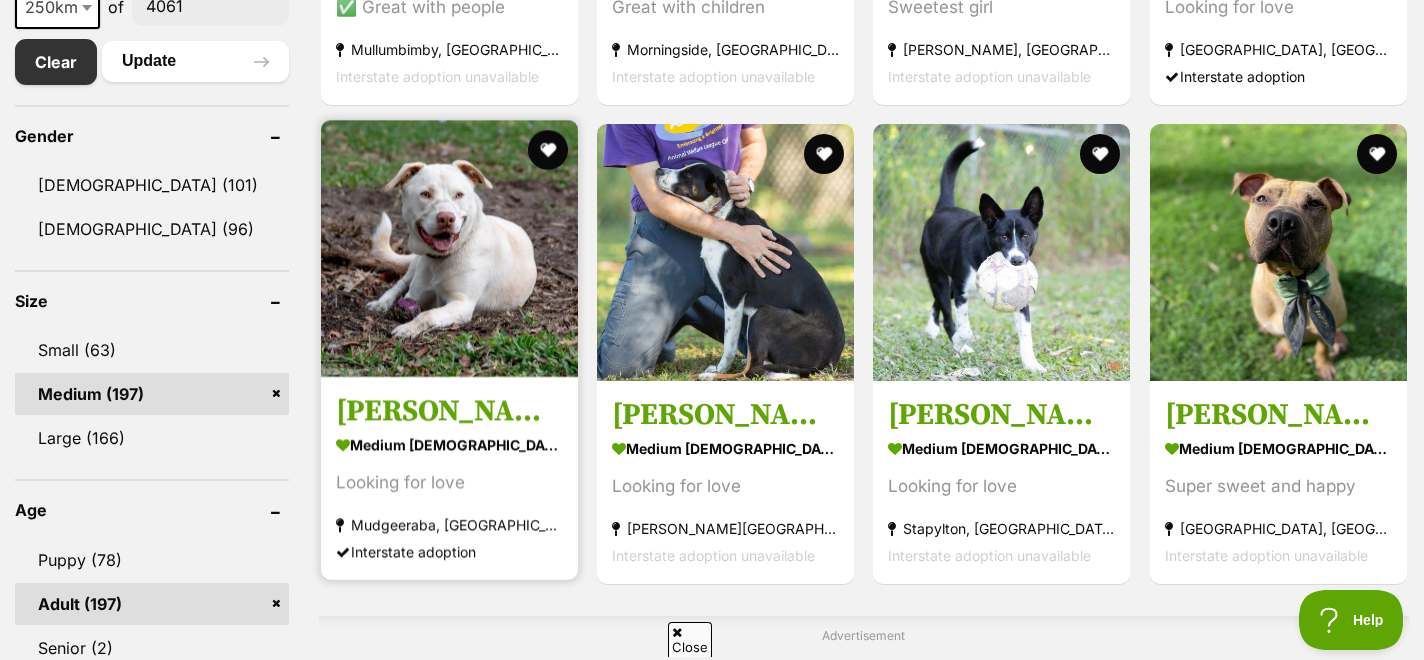 click at bounding box center (449, 248) 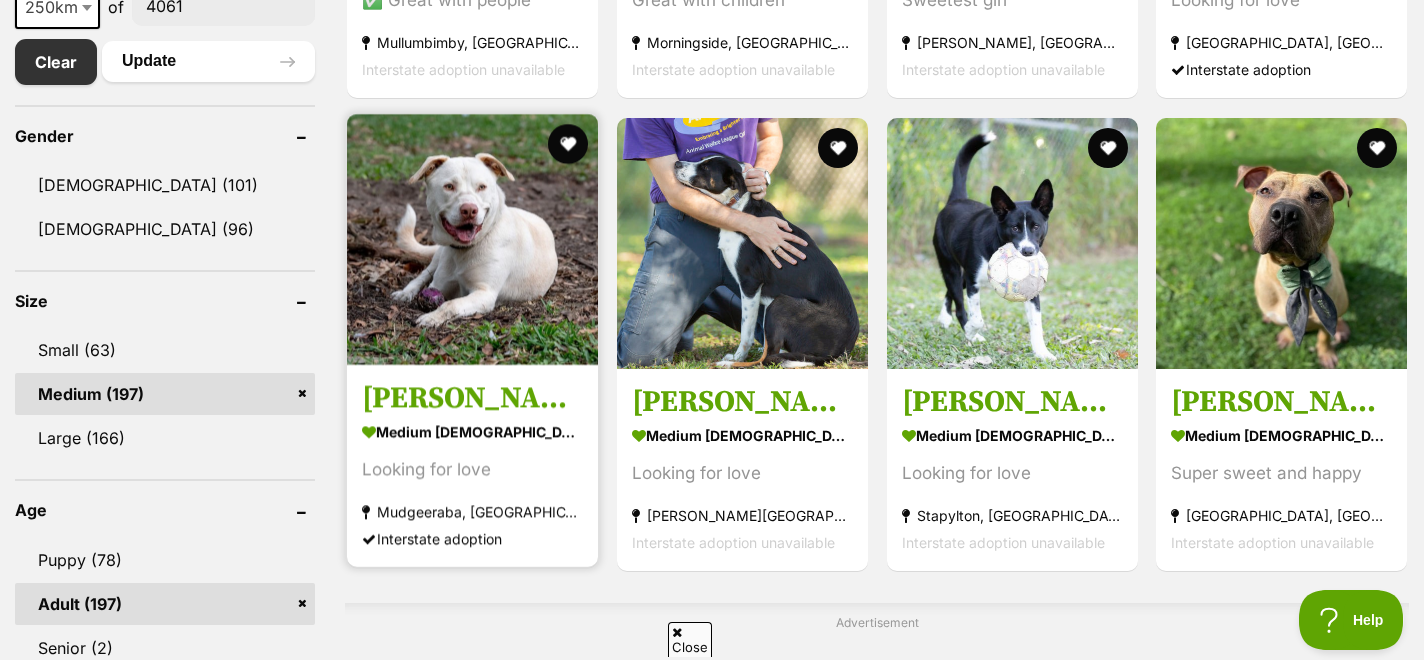 scroll, scrollTop: 0, scrollLeft: 0, axis: both 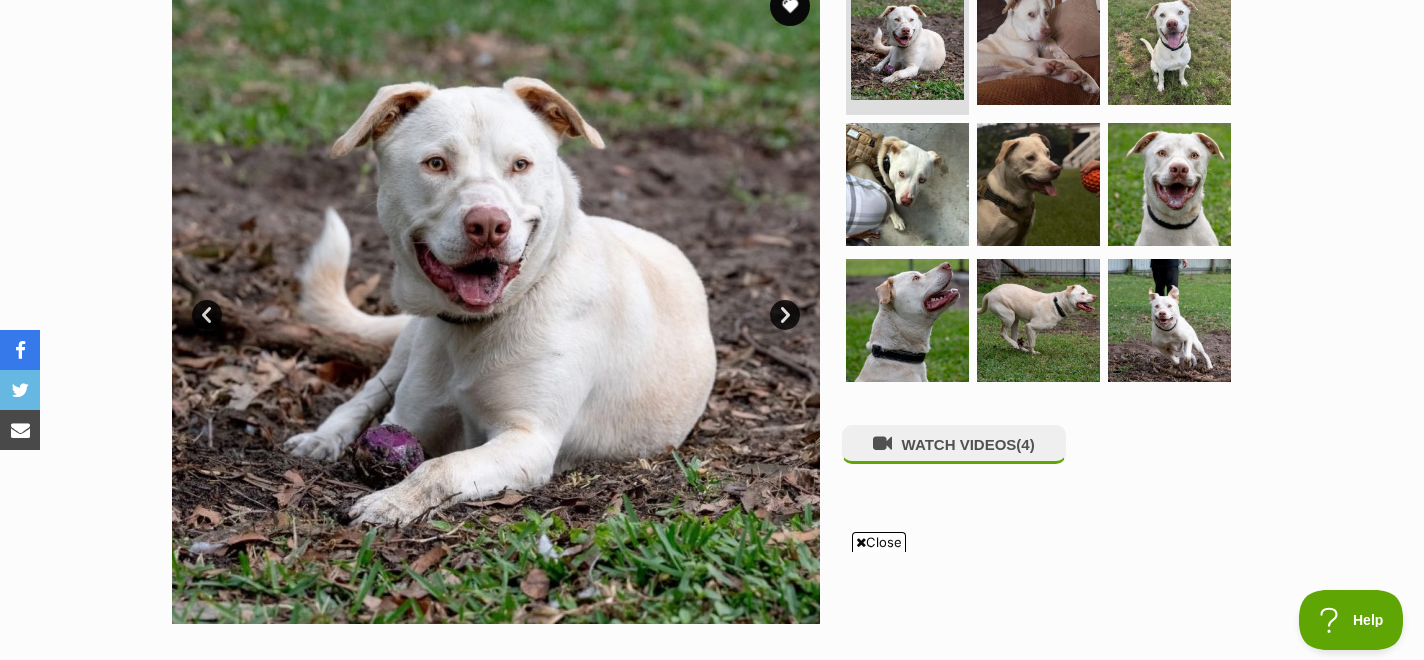 click on "Next" at bounding box center (785, 315) 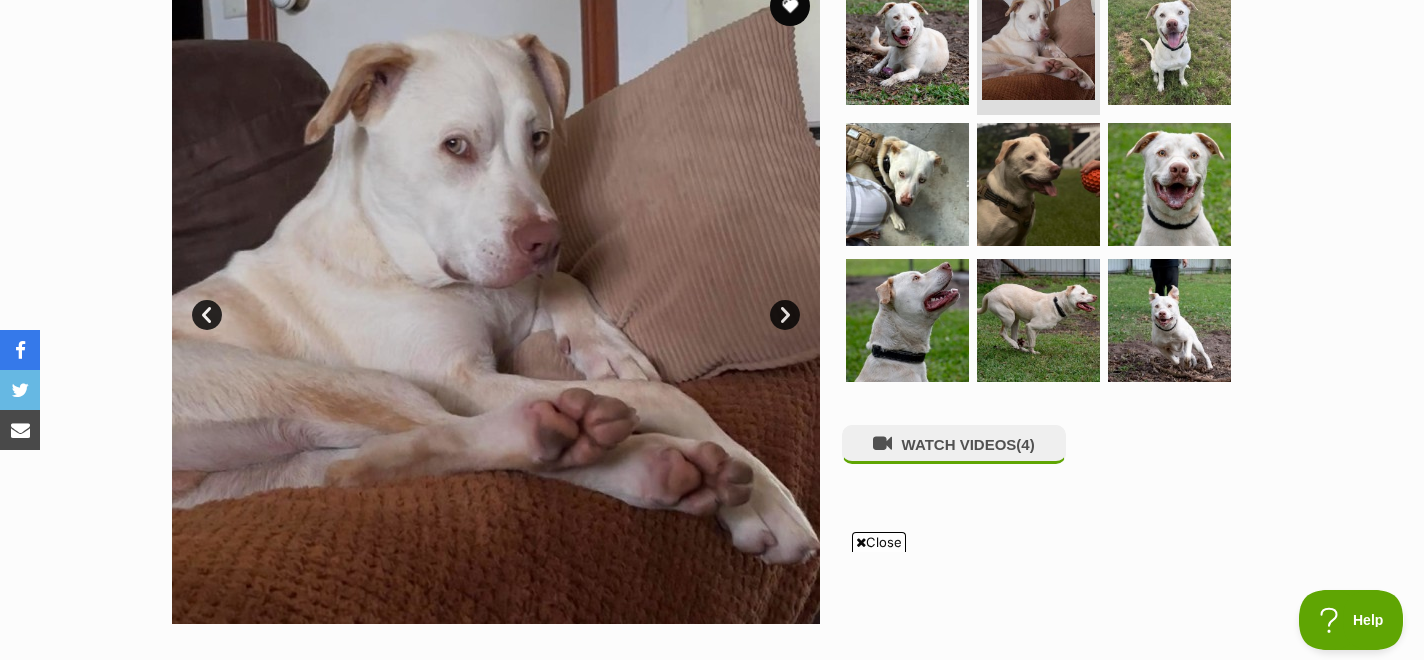 click on "Next" at bounding box center (785, 315) 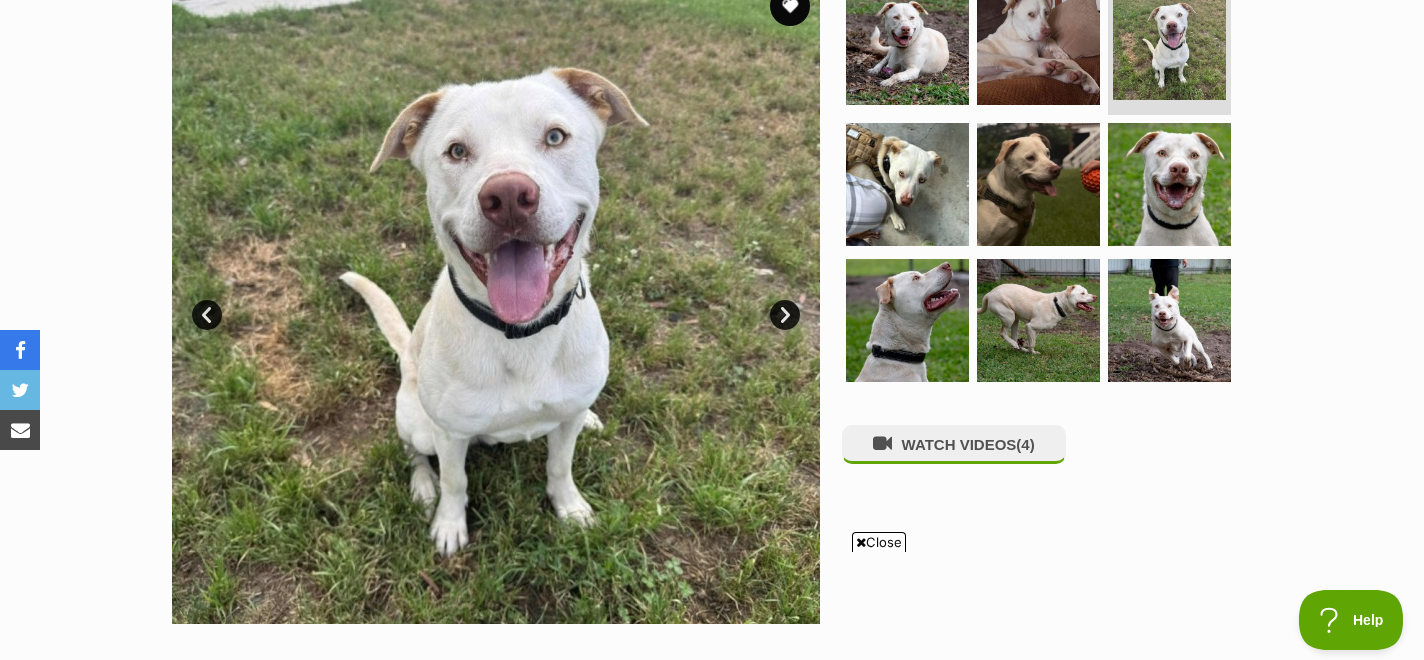 click on "Next" at bounding box center (785, 315) 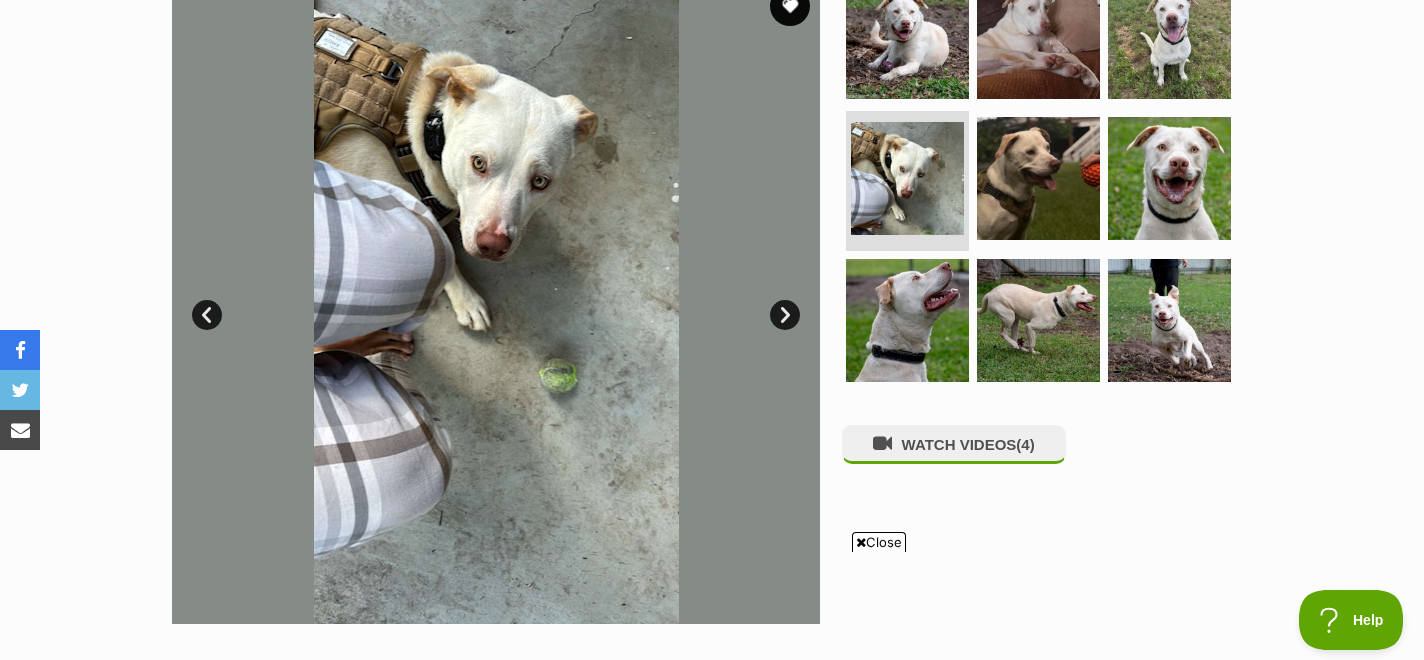 click on "Next" at bounding box center [785, 315] 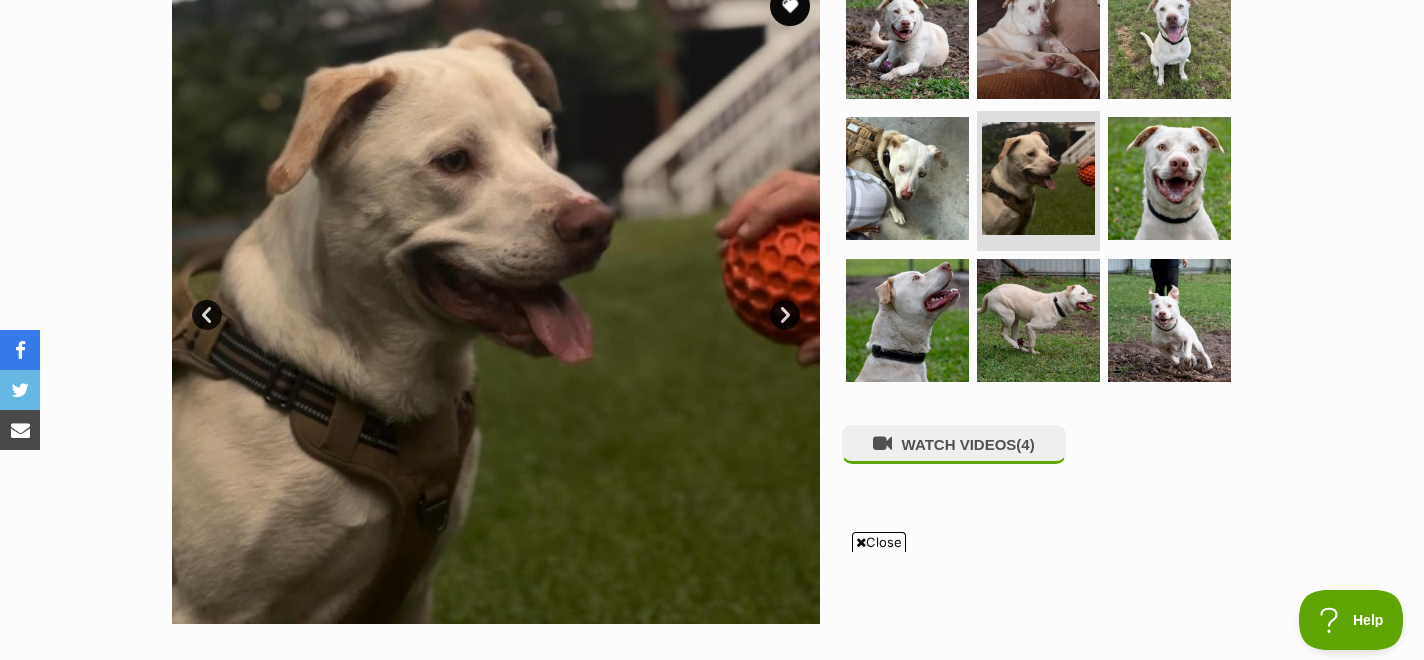 click on "Next" at bounding box center (785, 315) 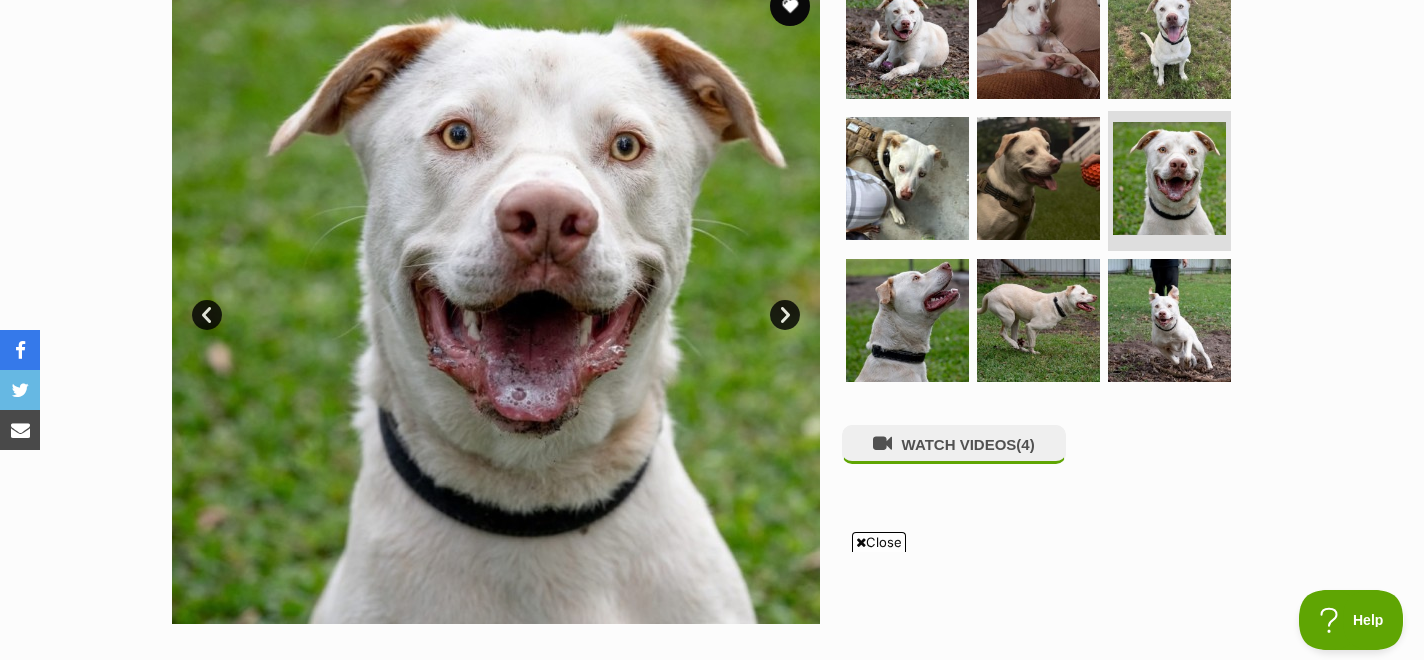 click on "Next" at bounding box center [785, 315] 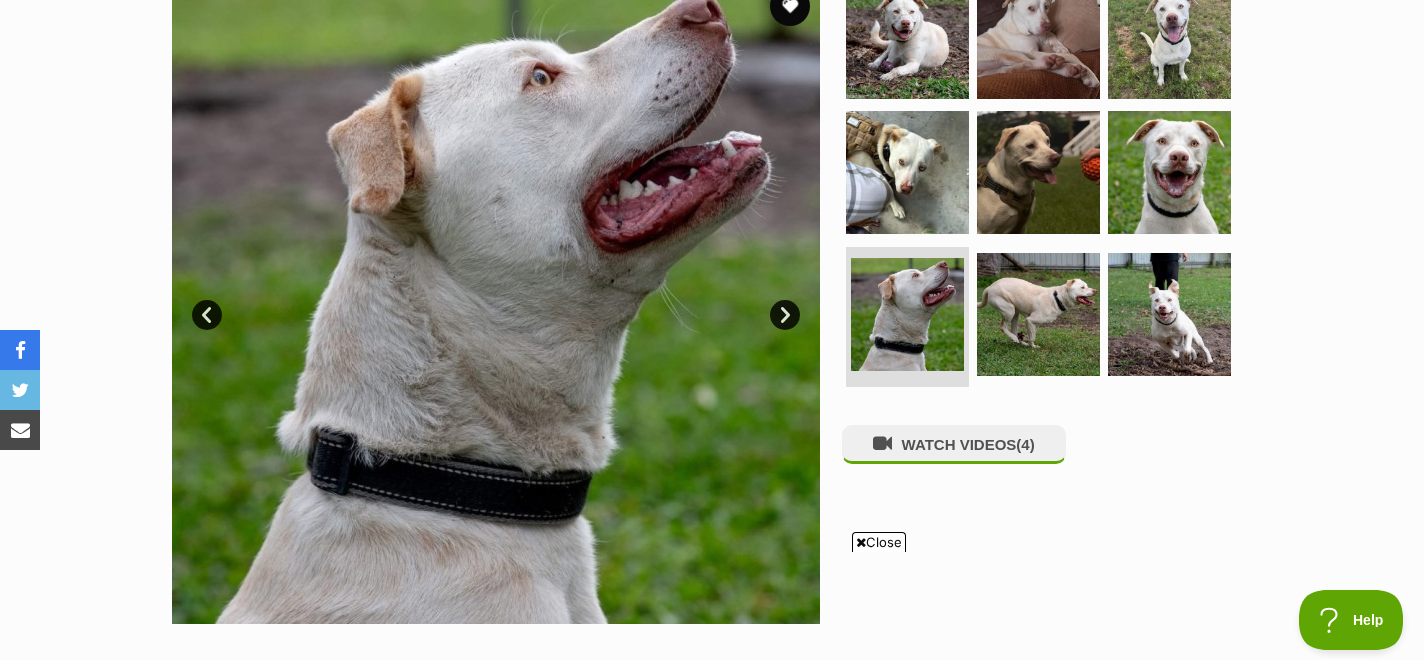 click on "Next" at bounding box center (785, 315) 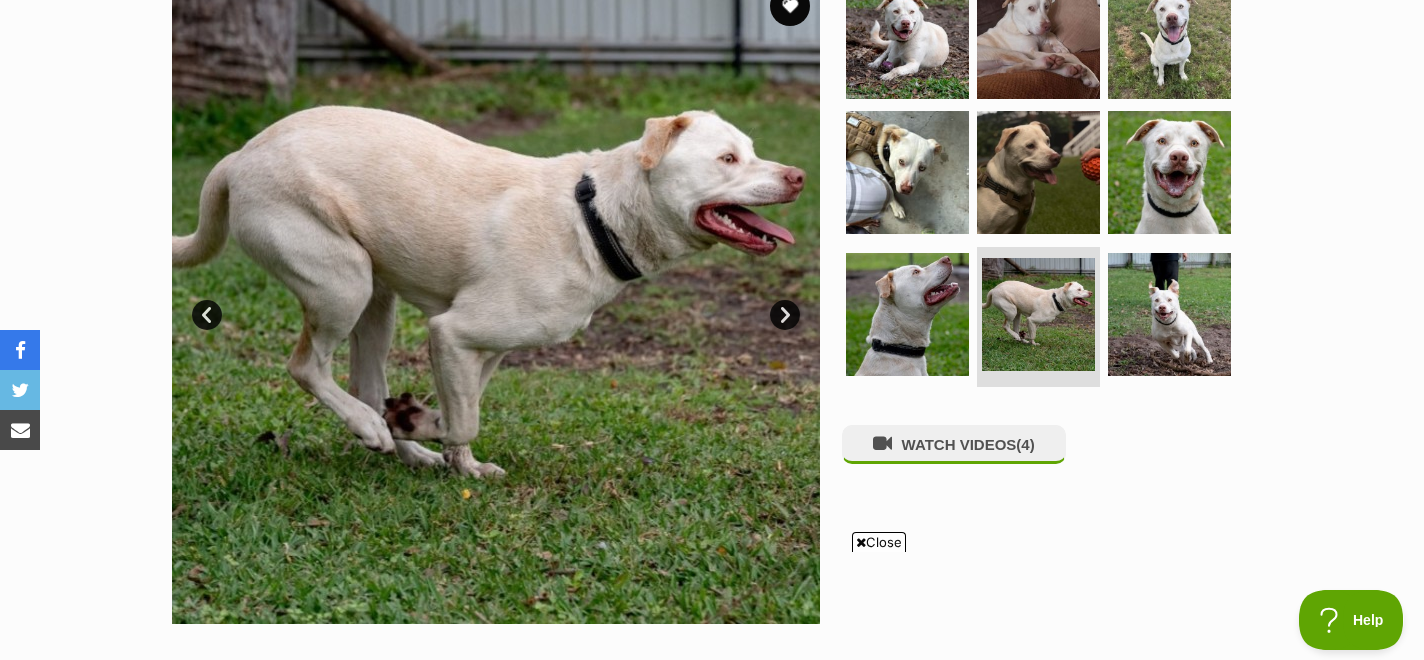 click on "Next" at bounding box center (785, 315) 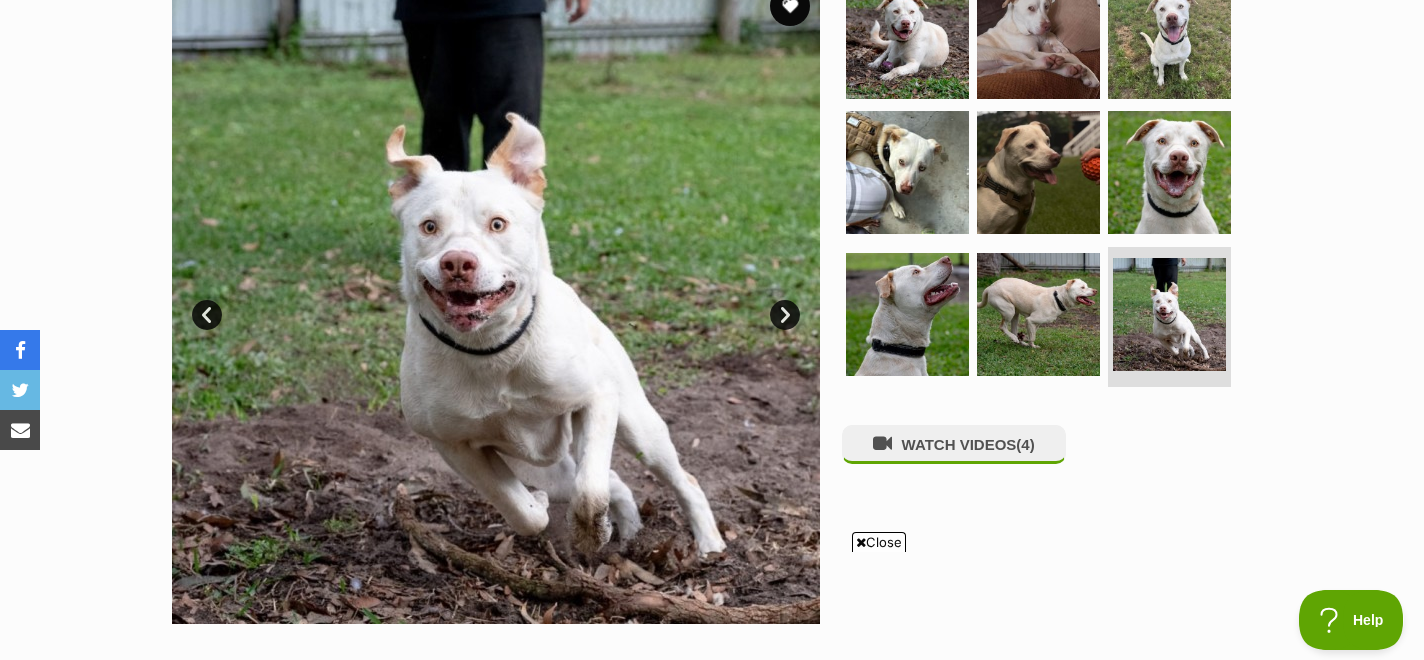 click on "Next" at bounding box center [785, 315] 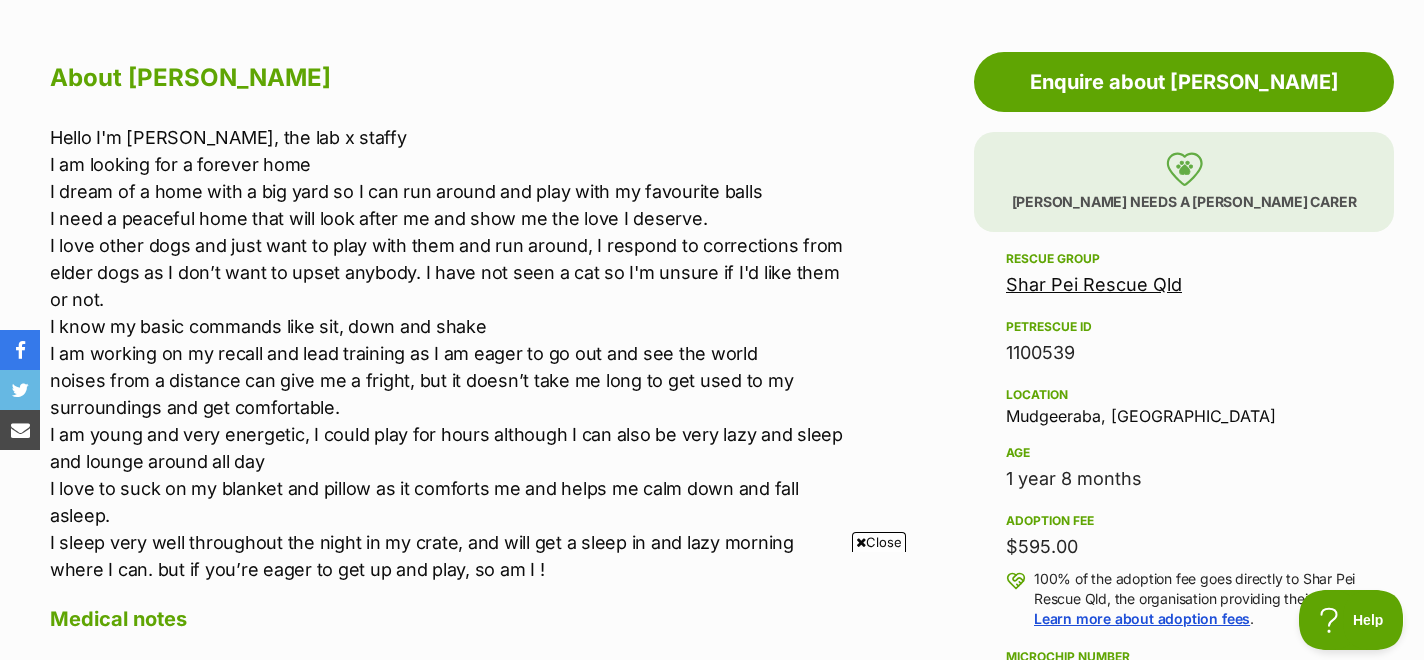 scroll, scrollTop: 1073, scrollLeft: 0, axis: vertical 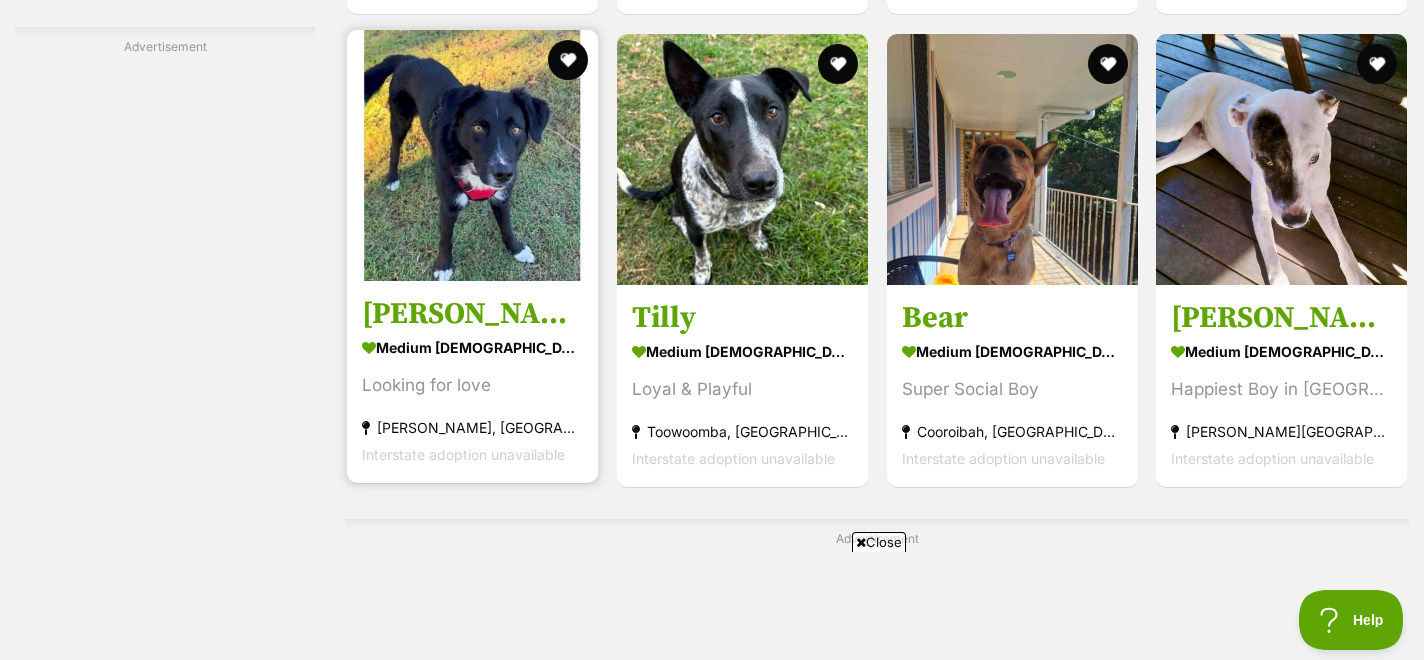 click on "[PERSON_NAME]" at bounding box center (472, 314) 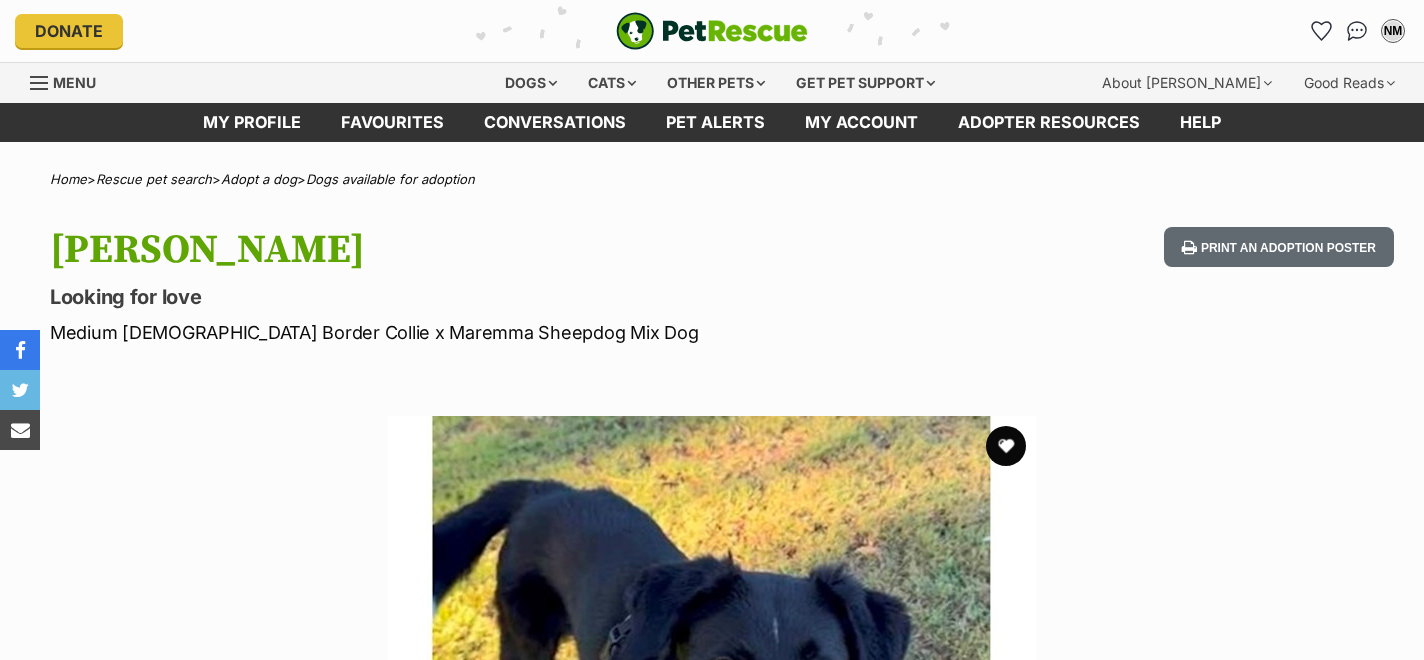 scroll, scrollTop: 0, scrollLeft: 0, axis: both 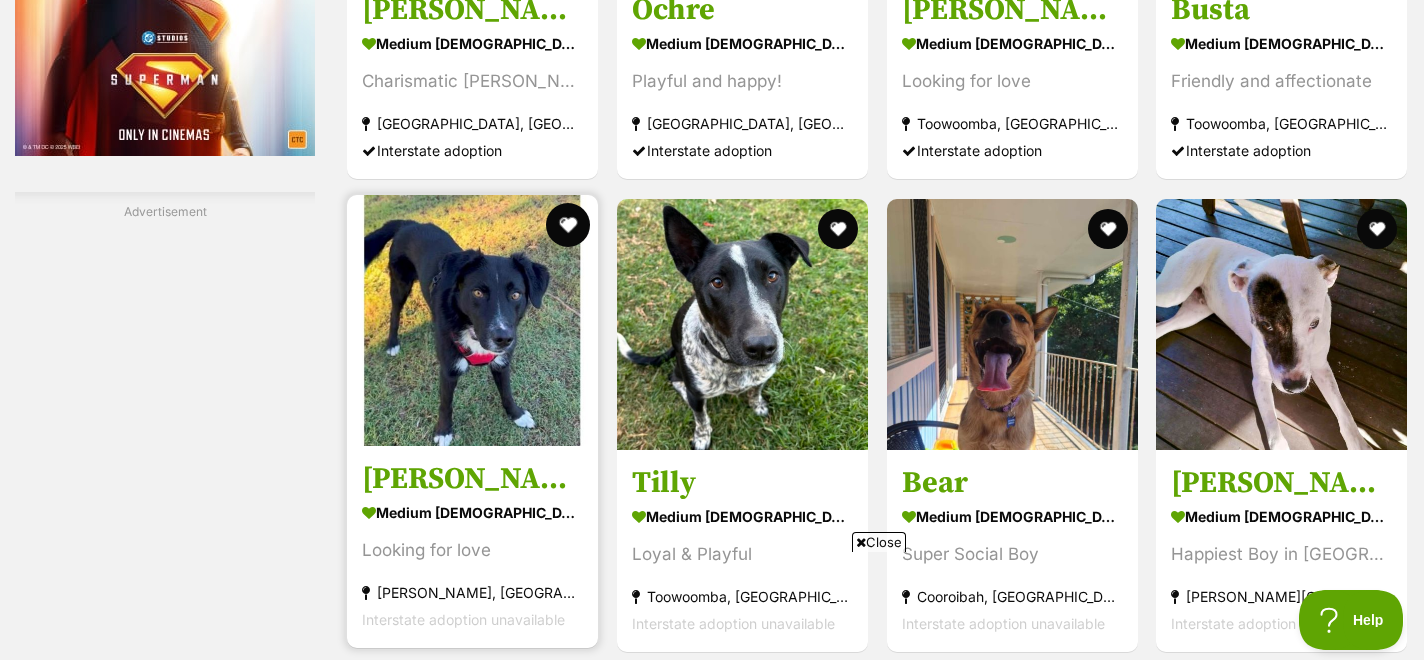 click on "Charismatic [PERSON_NAME]" at bounding box center (472, 82) 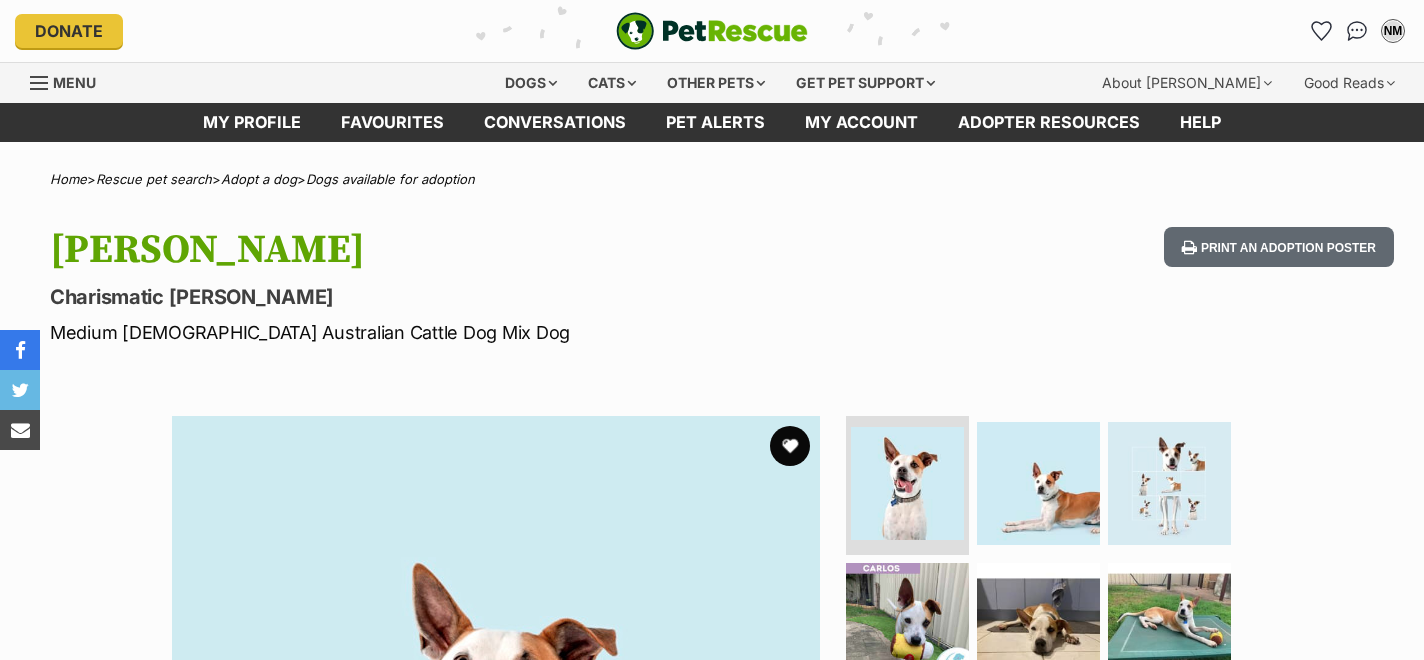 scroll, scrollTop: 0, scrollLeft: 0, axis: both 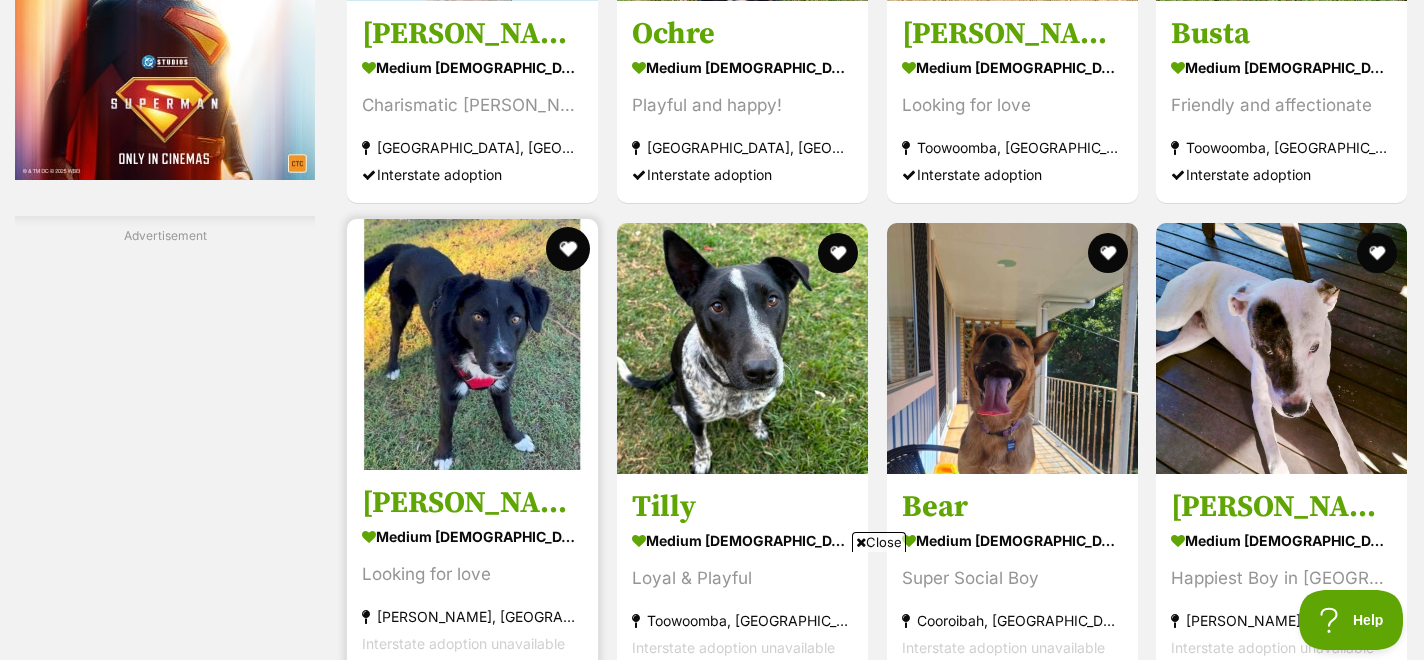 click at bounding box center [568, 249] 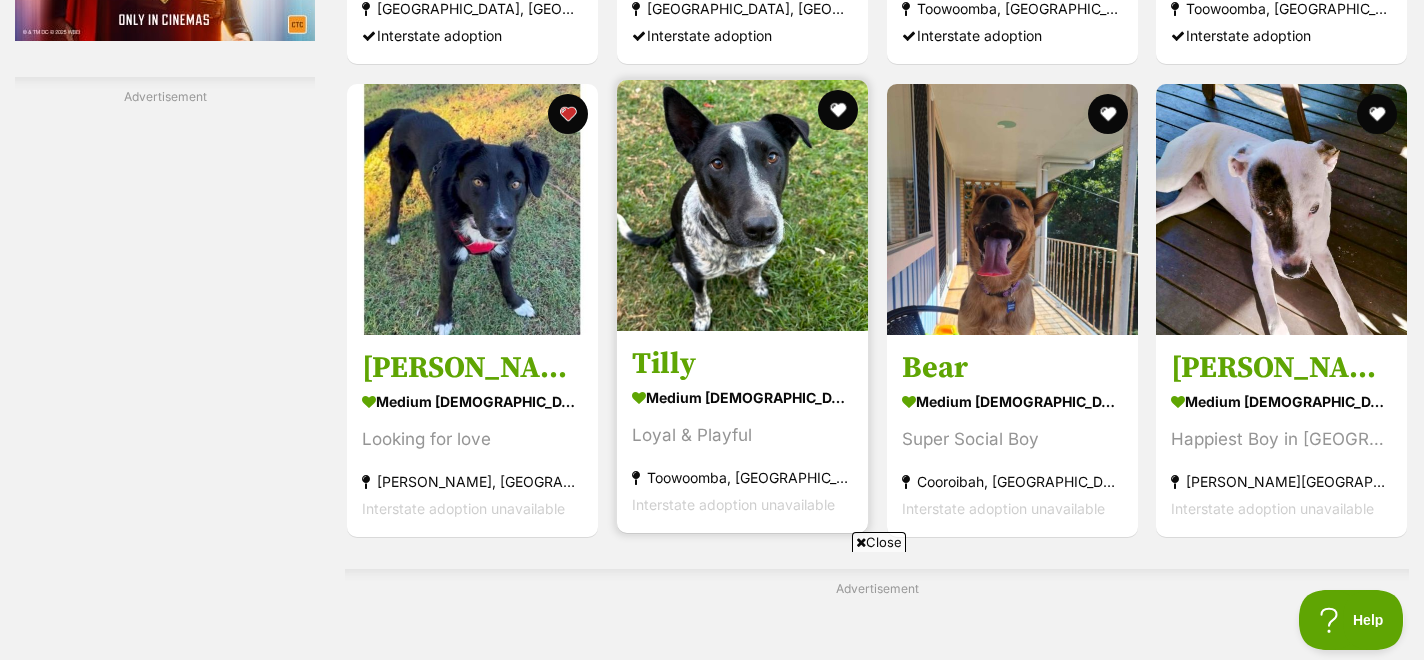 scroll, scrollTop: 3192, scrollLeft: 0, axis: vertical 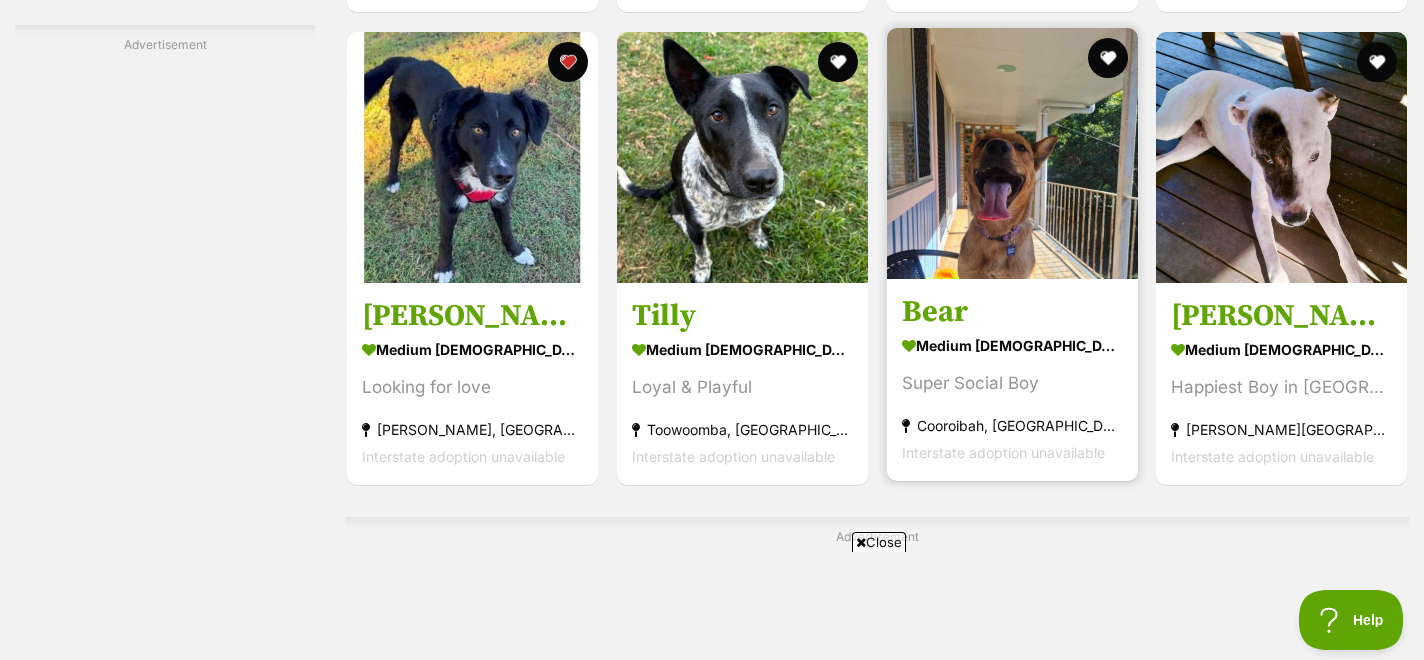 click at bounding box center [1012, 153] 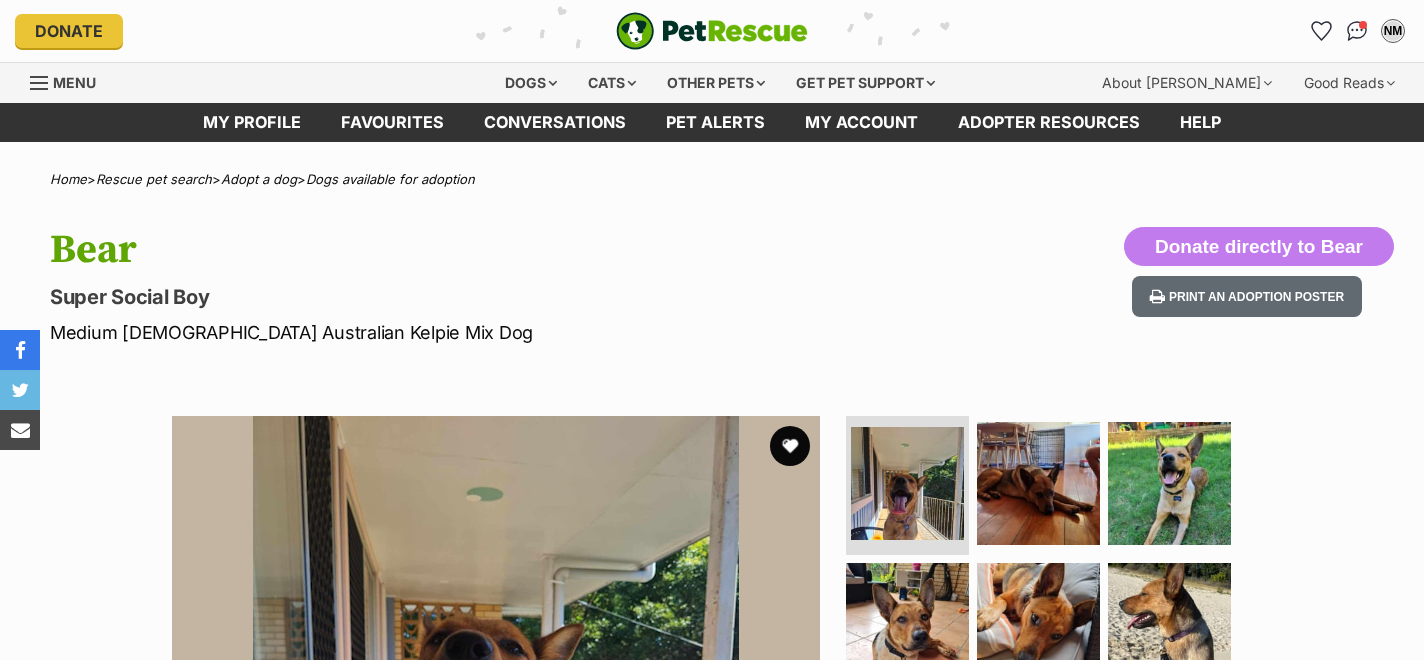 scroll, scrollTop: 0, scrollLeft: 0, axis: both 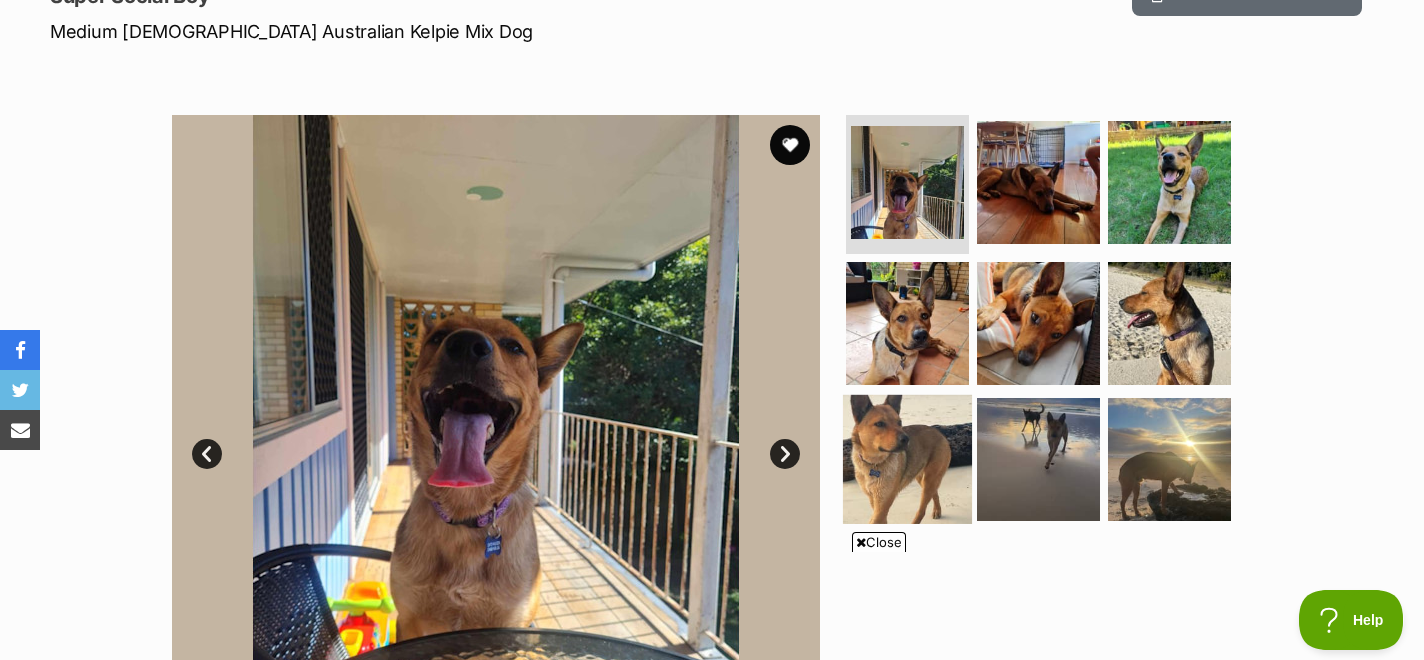 click at bounding box center [907, 459] 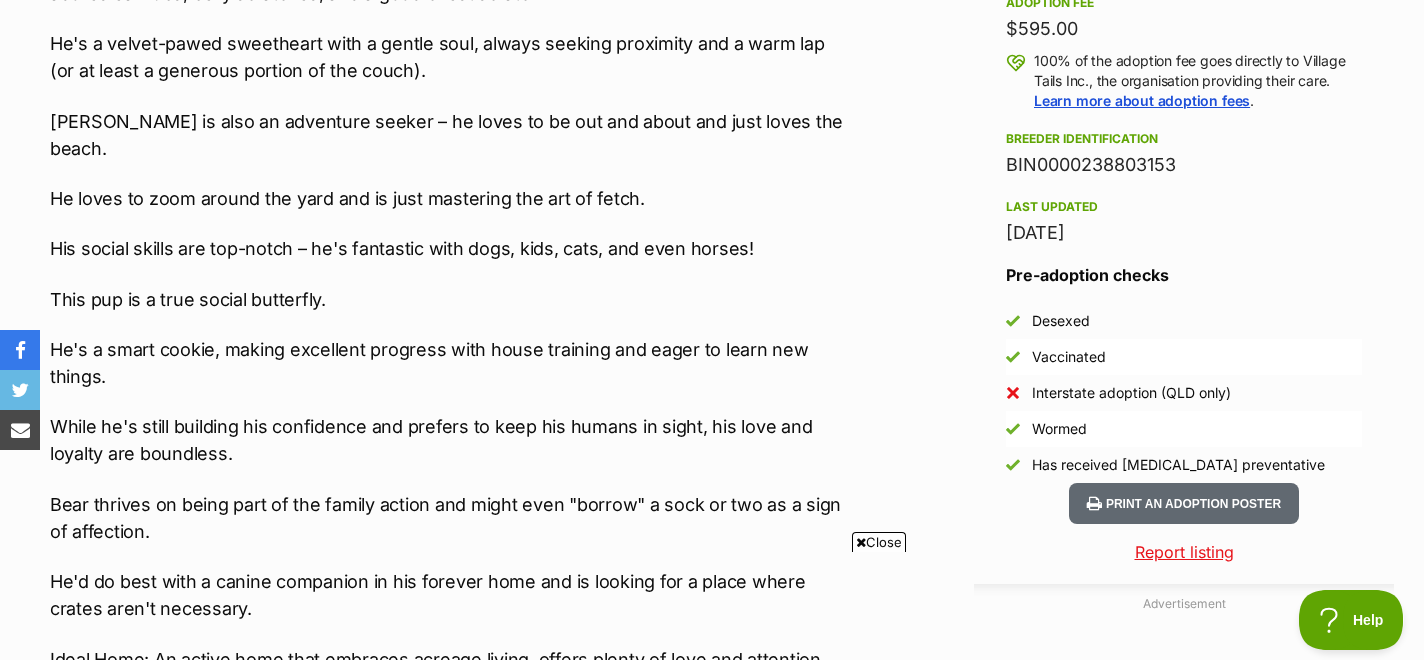 scroll, scrollTop: 1477, scrollLeft: 0, axis: vertical 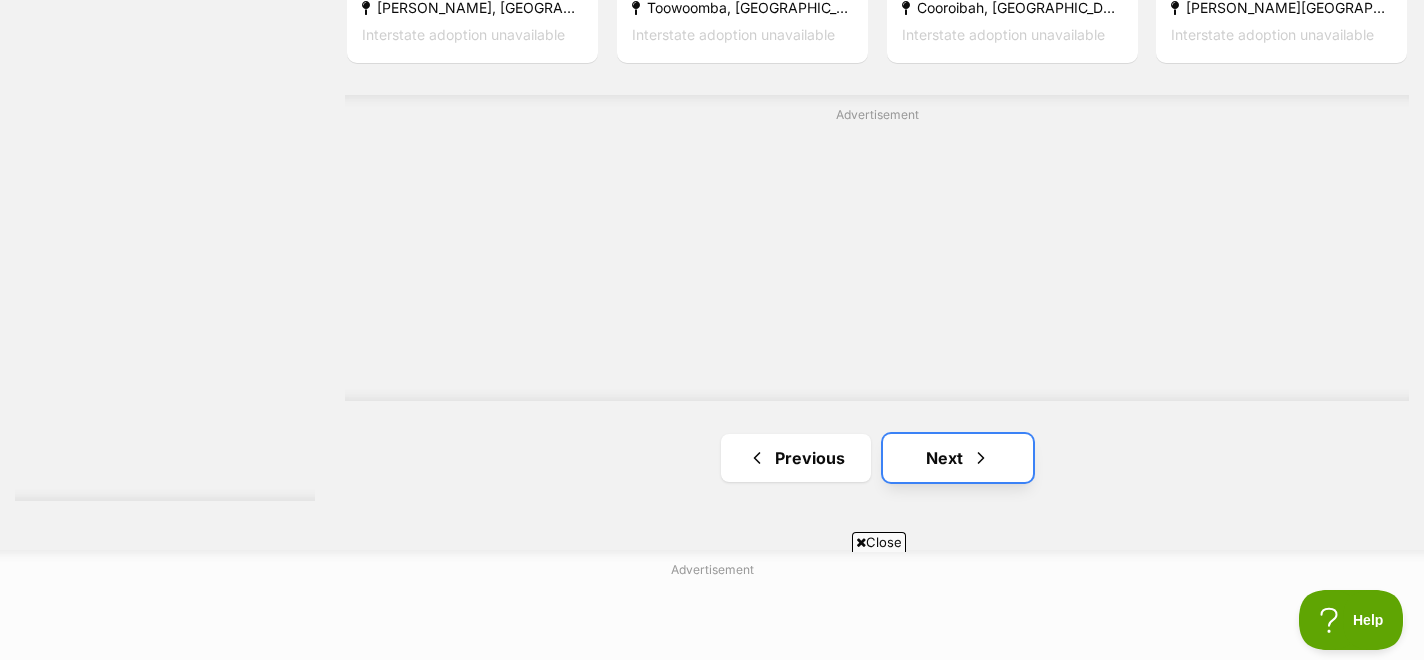 click on "Next" at bounding box center [958, 458] 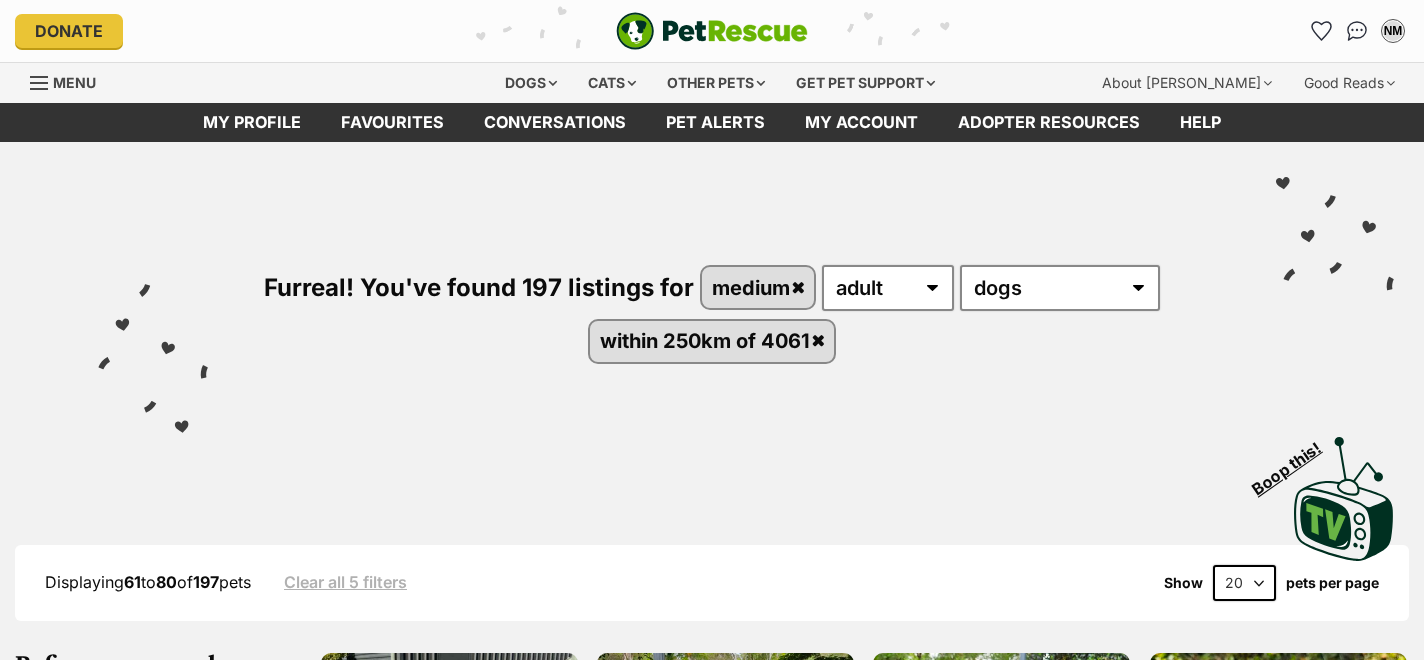scroll, scrollTop: 0, scrollLeft: 0, axis: both 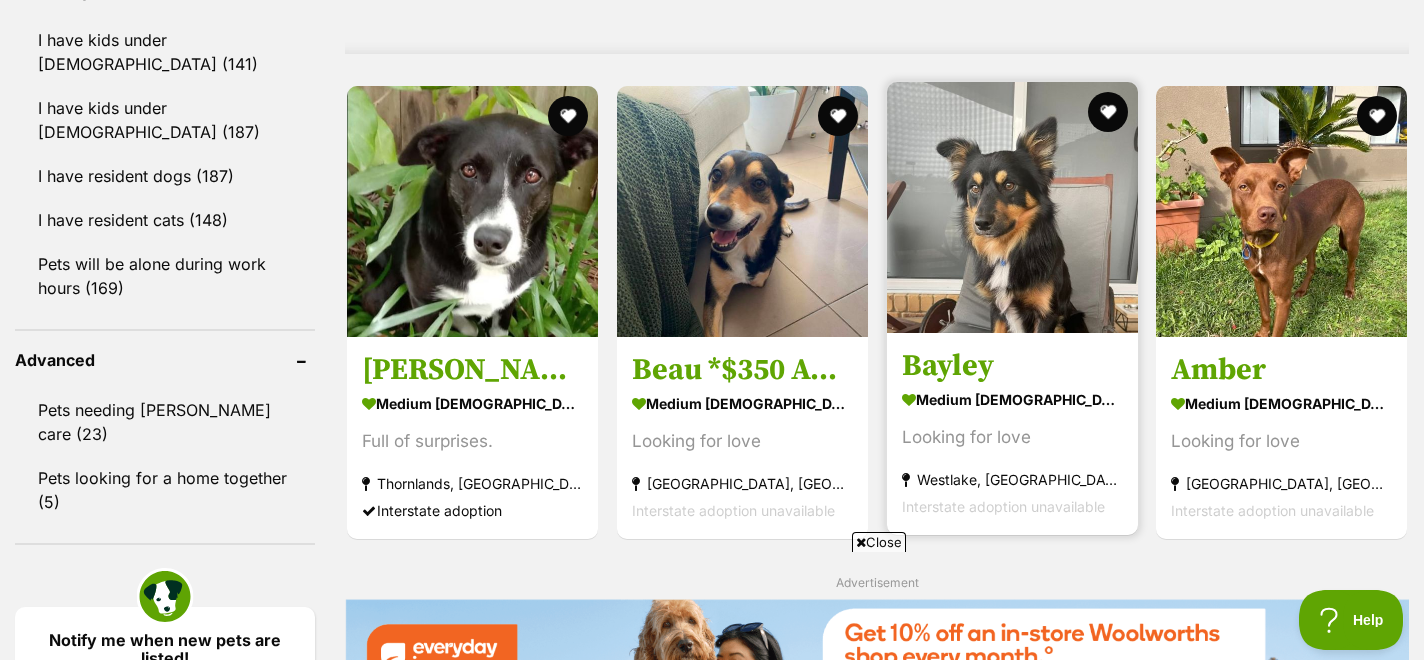 click on "Bayley" at bounding box center (1012, 366) 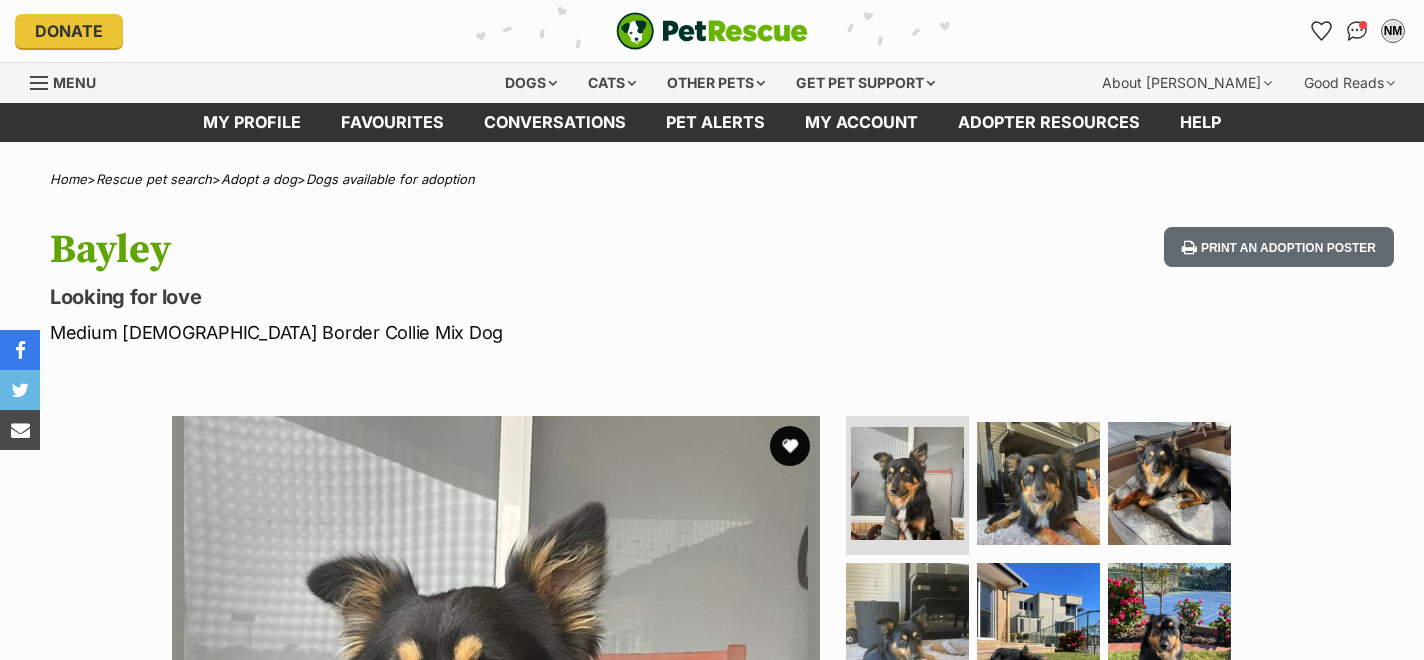 scroll, scrollTop: 0, scrollLeft: 0, axis: both 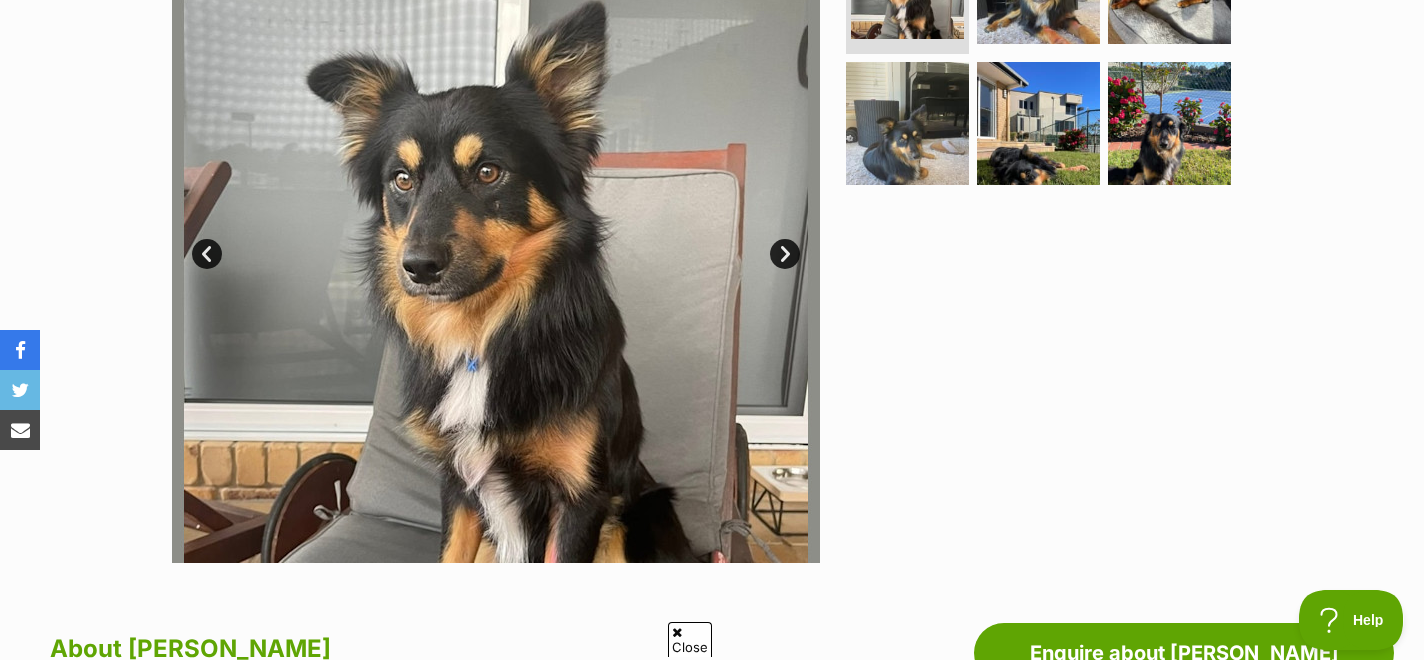 click on "Next" at bounding box center (785, 254) 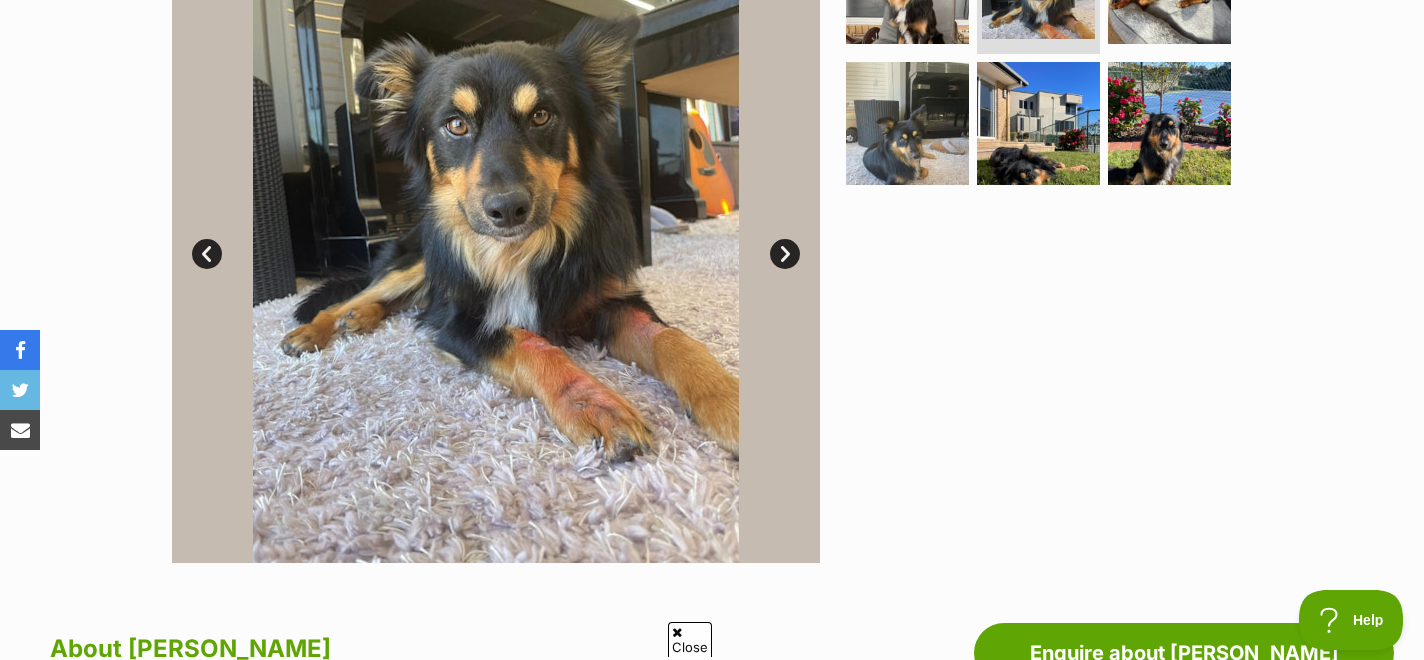 scroll, scrollTop: 0, scrollLeft: 0, axis: both 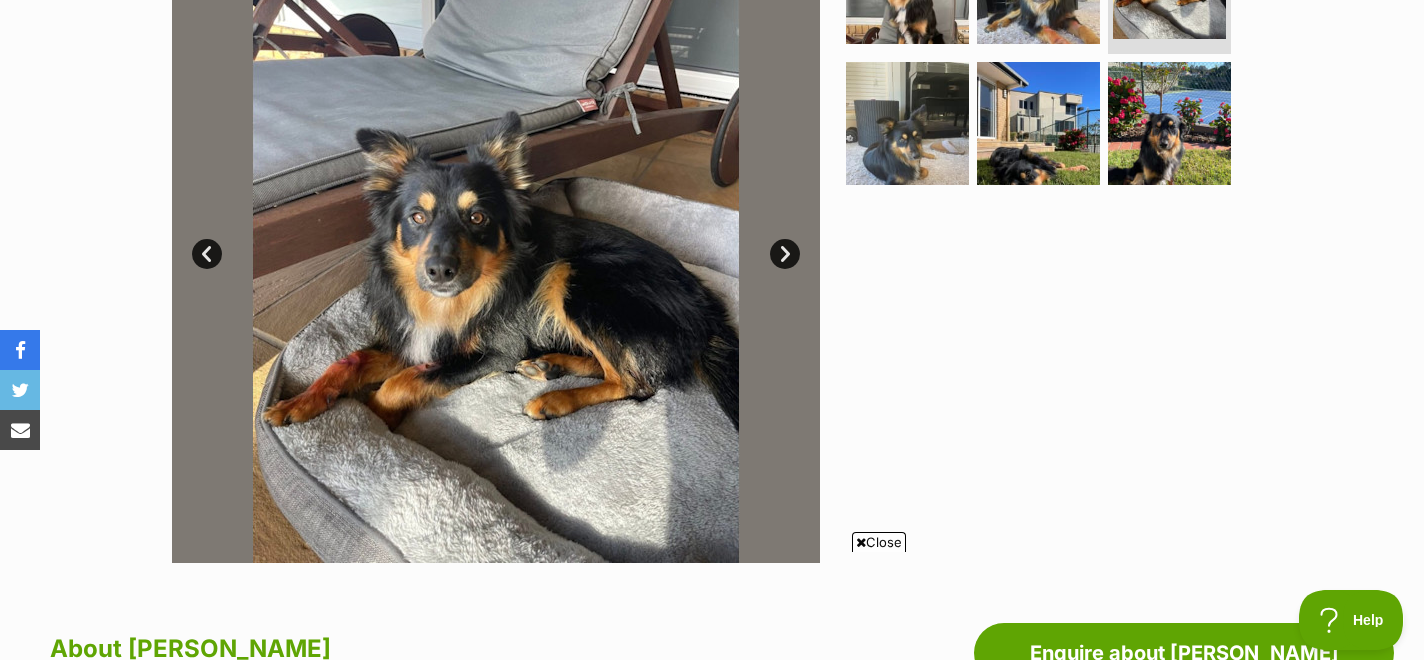 click on "Next" at bounding box center [785, 254] 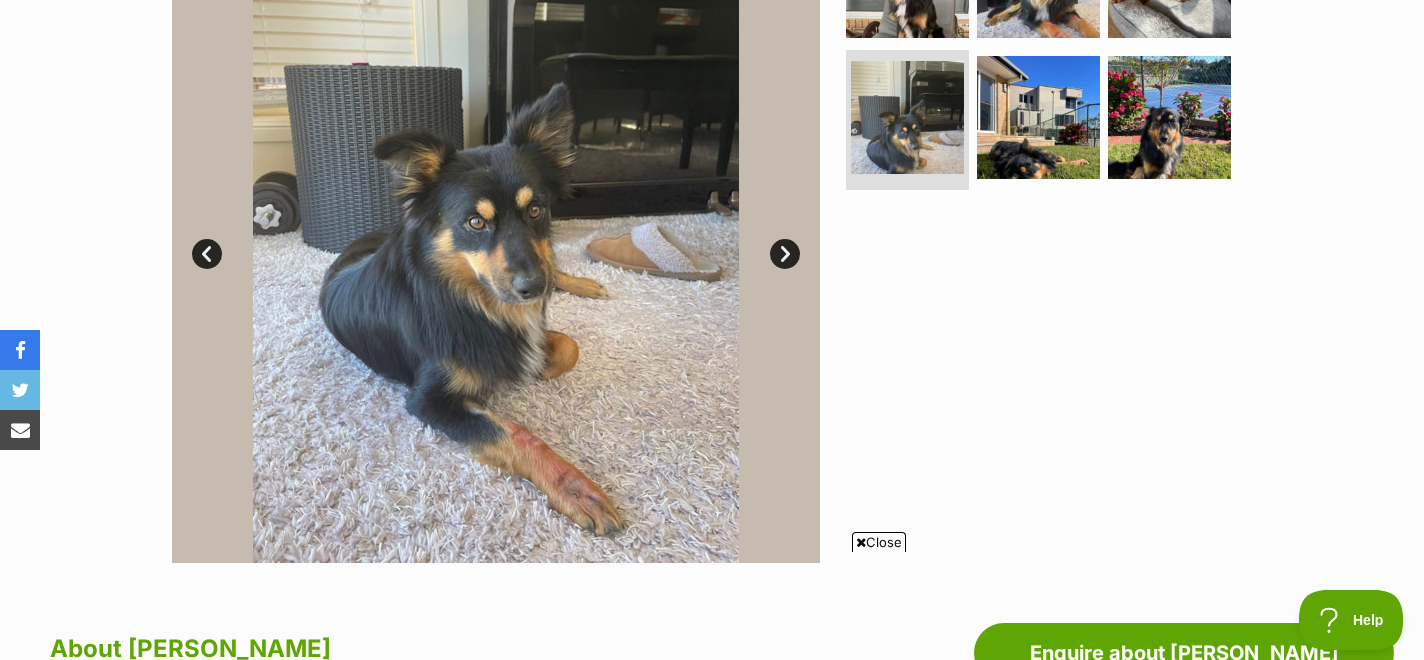 click on "Next" at bounding box center (785, 254) 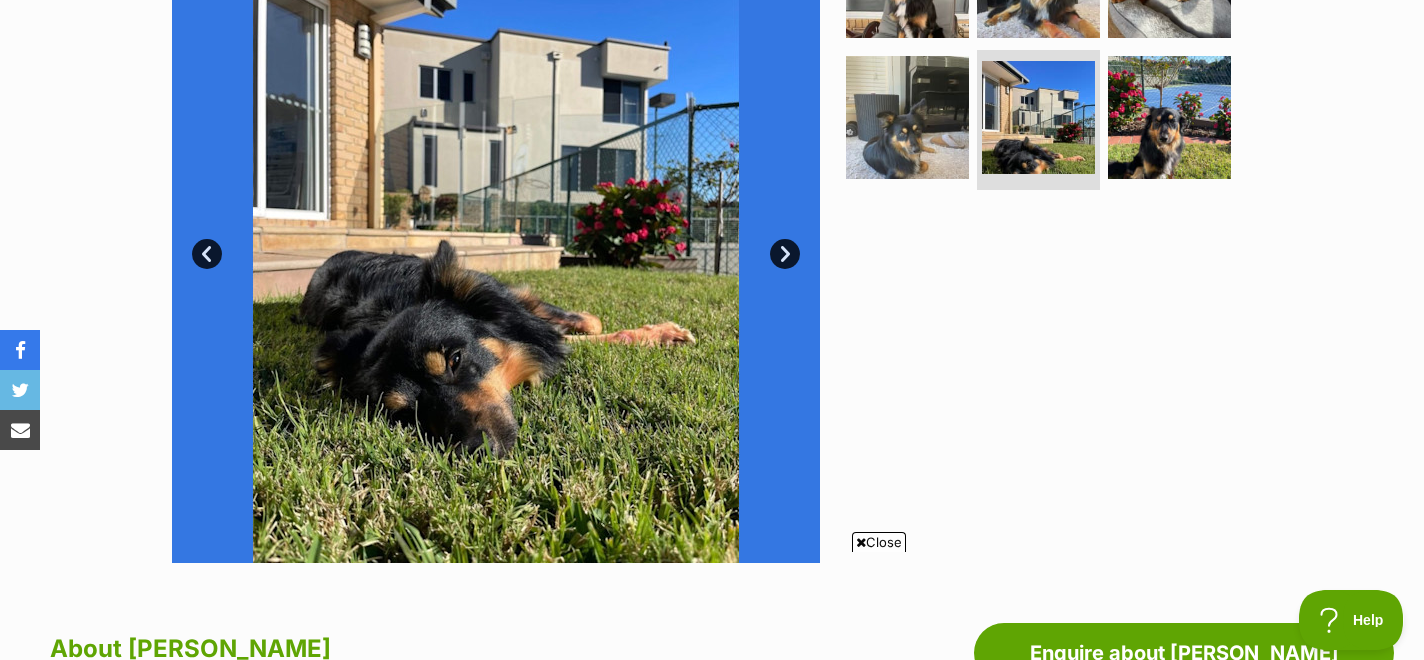 click on "Next" at bounding box center (785, 254) 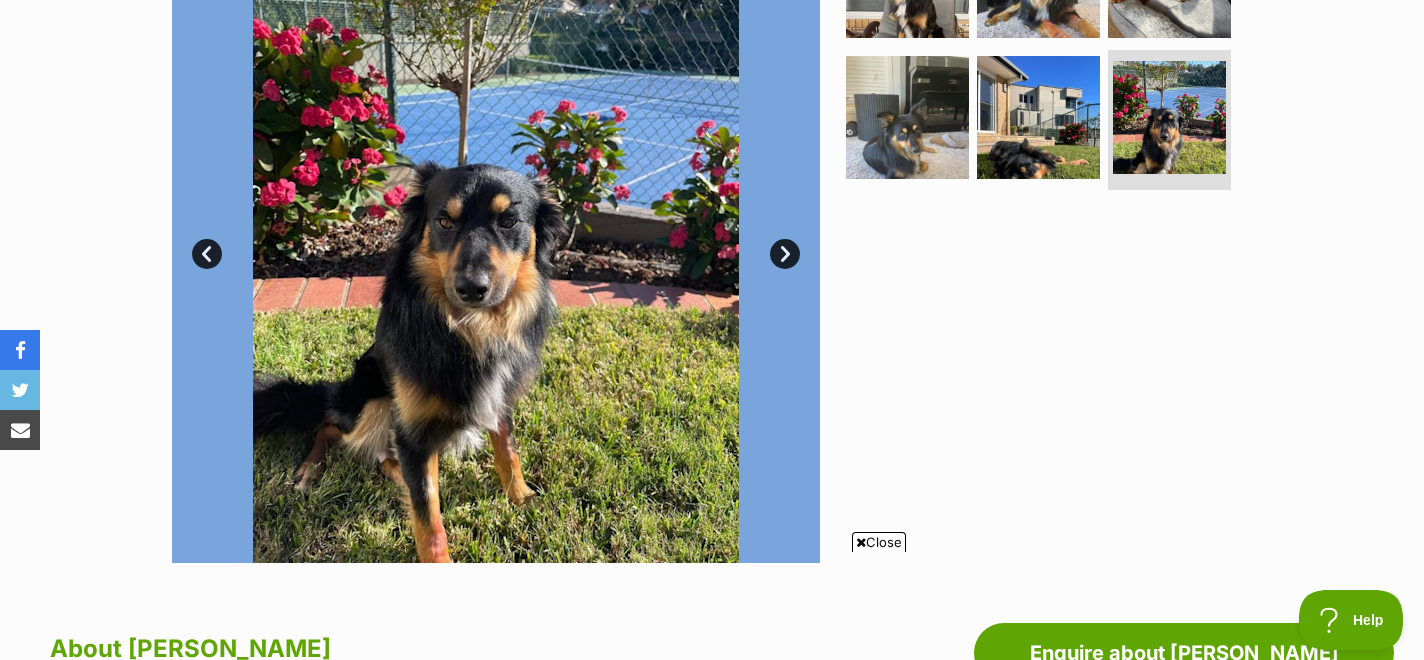 click on "Next" at bounding box center [785, 254] 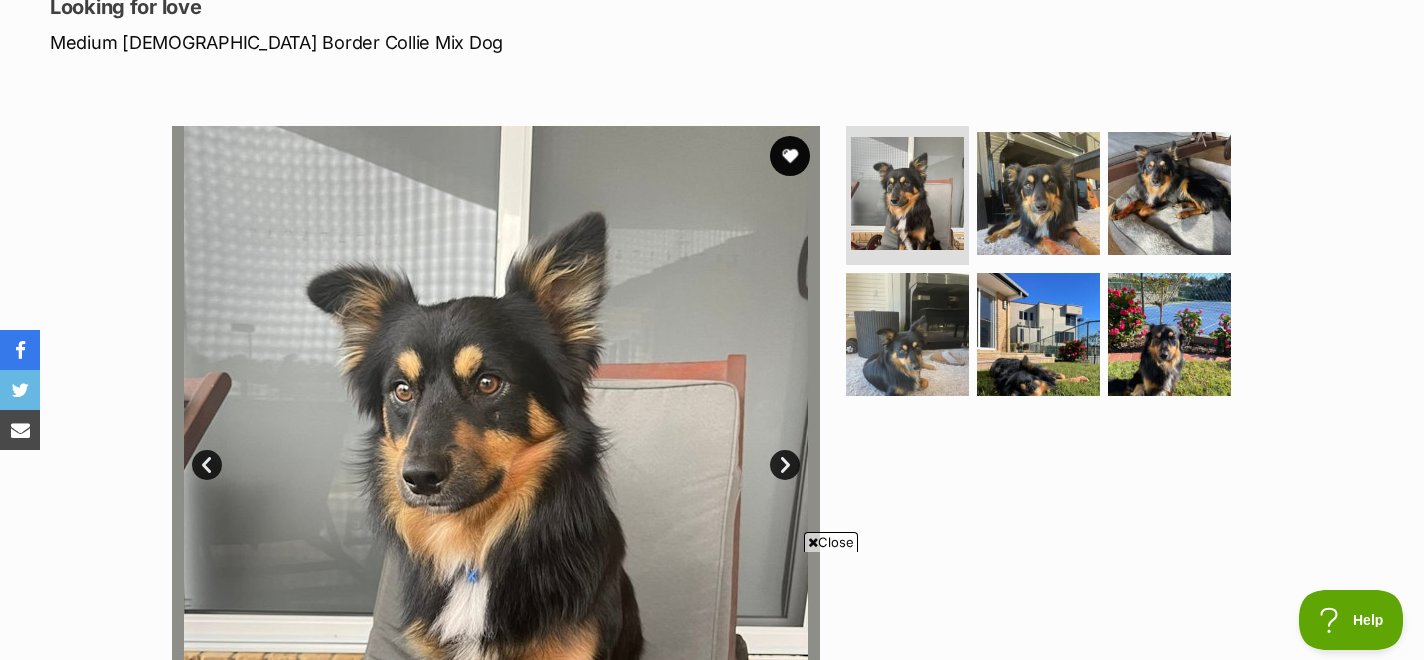 scroll, scrollTop: 293, scrollLeft: 0, axis: vertical 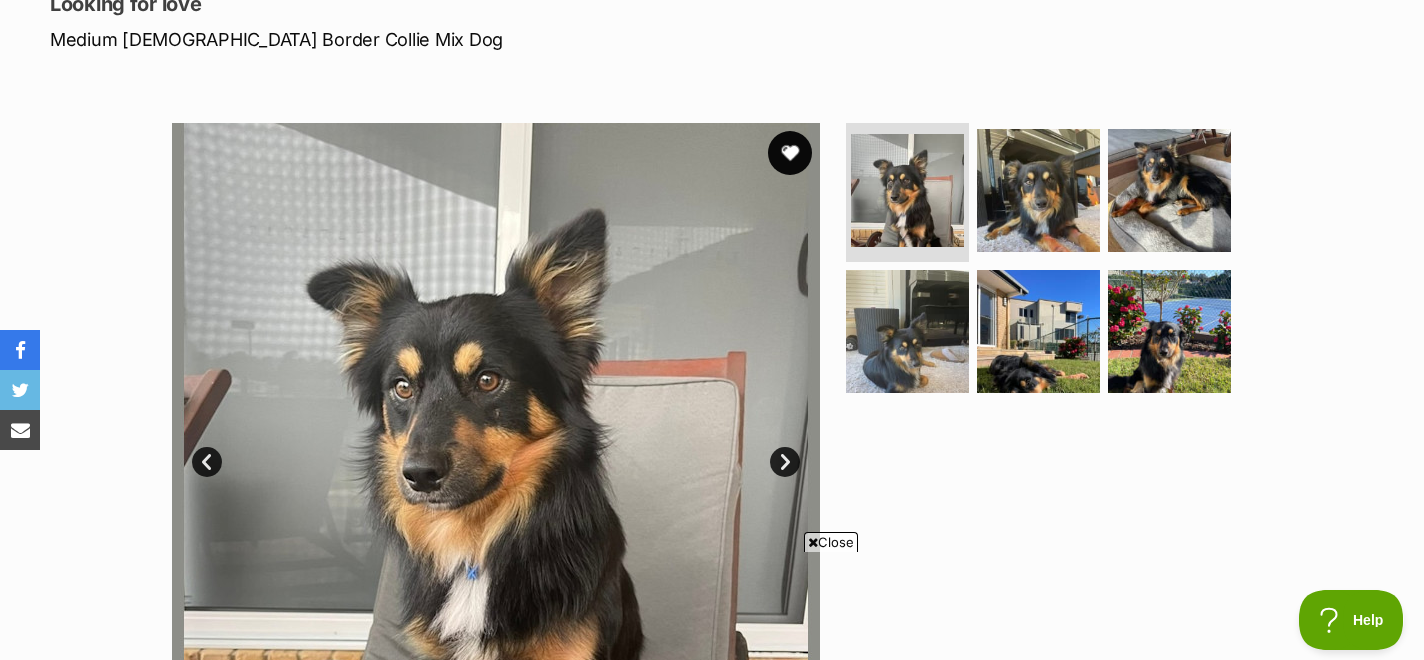 click at bounding box center (790, 153) 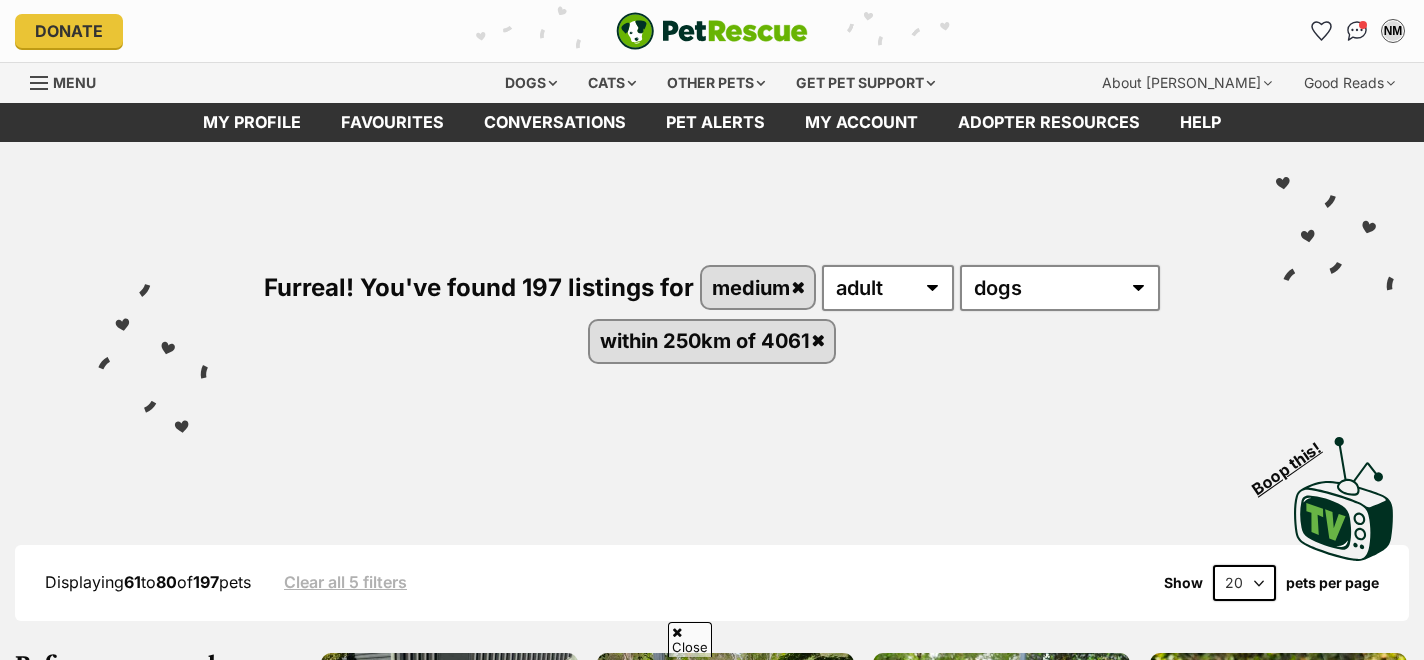 scroll, scrollTop: 1491, scrollLeft: 0, axis: vertical 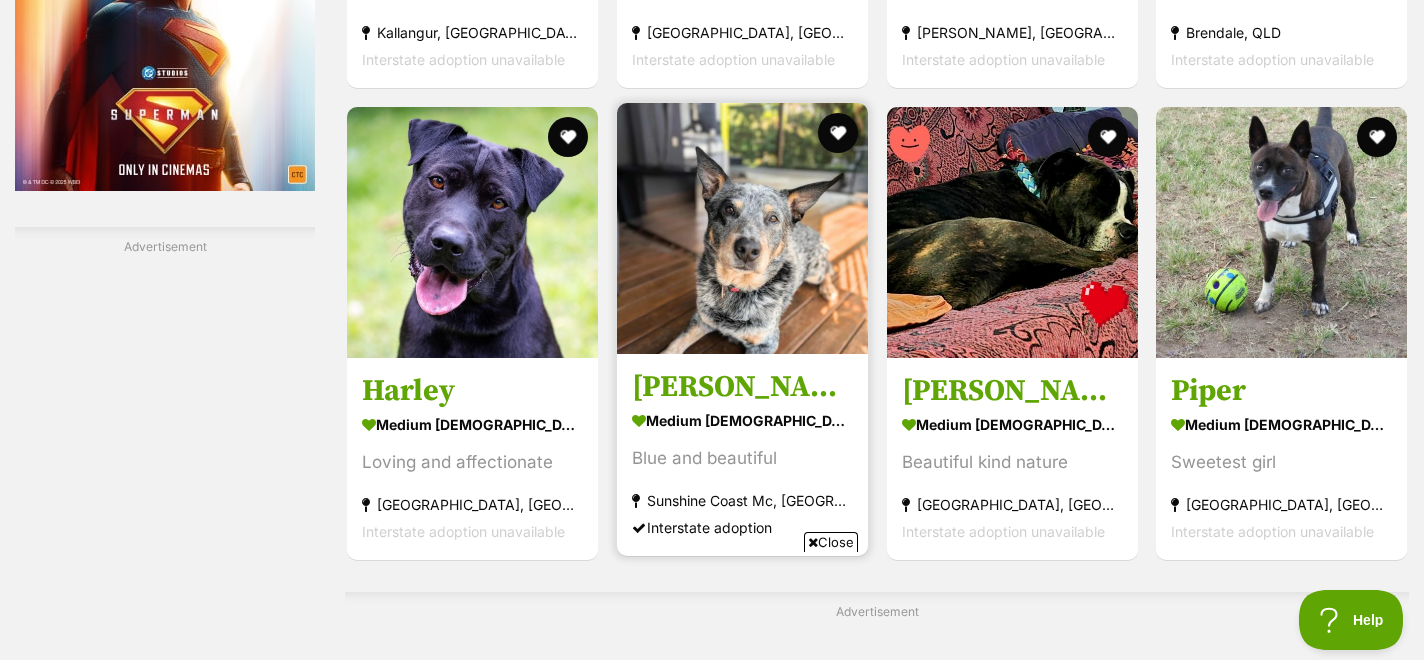 click at bounding box center [742, 228] 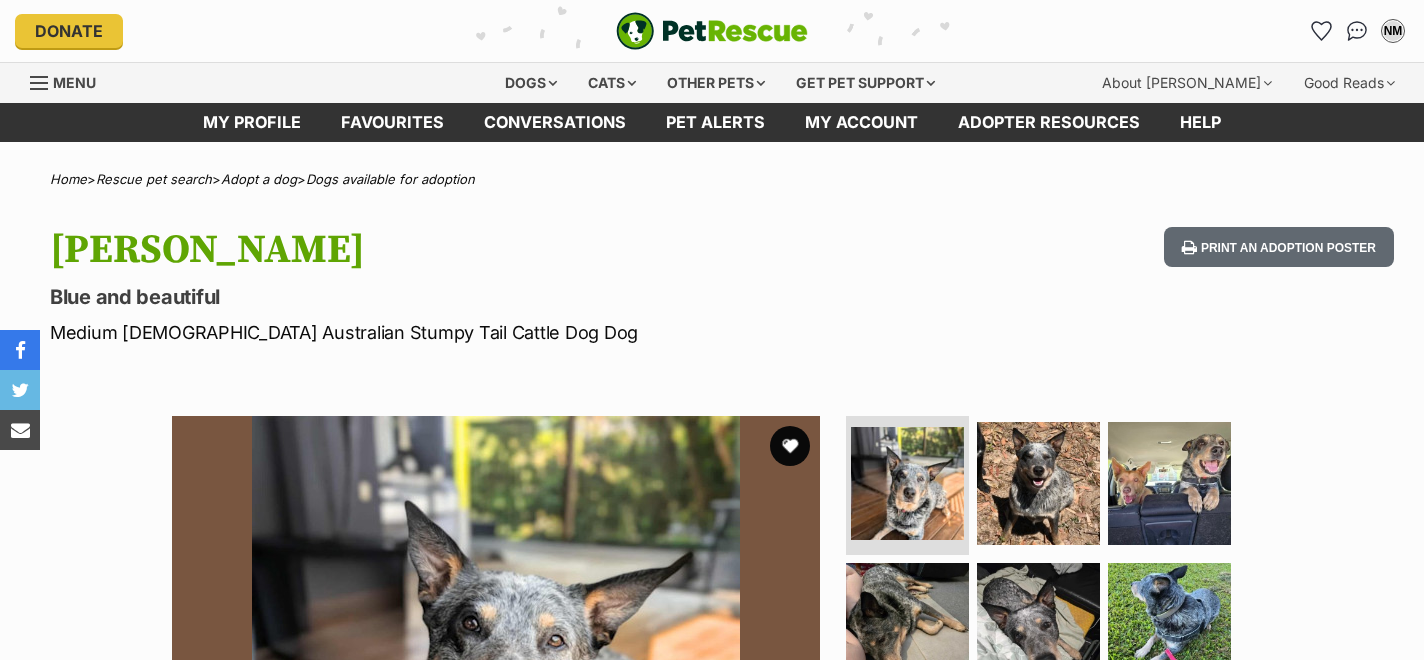scroll, scrollTop: 0, scrollLeft: 0, axis: both 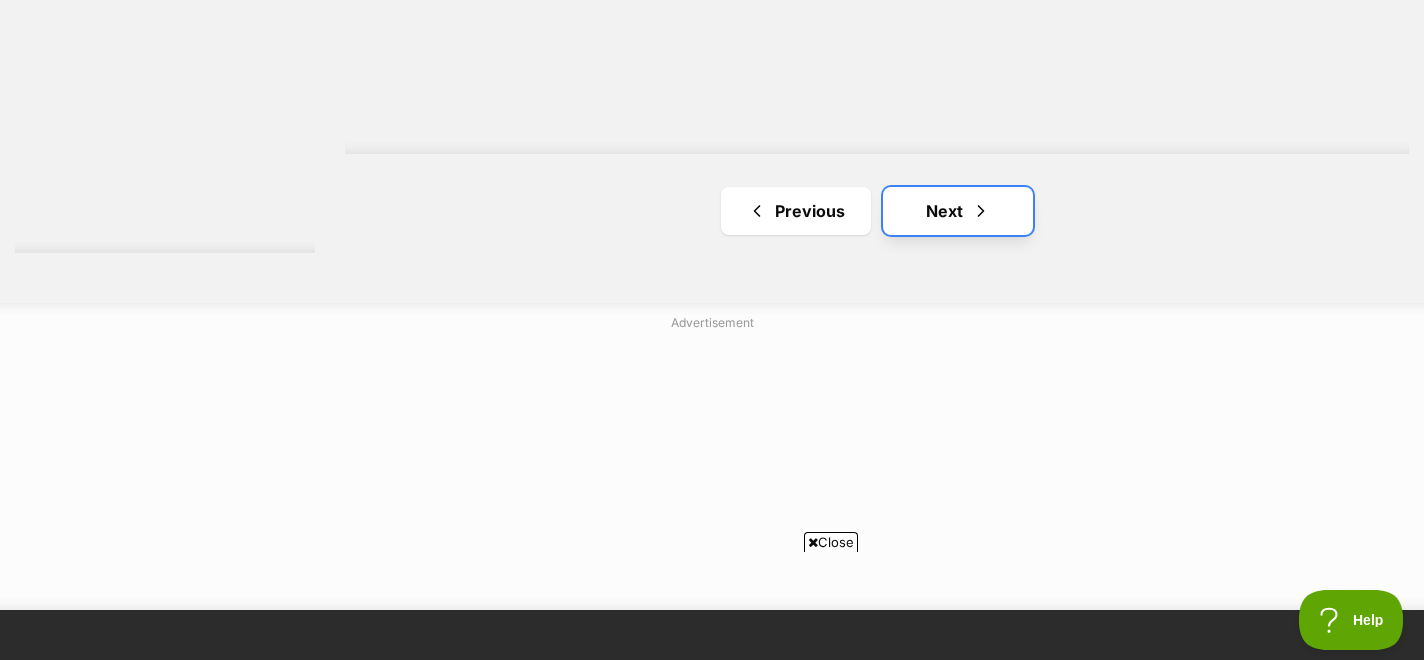 click on "Next" at bounding box center (958, 211) 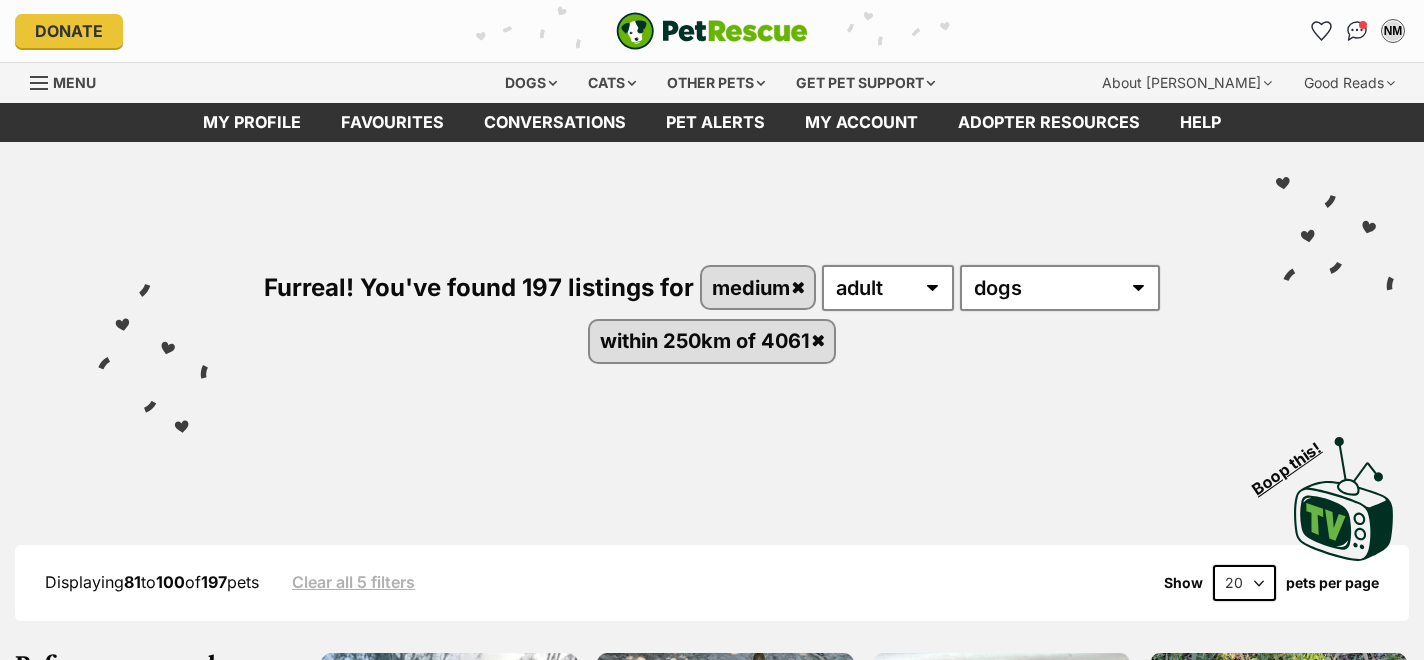 scroll, scrollTop: 0, scrollLeft: 0, axis: both 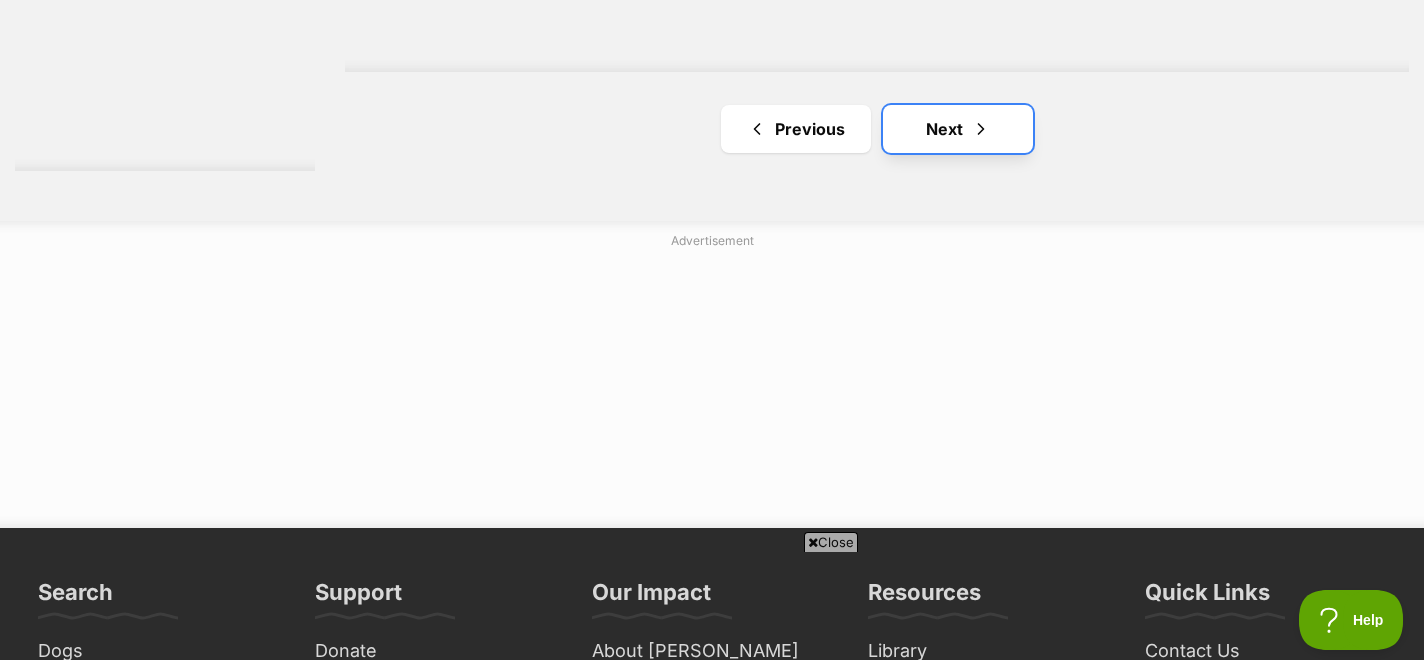 click on "Next" at bounding box center [958, 129] 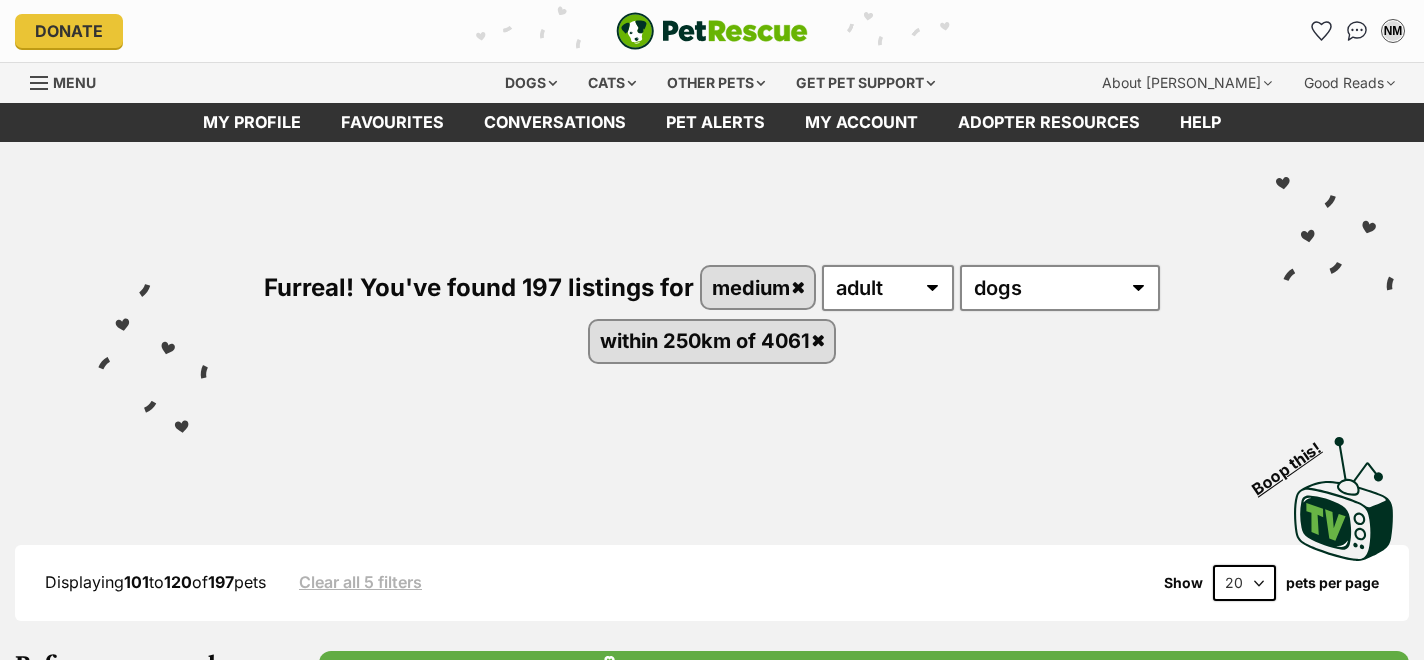 scroll, scrollTop: 0, scrollLeft: 0, axis: both 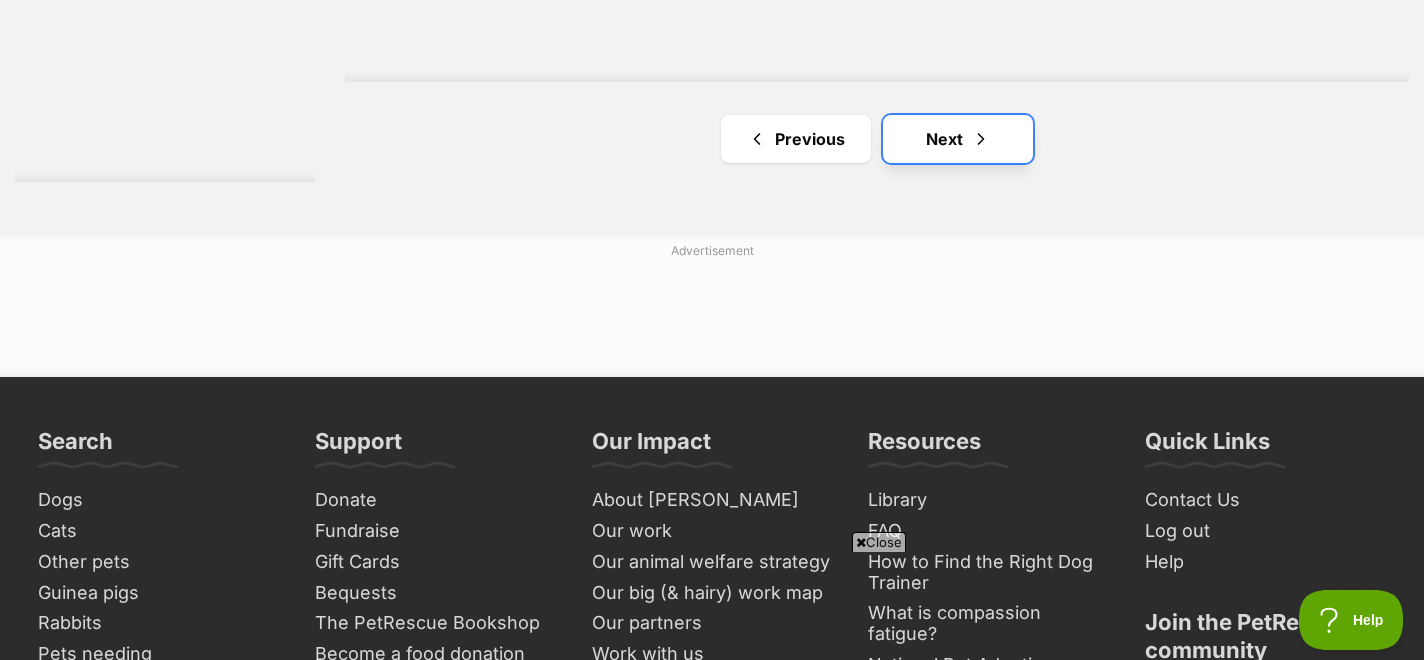 click on "Next" at bounding box center (958, 139) 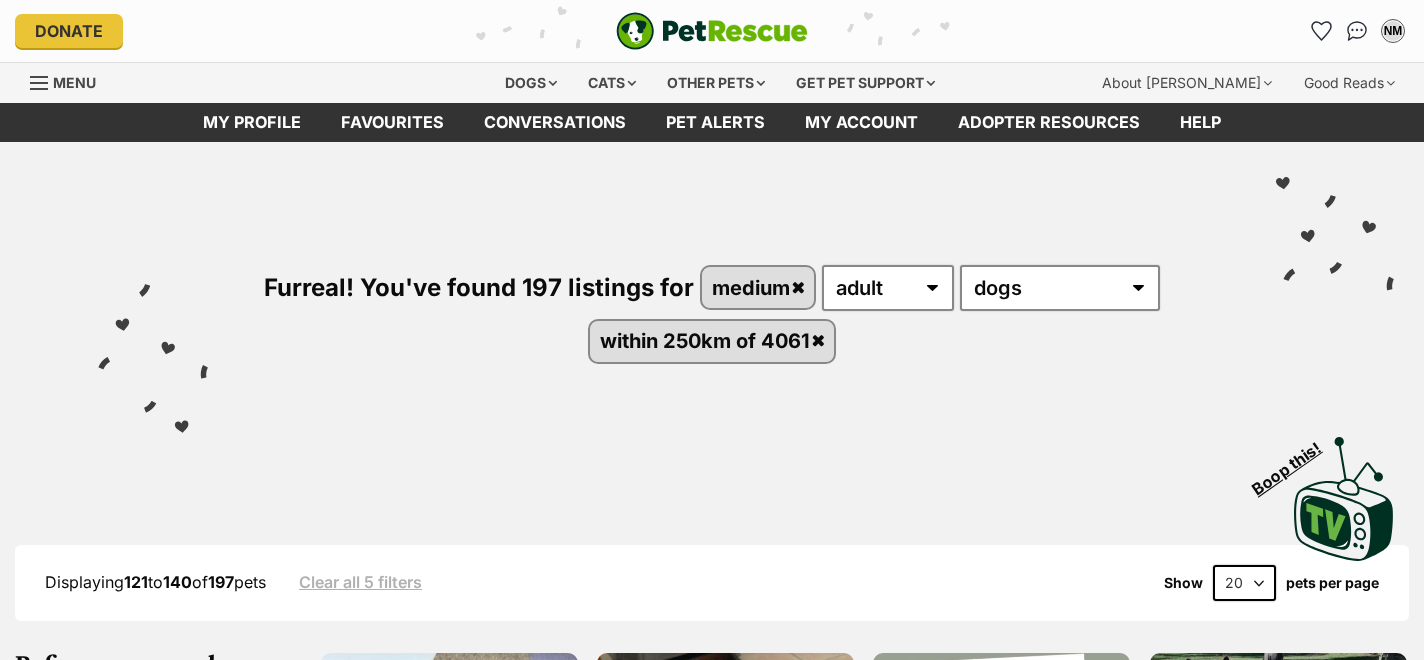 scroll, scrollTop: 0, scrollLeft: 0, axis: both 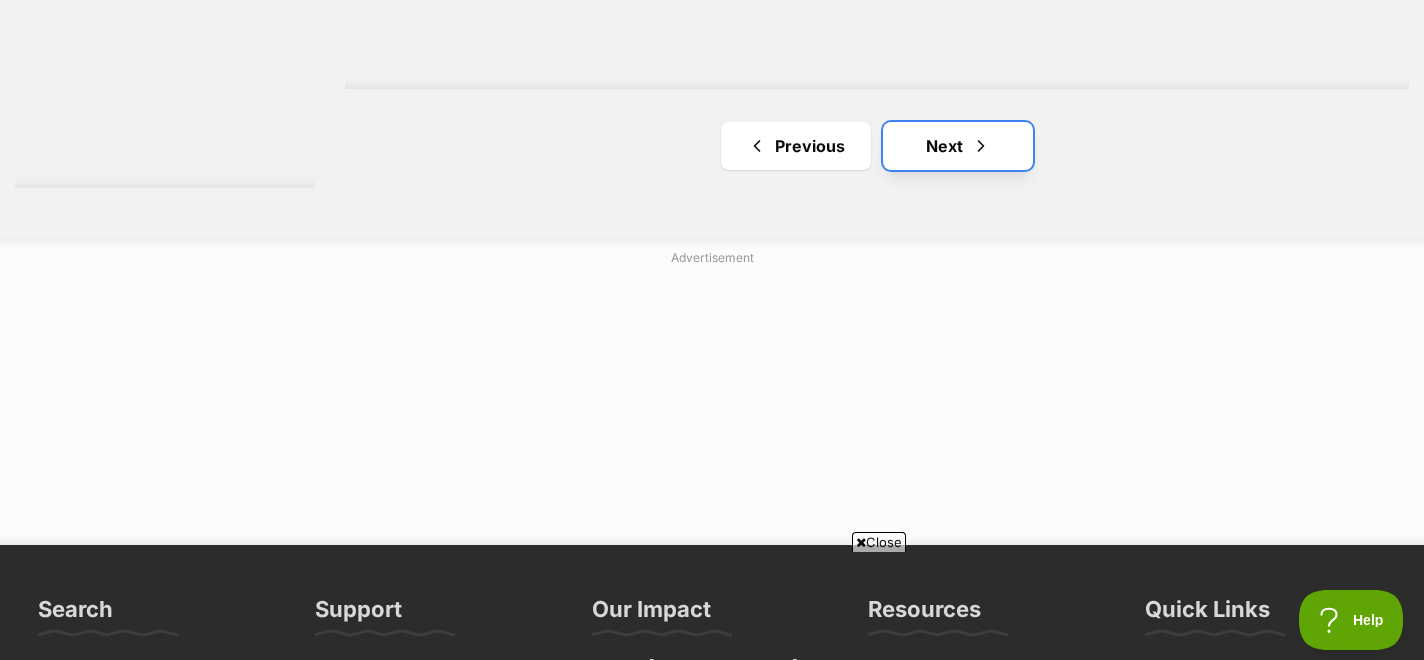 click at bounding box center [981, 146] 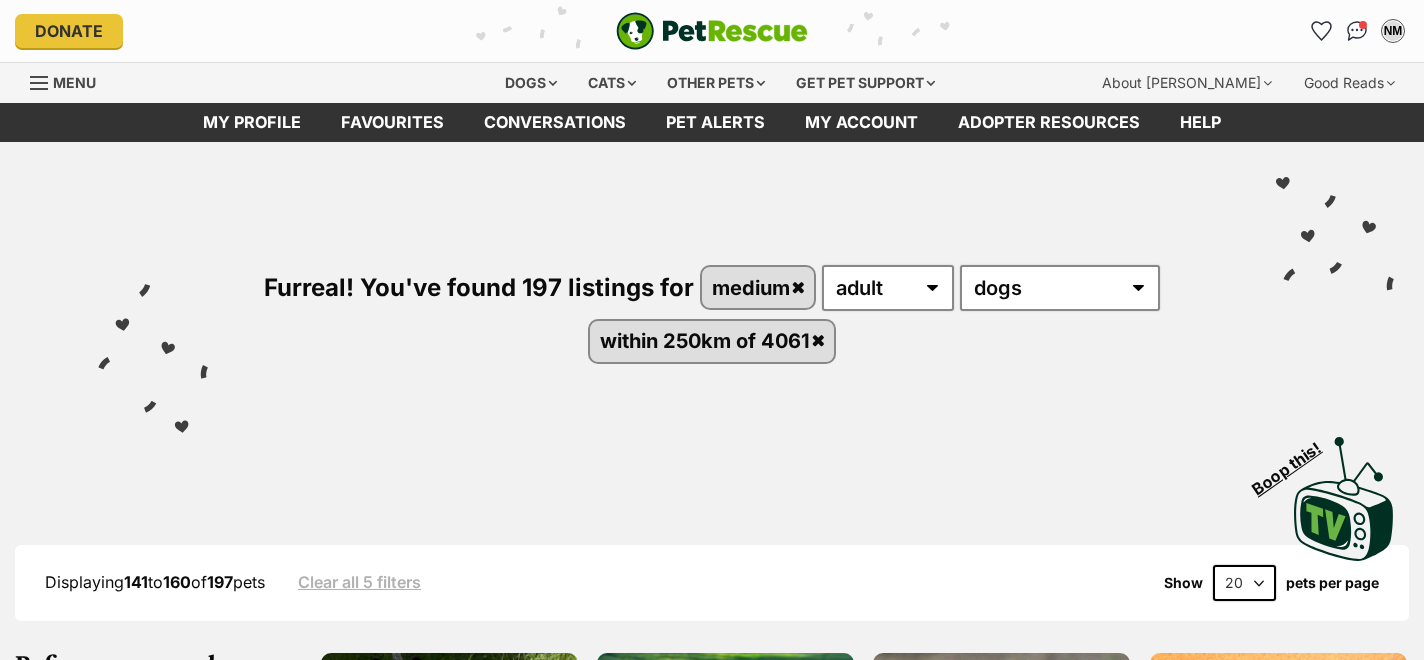 scroll, scrollTop: 0, scrollLeft: 0, axis: both 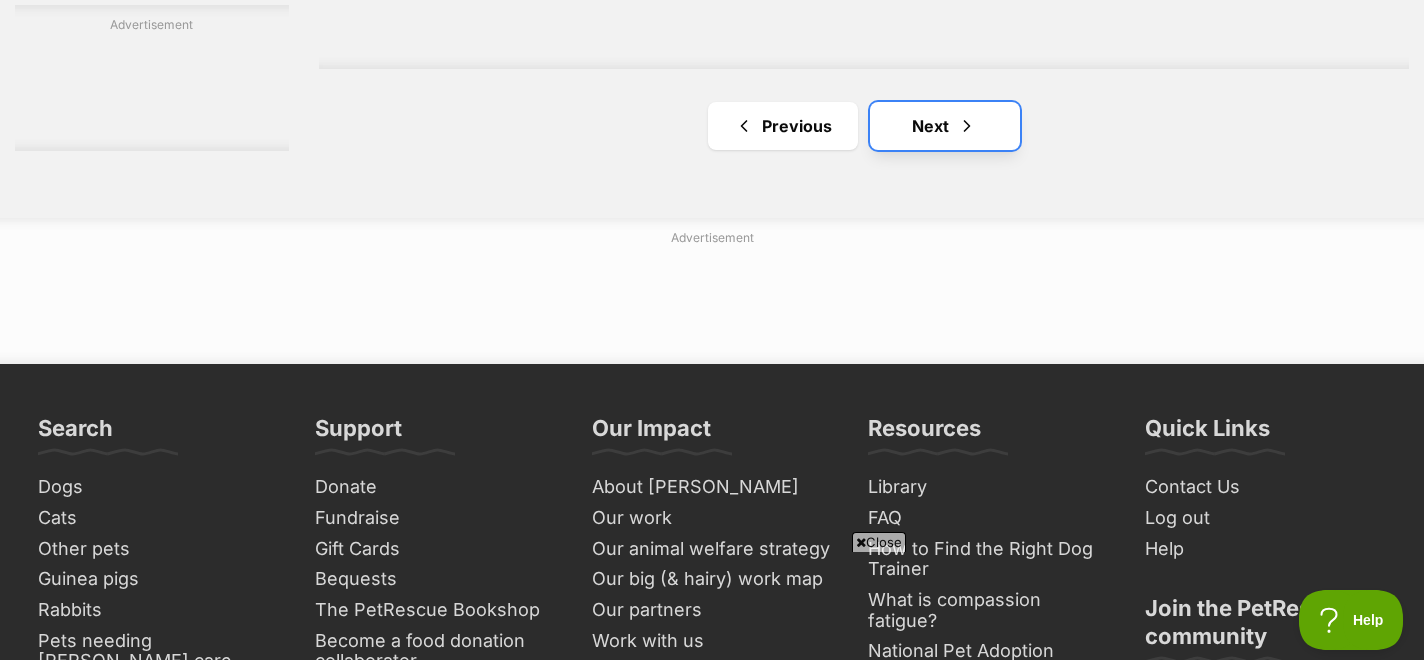 click on "Next" at bounding box center [945, 126] 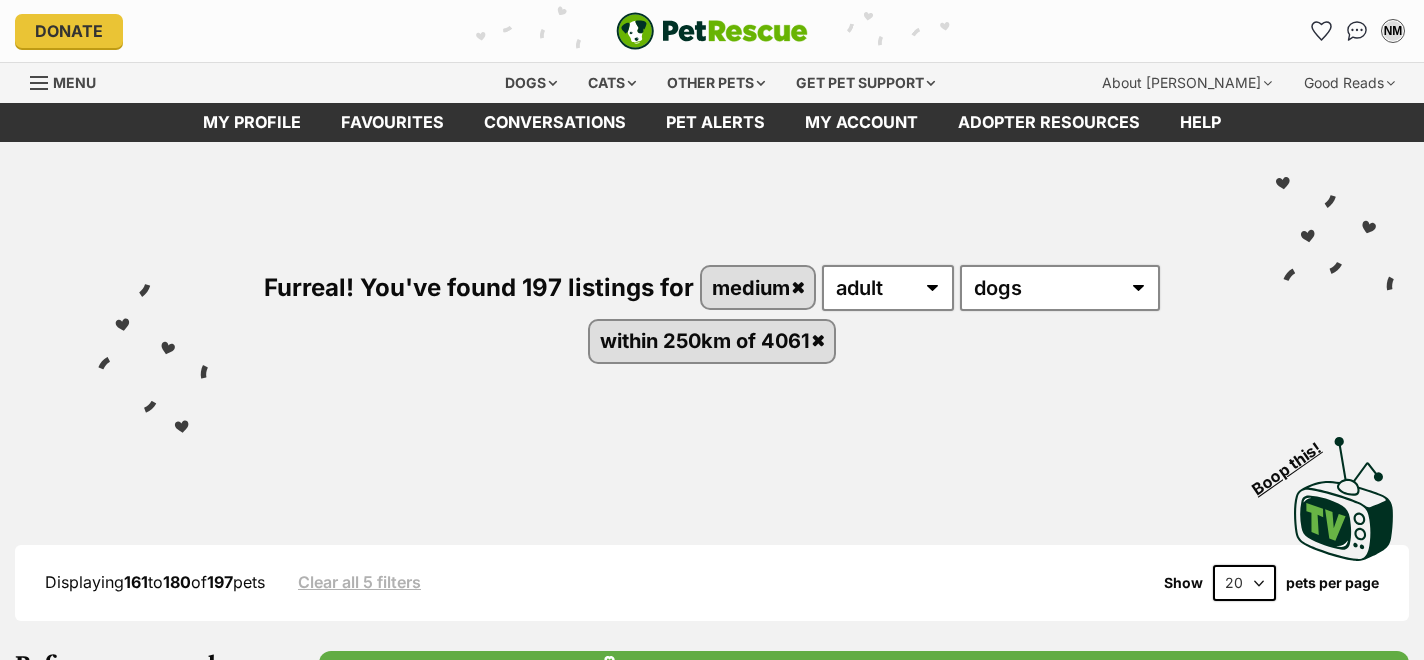 scroll, scrollTop: 0, scrollLeft: 0, axis: both 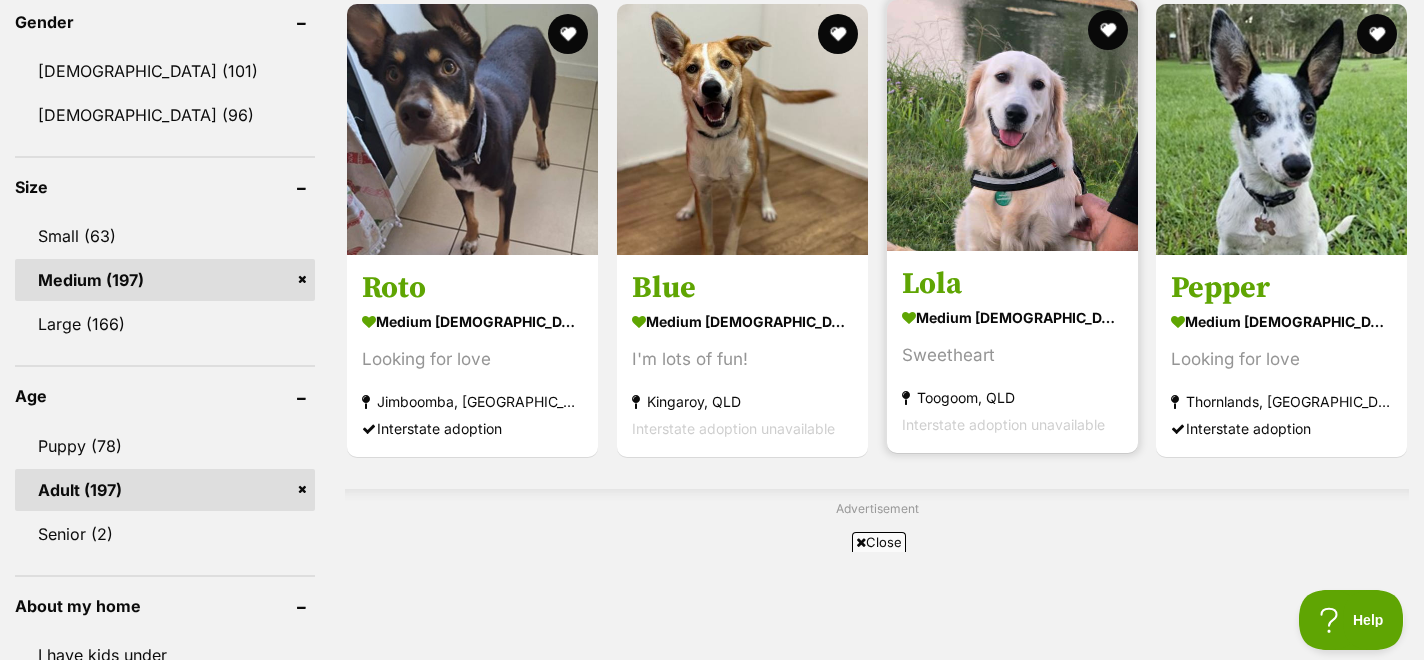 click on "Lola" at bounding box center [1012, 284] 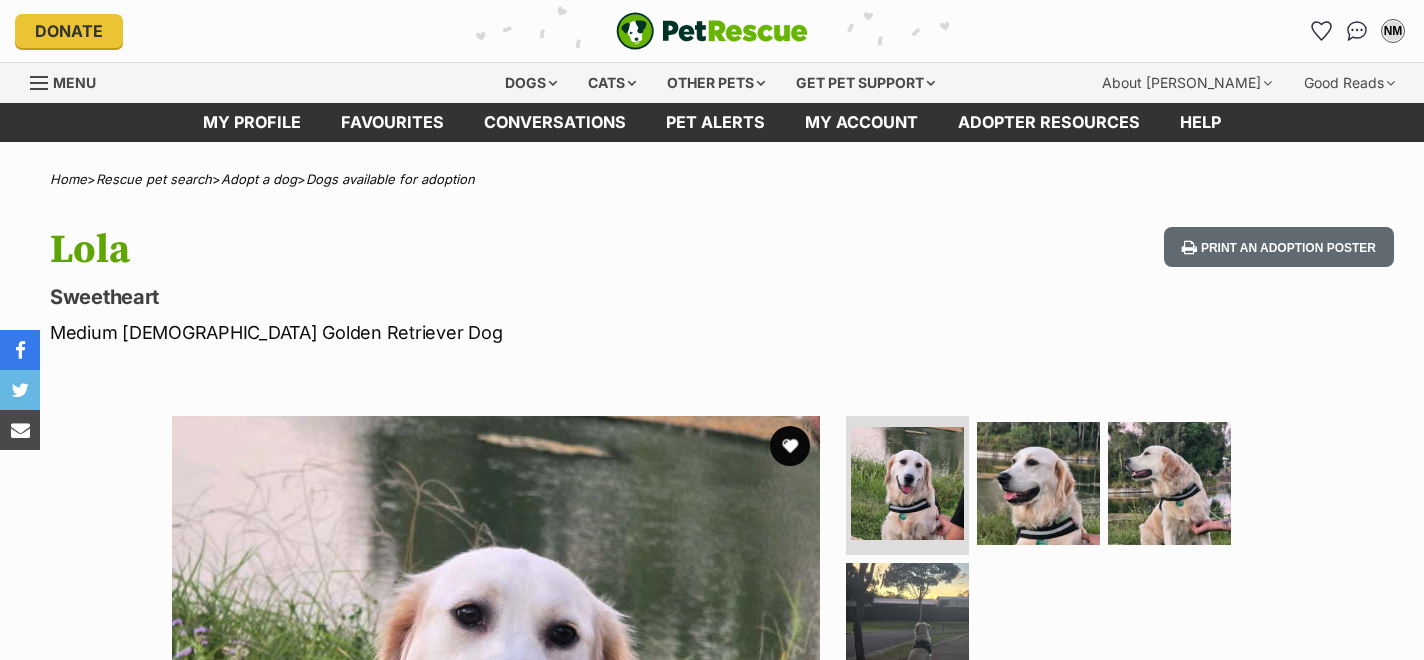 scroll, scrollTop: 0, scrollLeft: 0, axis: both 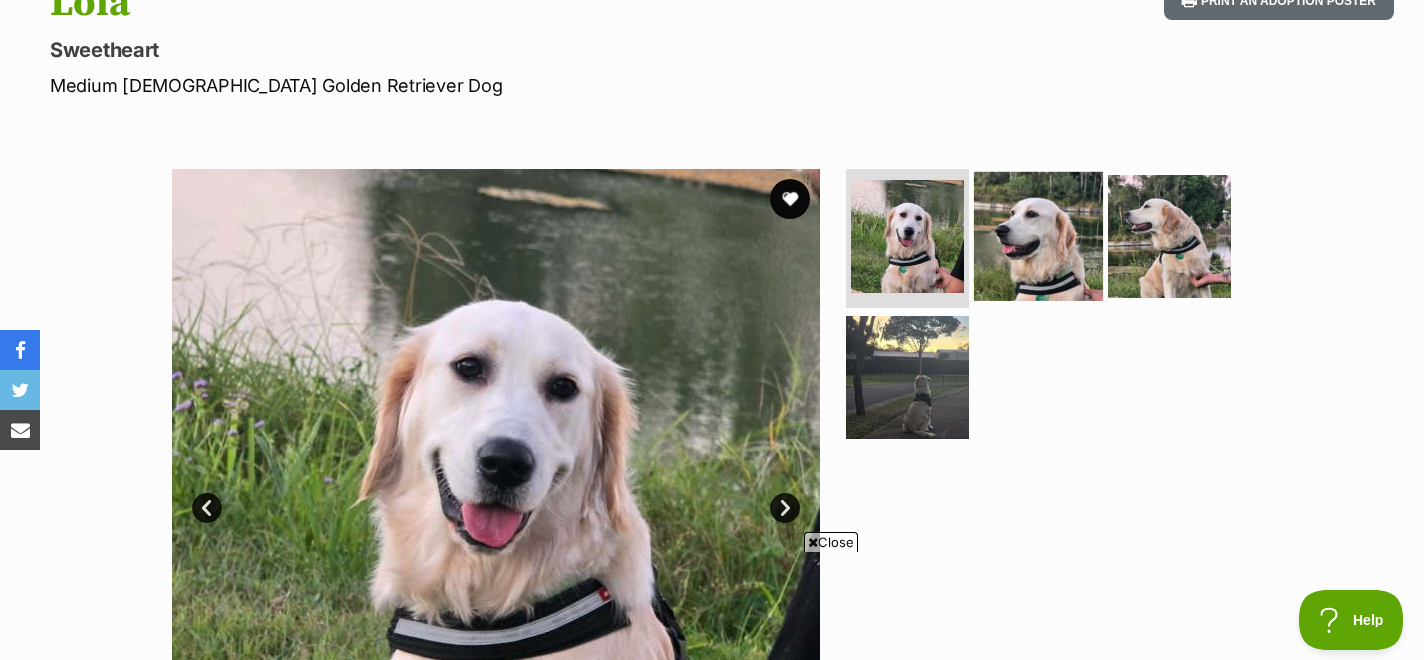 click at bounding box center (1038, 235) 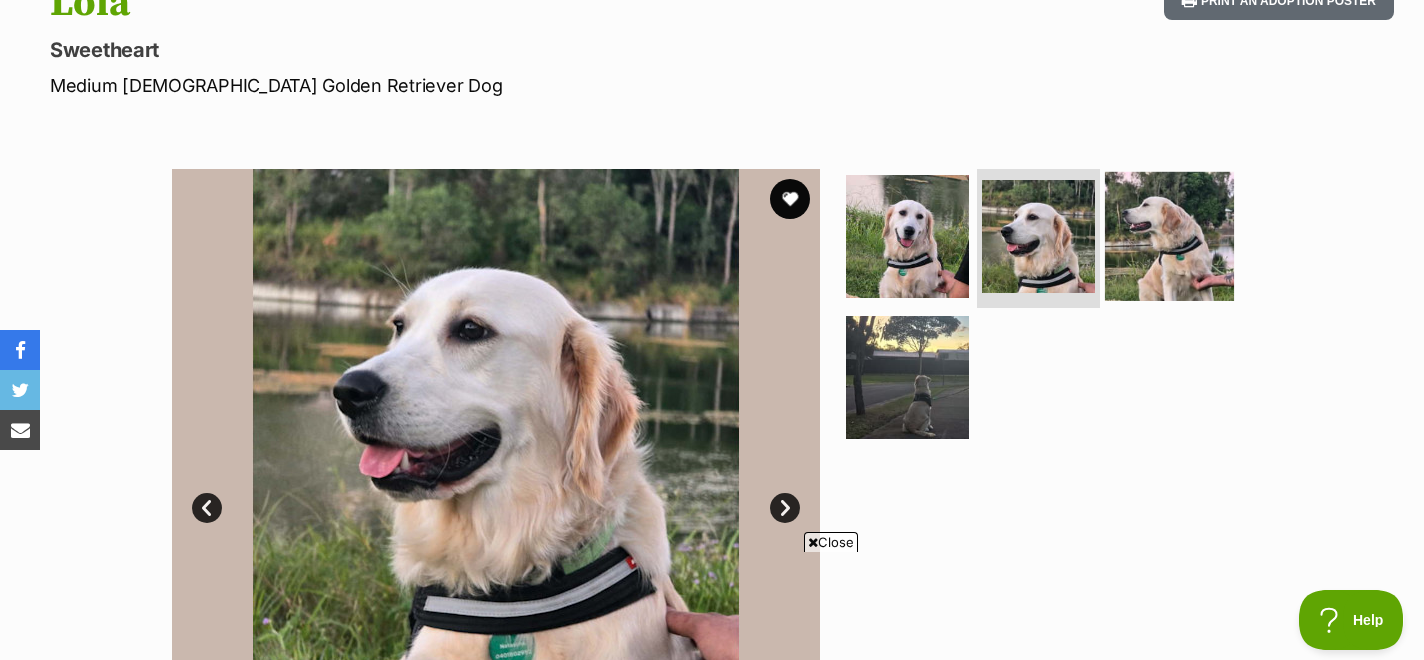 click at bounding box center (1169, 235) 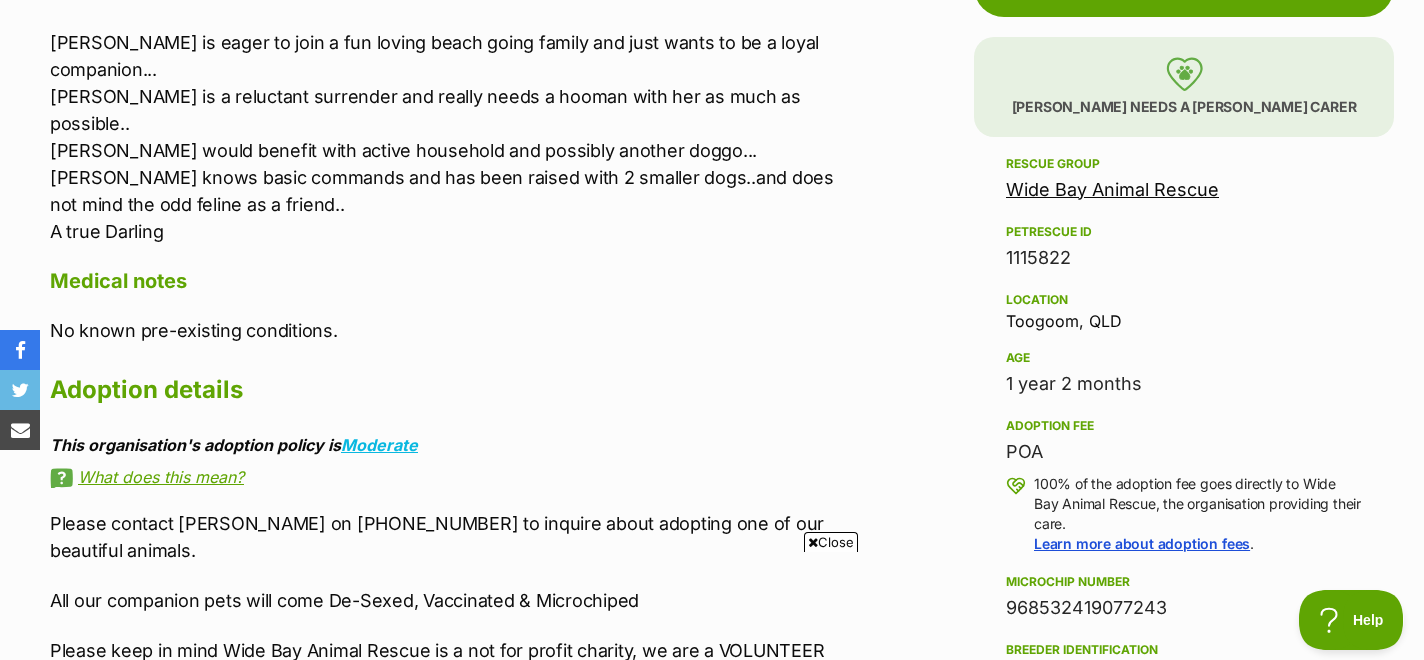 scroll, scrollTop: 1027, scrollLeft: 0, axis: vertical 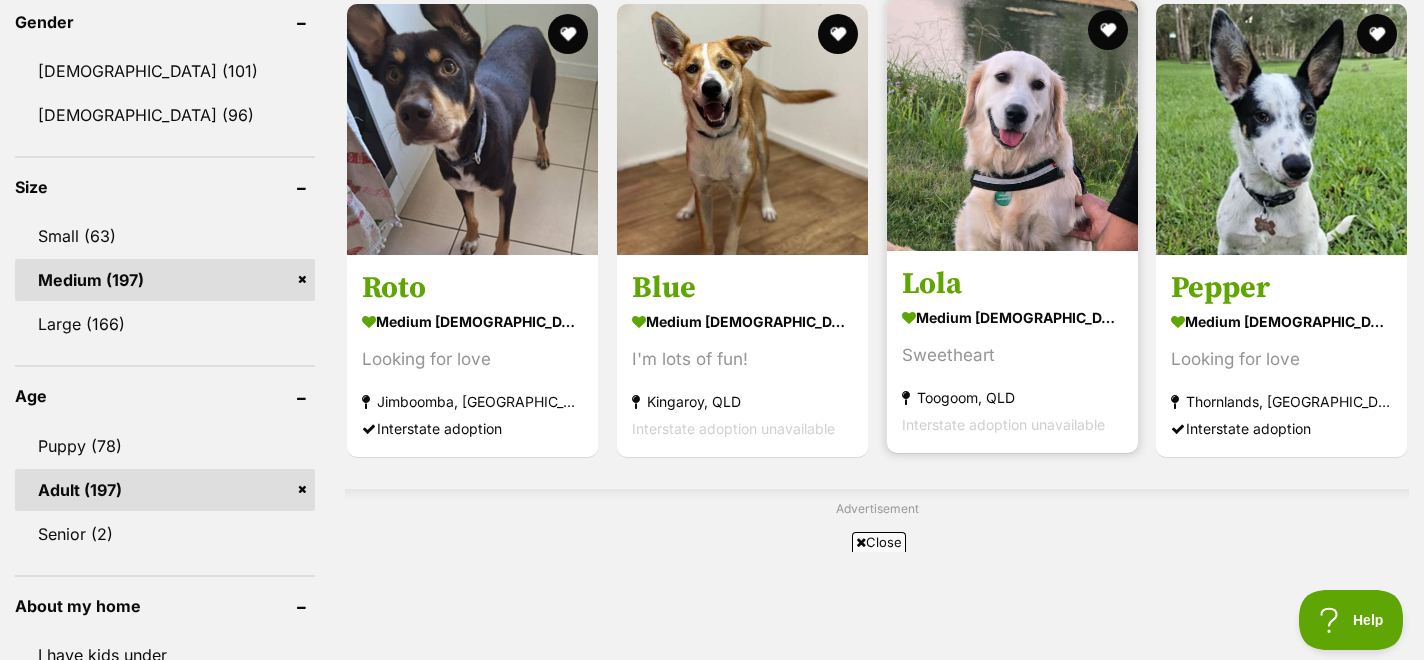 click on "Lola
medium female Dog
Sweetheart
Toogoom, QLD
Interstate adoption unavailable" at bounding box center (1012, 351) 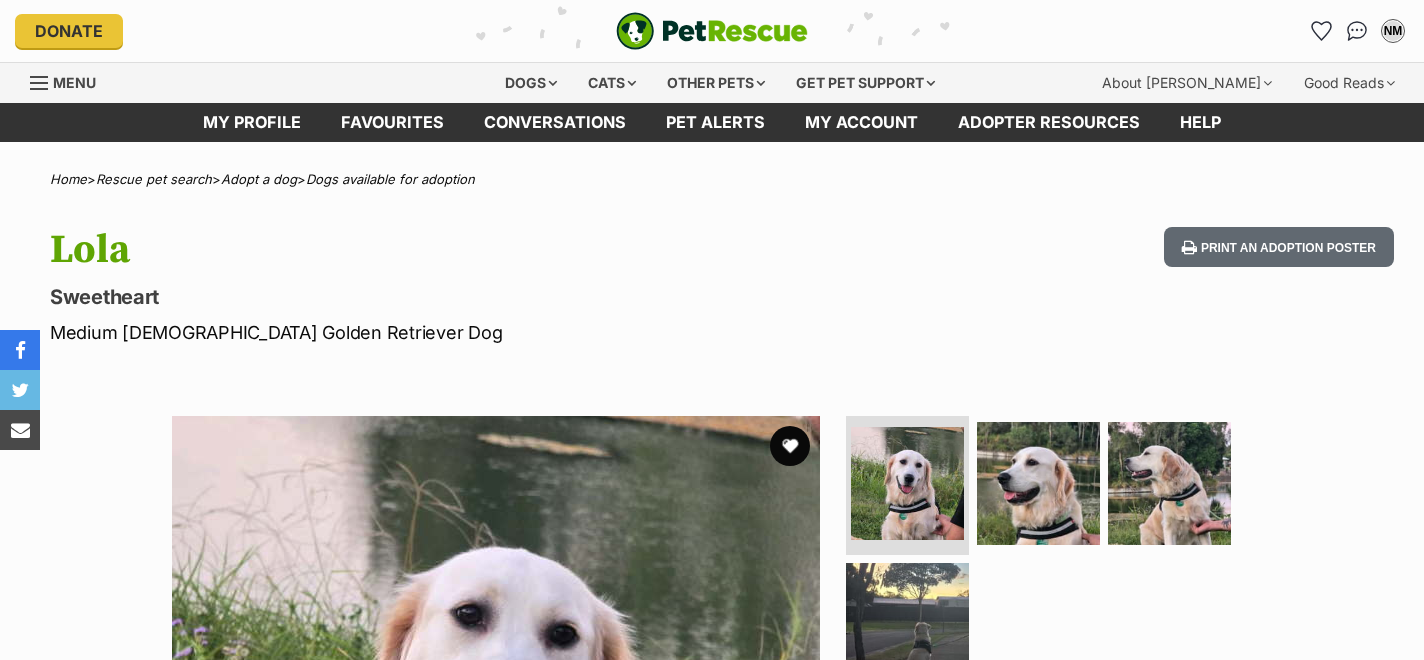 scroll, scrollTop: 0, scrollLeft: 0, axis: both 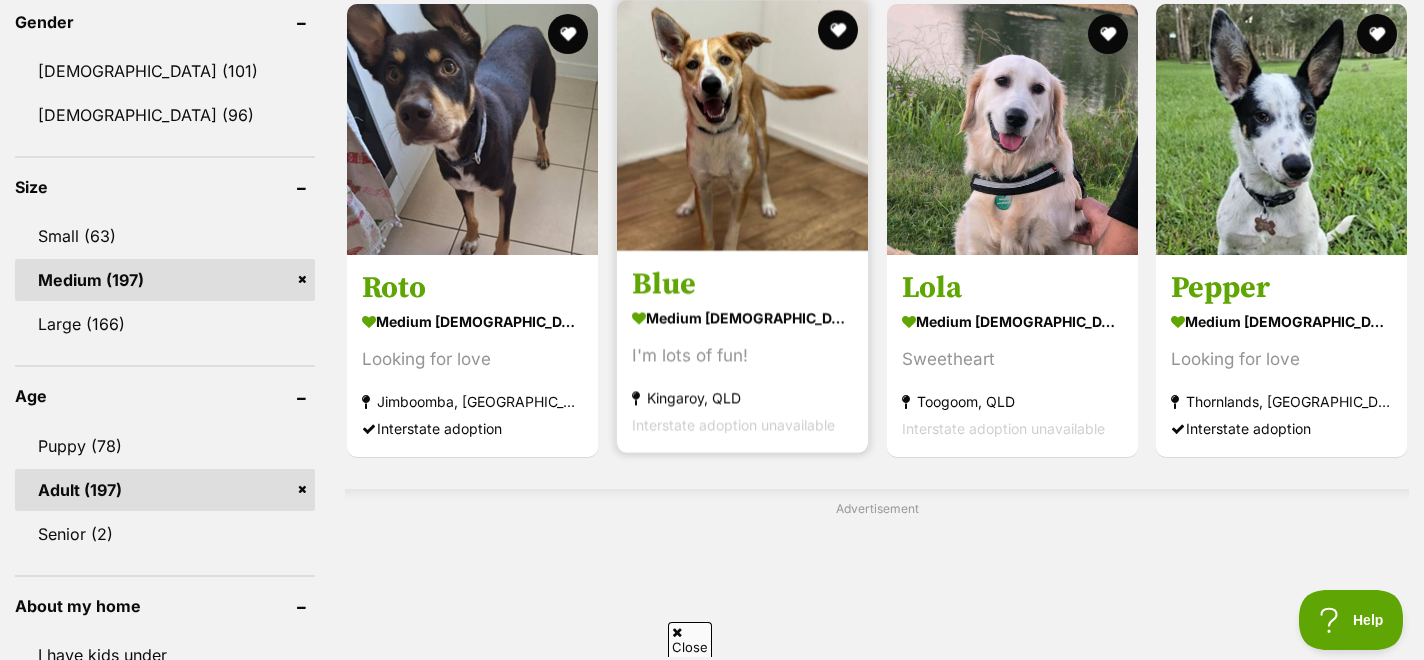 click on "Blue" at bounding box center (742, 284) 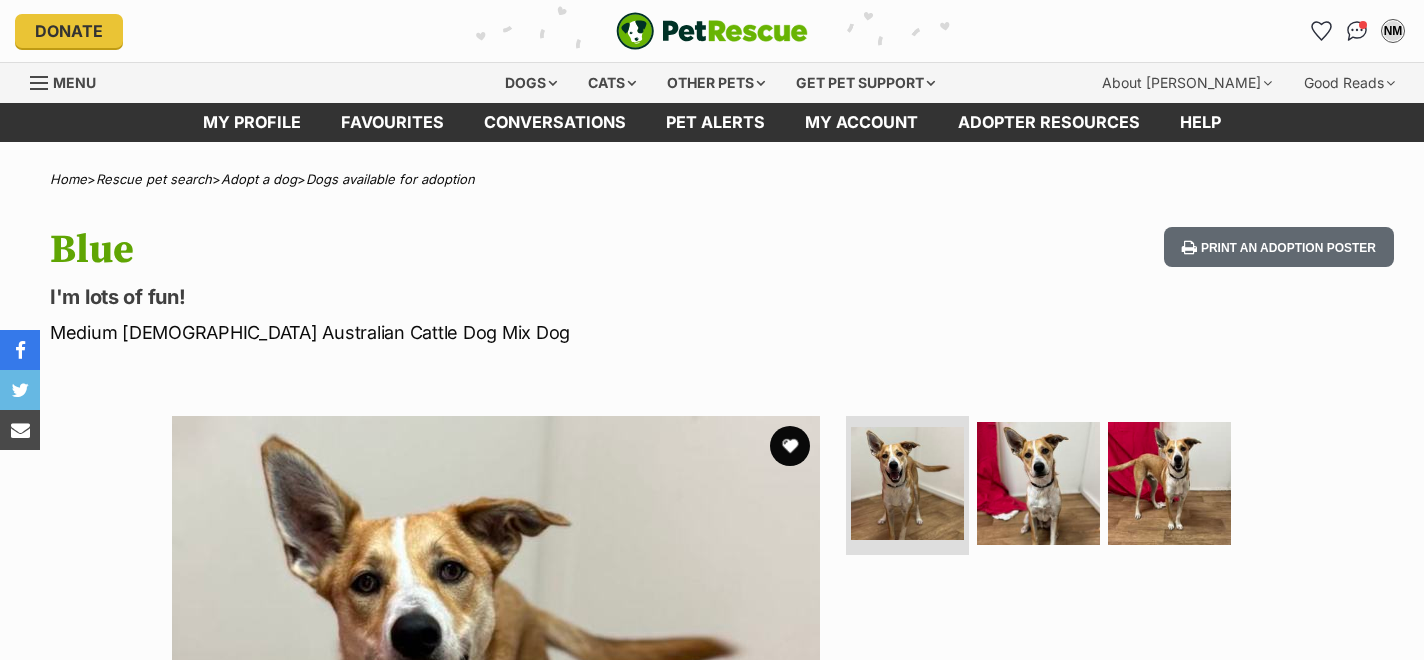 scroll, scrollTop: 0, scrollLeft: 0, axis: both 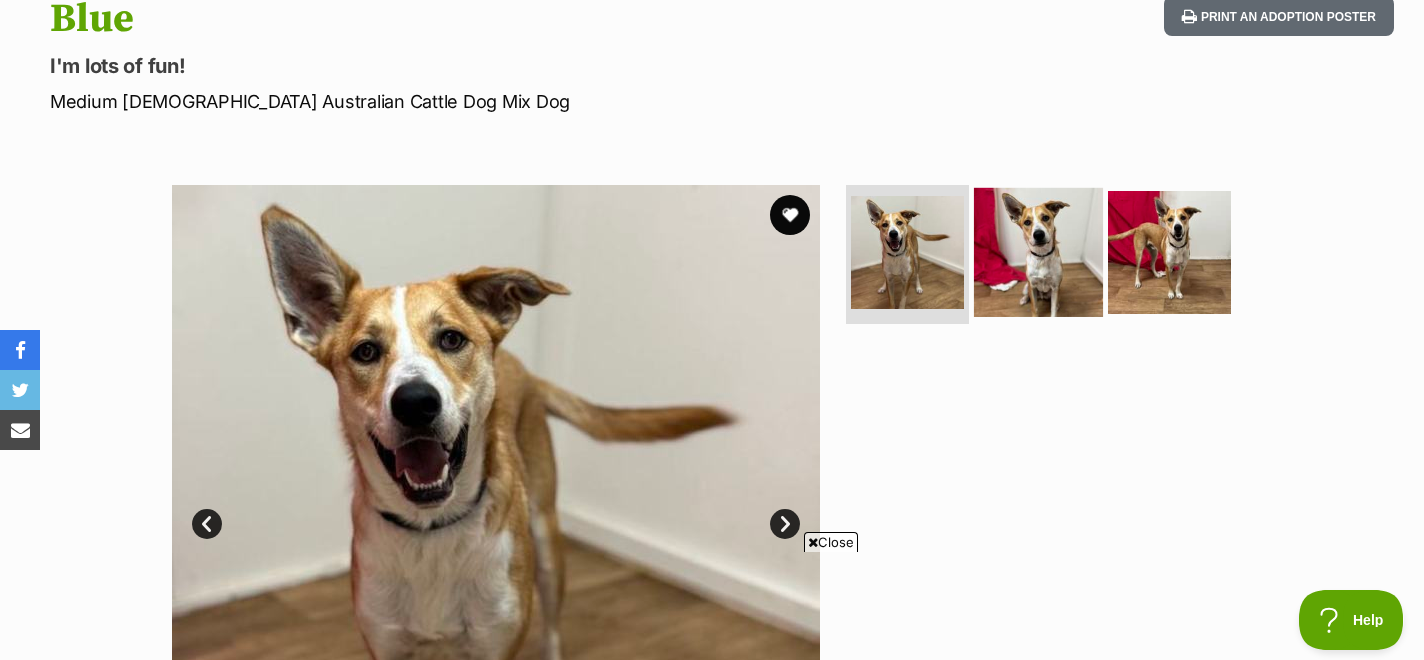 click at bounding box center (1038, 251) 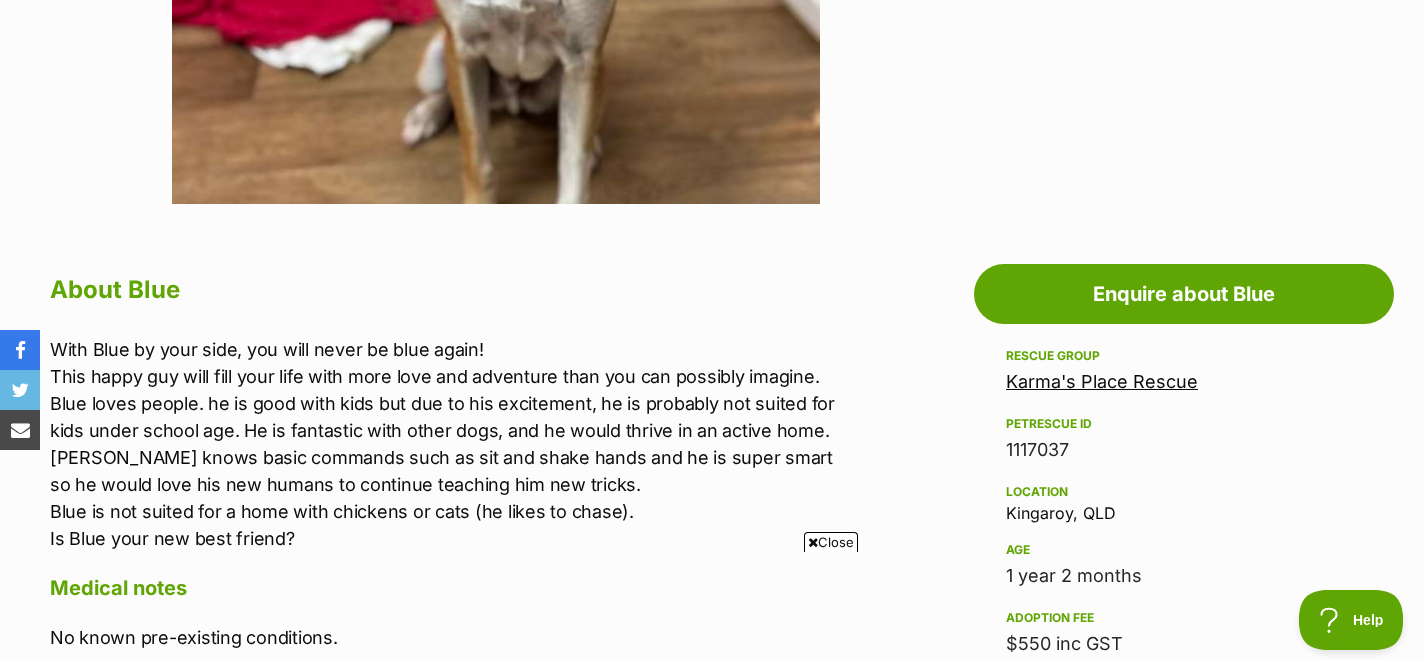 scroll, scrollTop: 856, scrollLeft: 0, axis: vertical 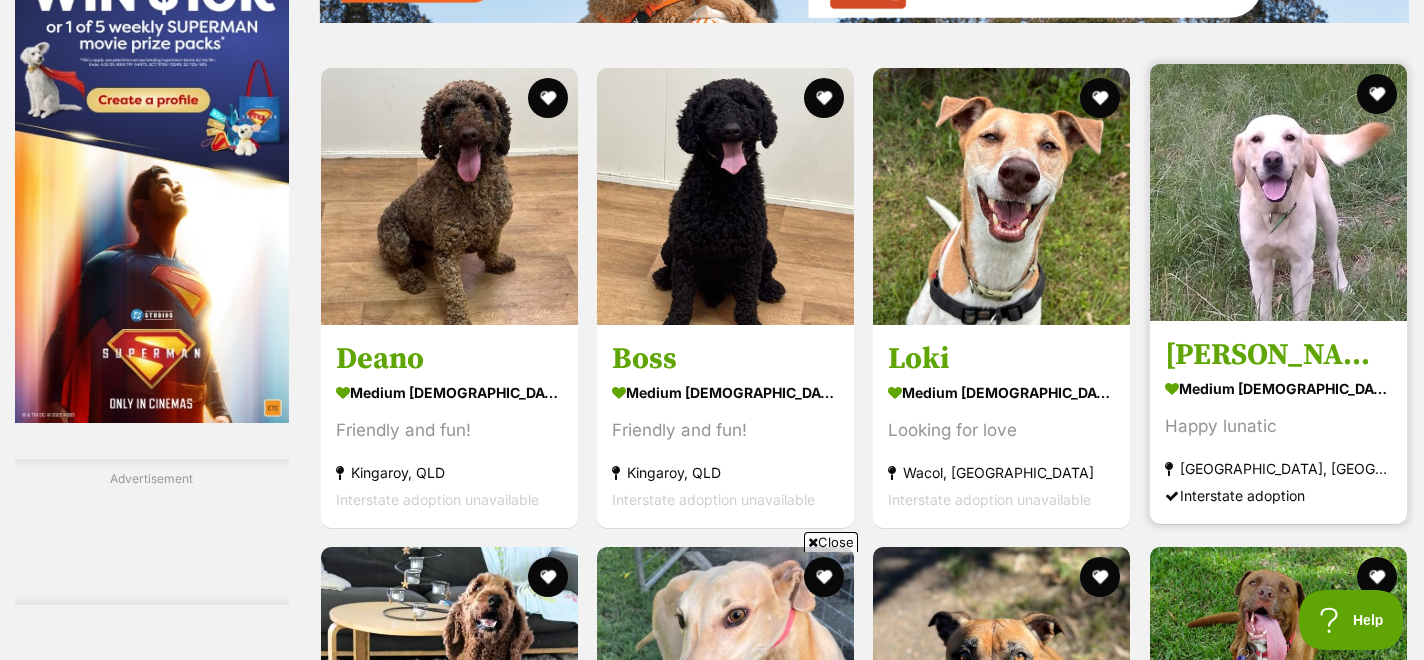 click on "Marshall" at bounding box center [1278, 355] 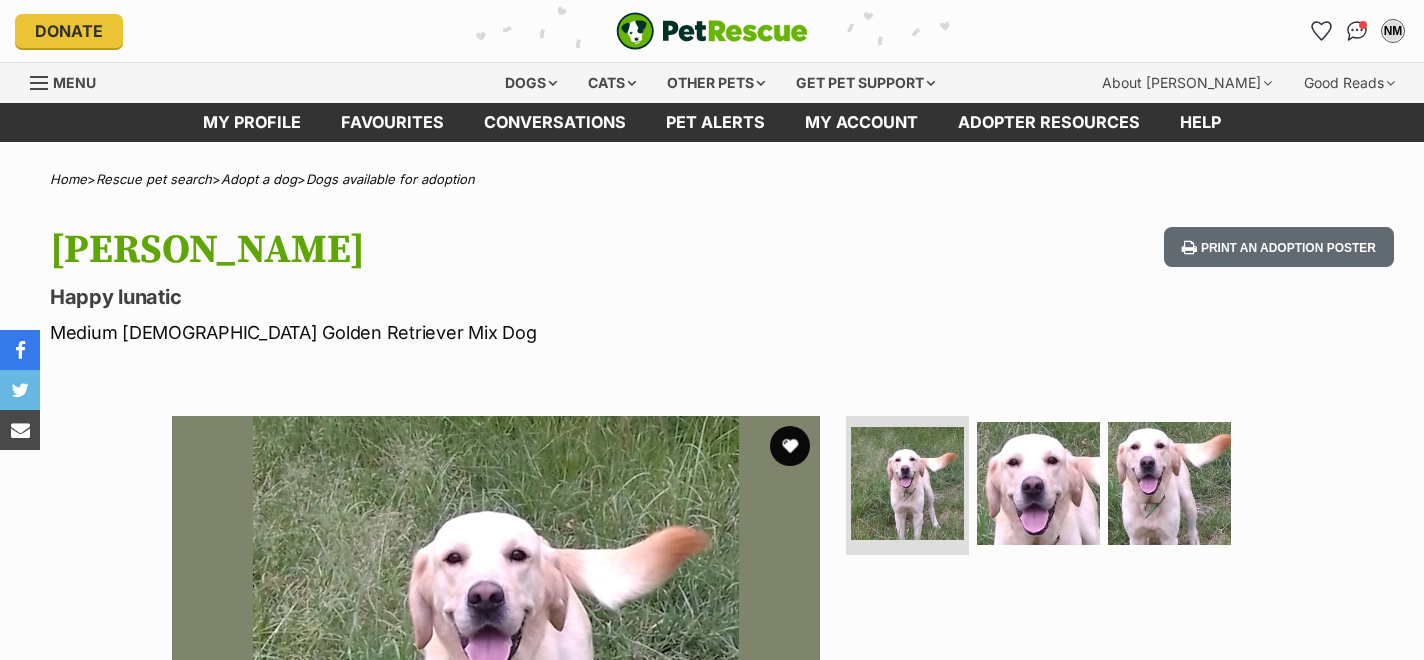 scroll, scrollTop: 0, scrollLeft: 0, axis: both 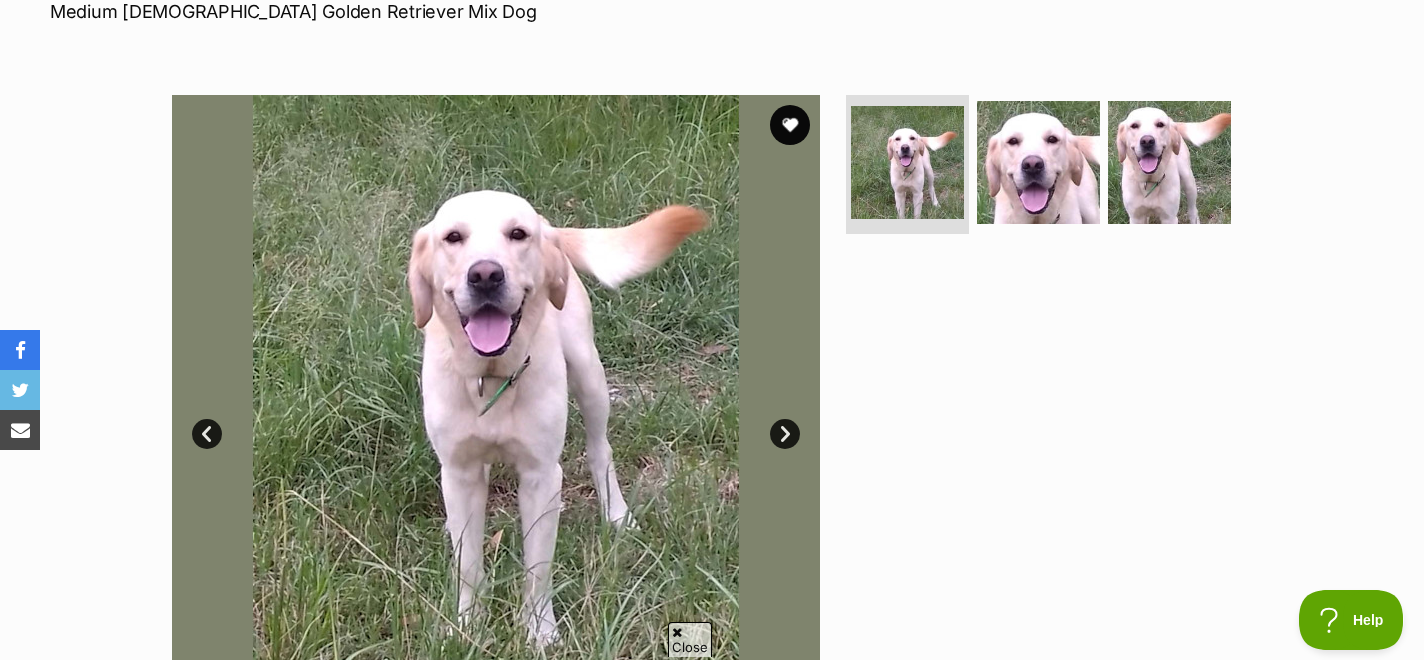click on "Next" at bounding box center [785, 434] 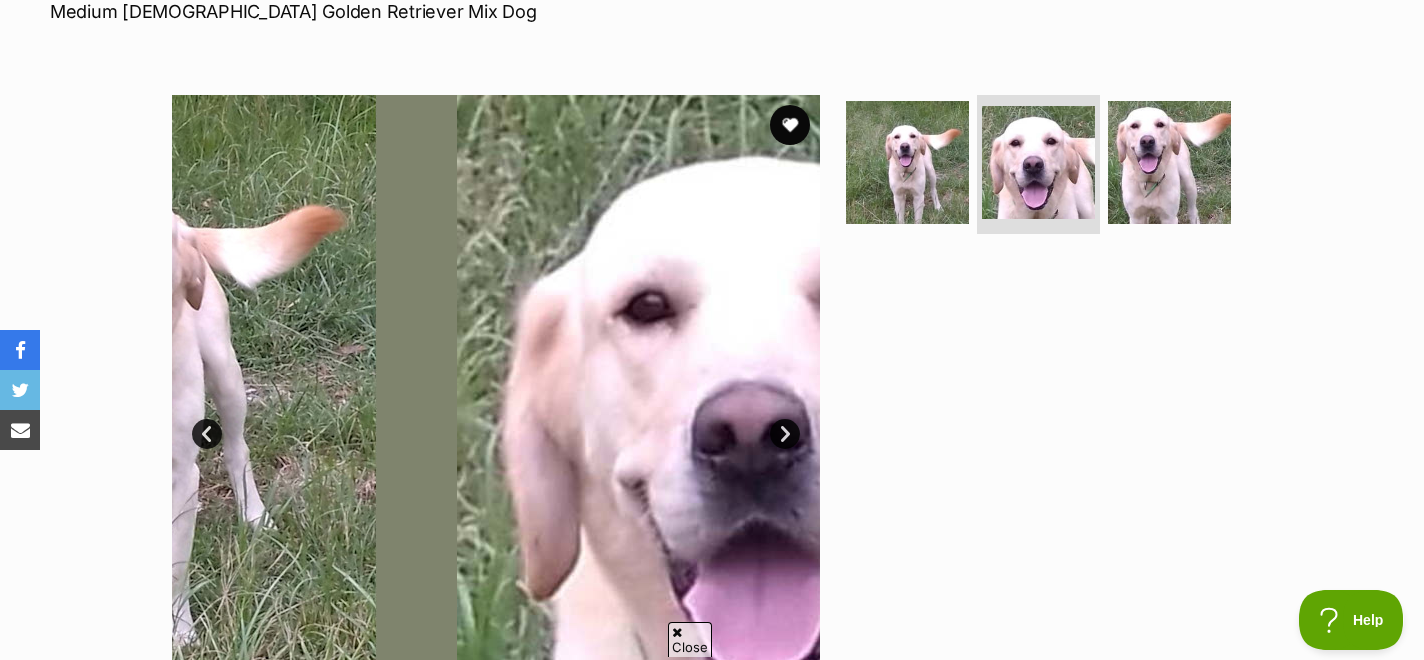 scroll, scrollTop: 0, scrollLeft: 0, axis: both 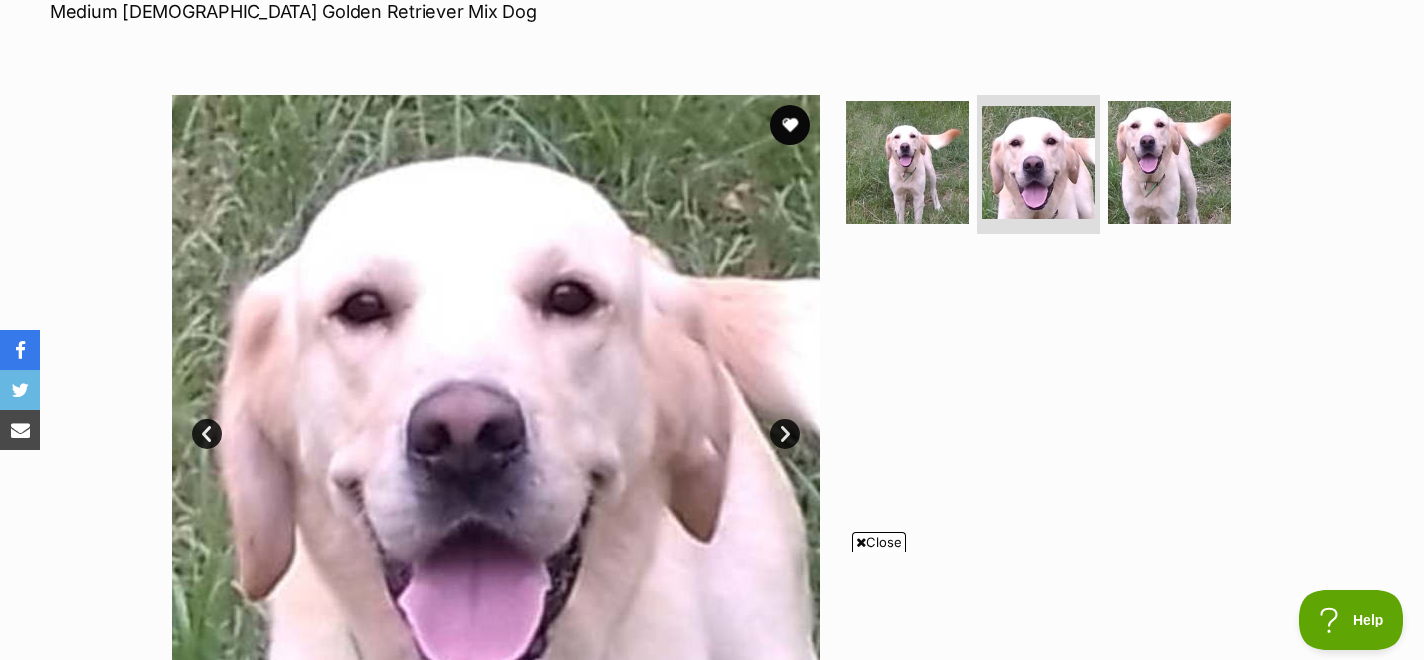 click on "Next" at bounding box center [785, 434] 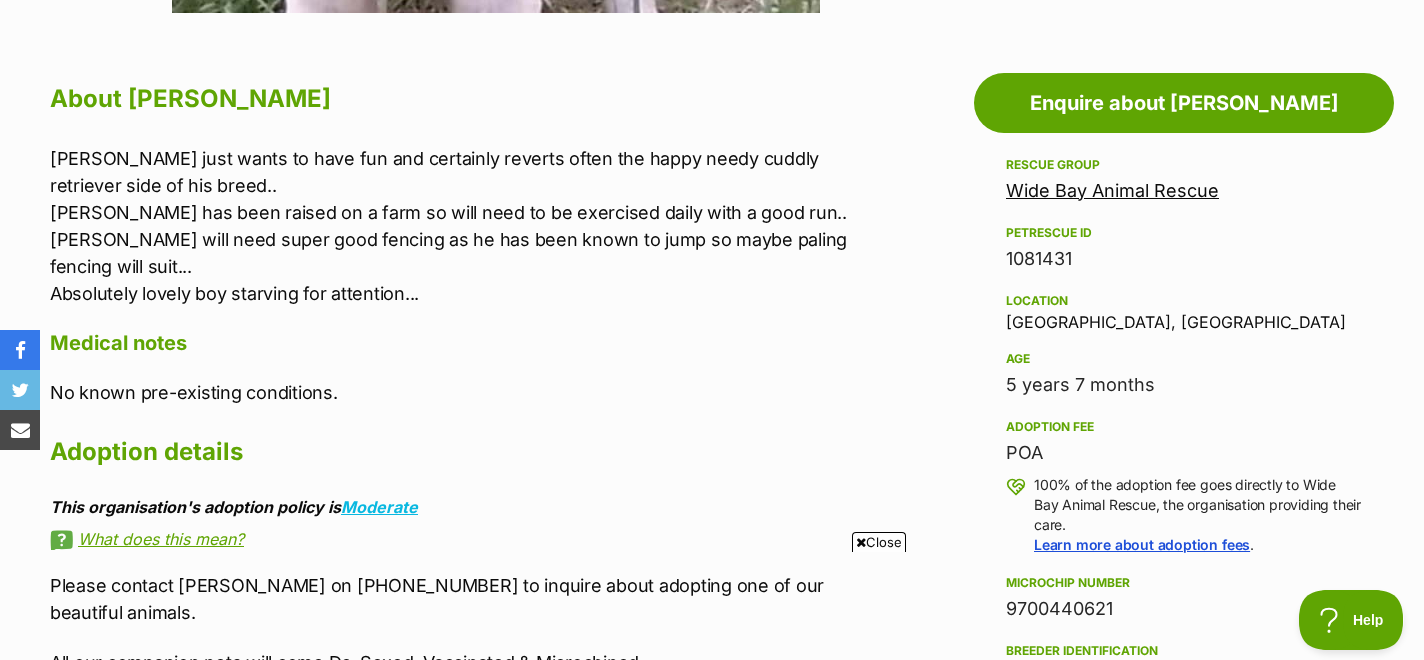 scroll, scrollTop: 1057, scrollLeft: 0, axis: vertical 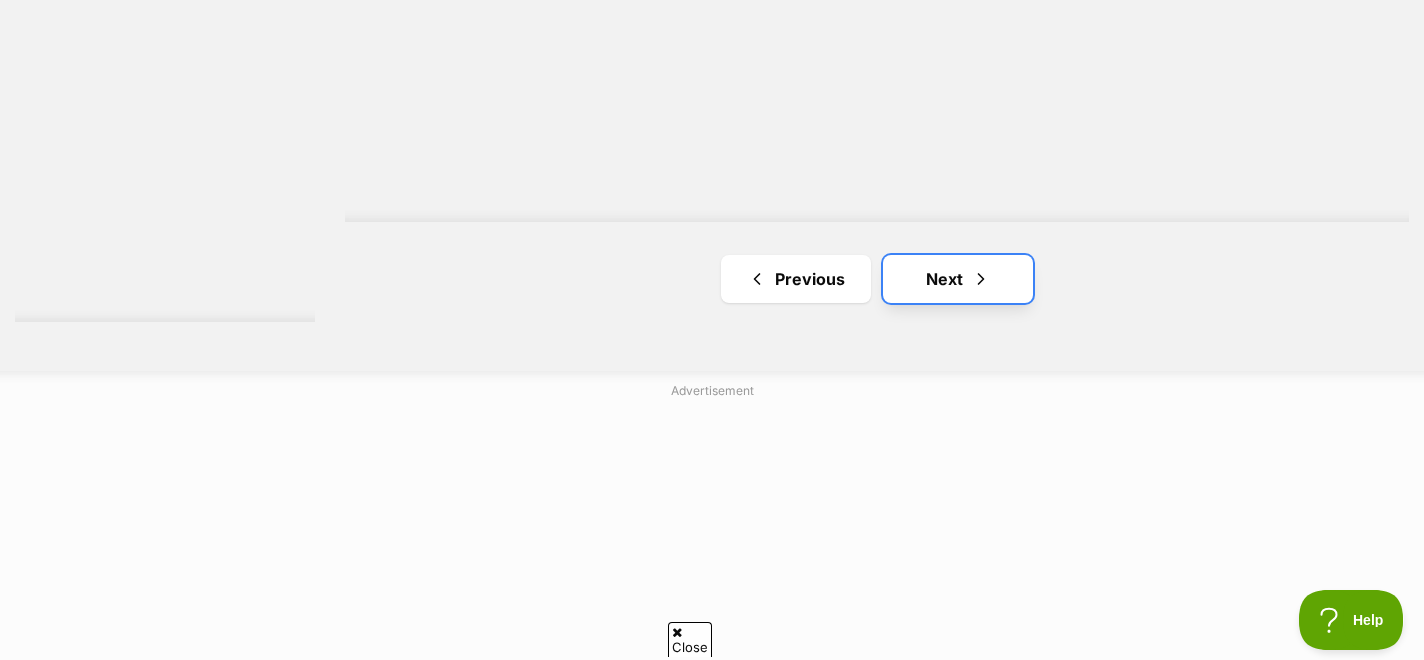 click on "Next" at bounding box center (958, 279) 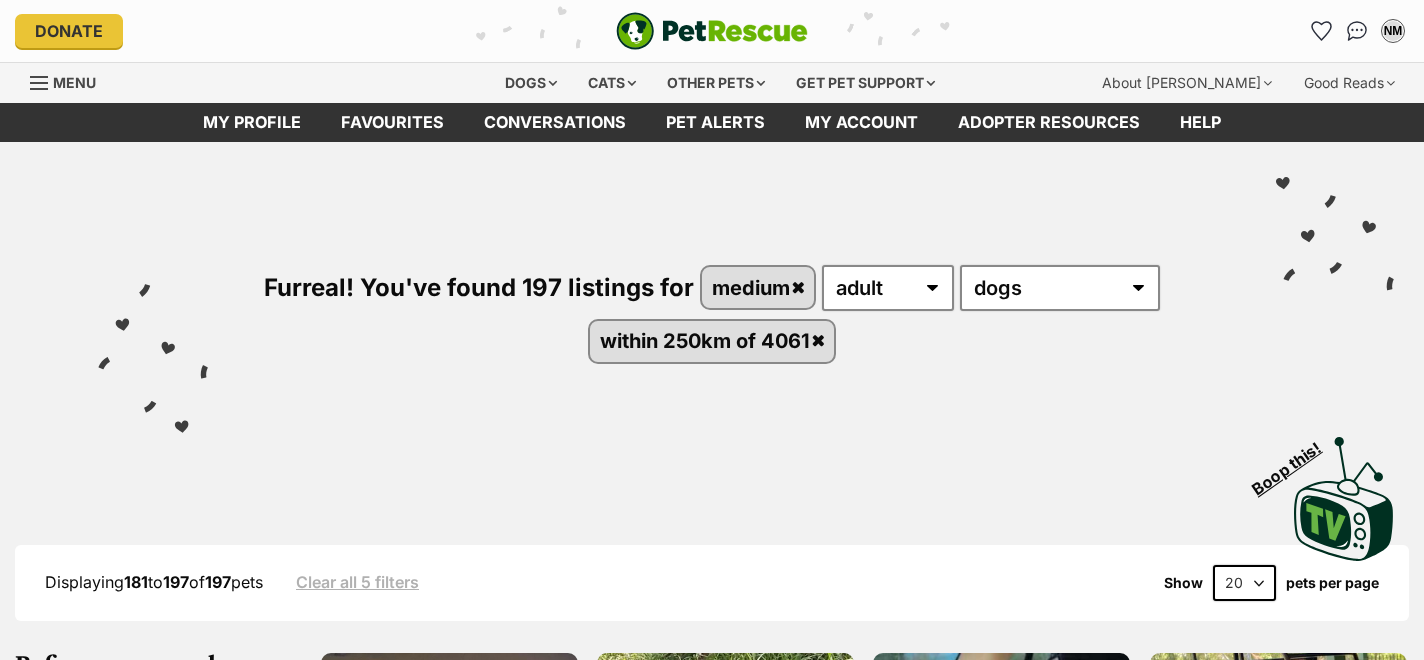 scroll, scrollTop: 0, scrollLeft: 0, axis: both 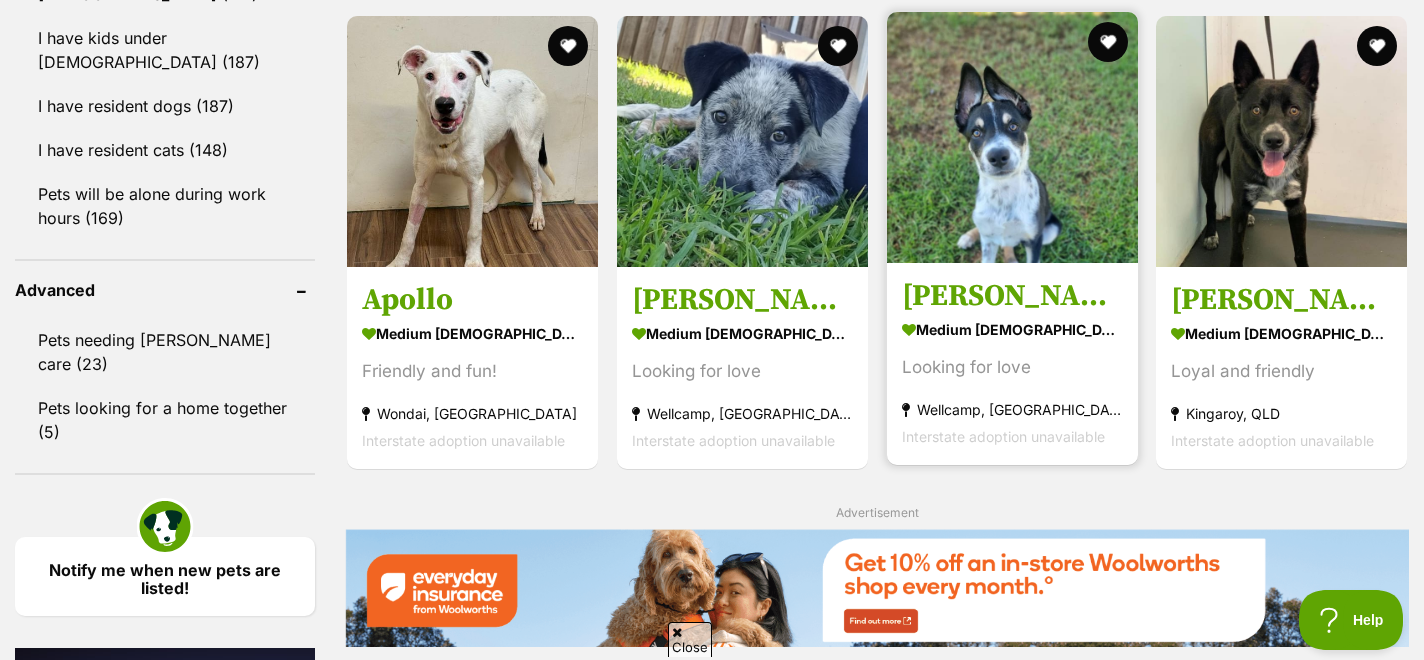 click on "[PERSON_NAME]" at bounding box center [1012, 296] 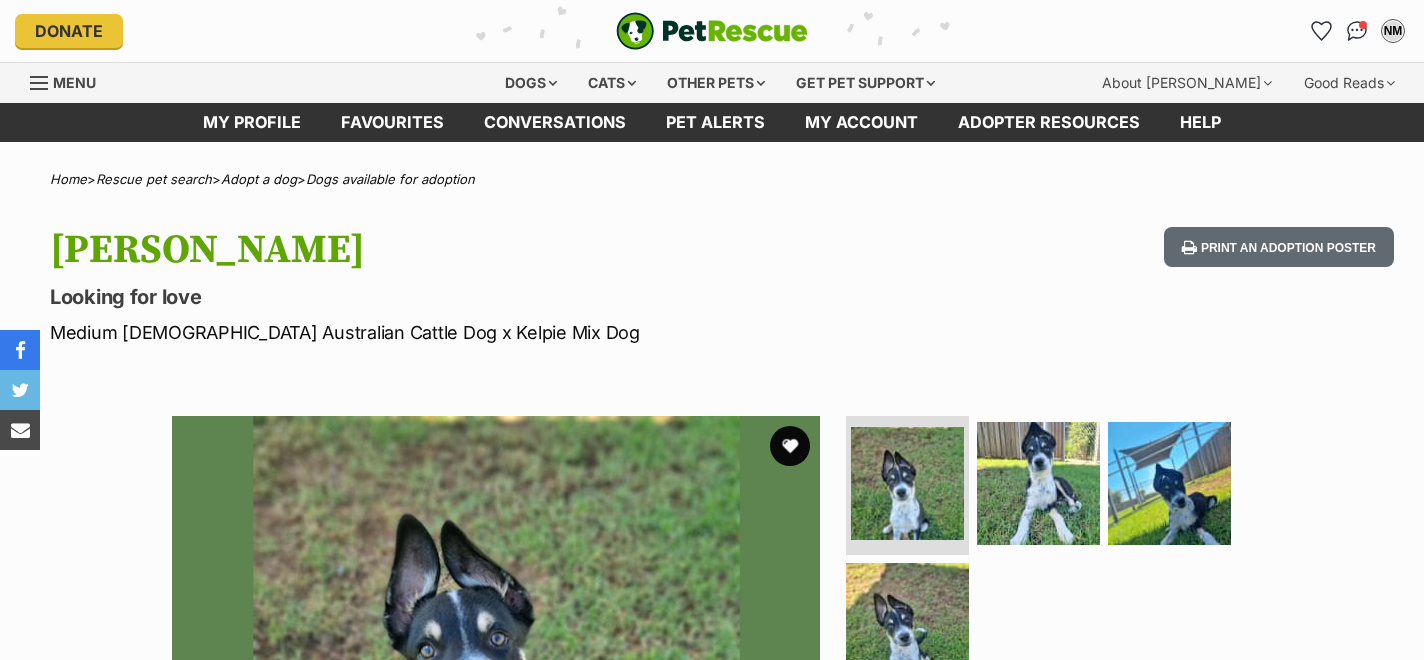 scroll, scrollTop: 0, scrollLeft: 0, axis: both 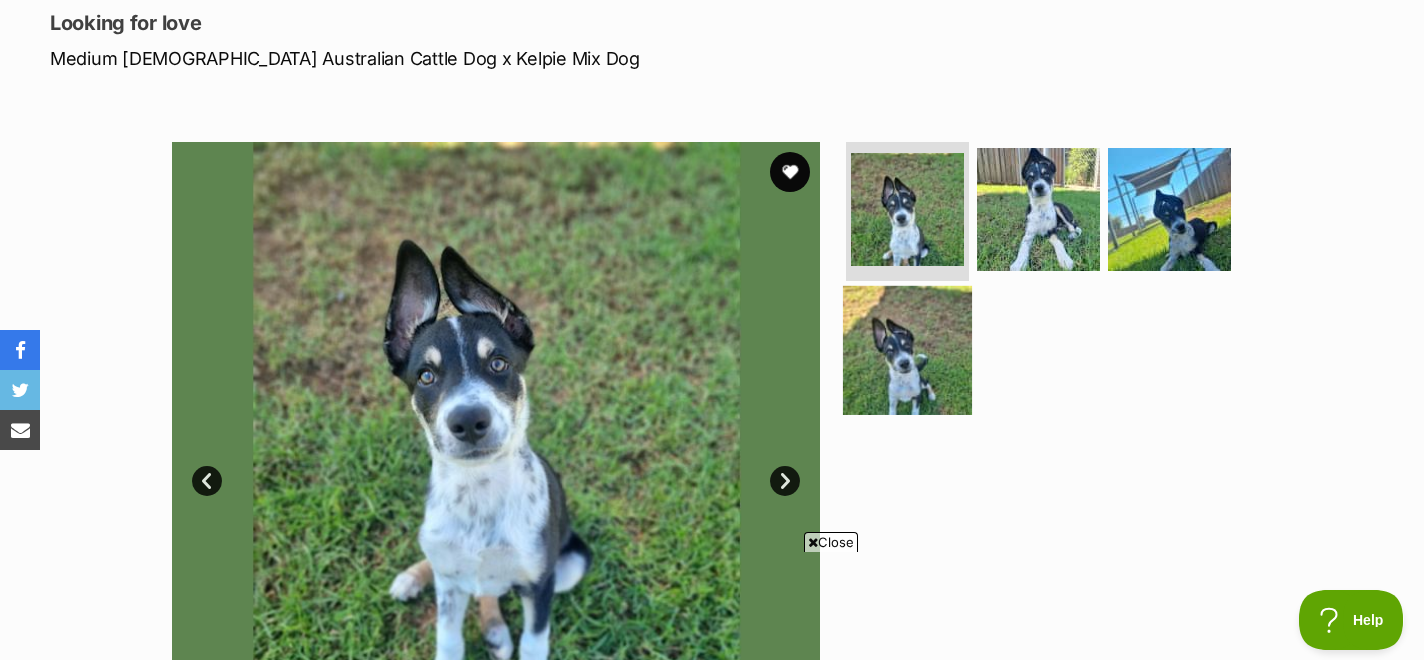 click at bounding box center (907, 350) 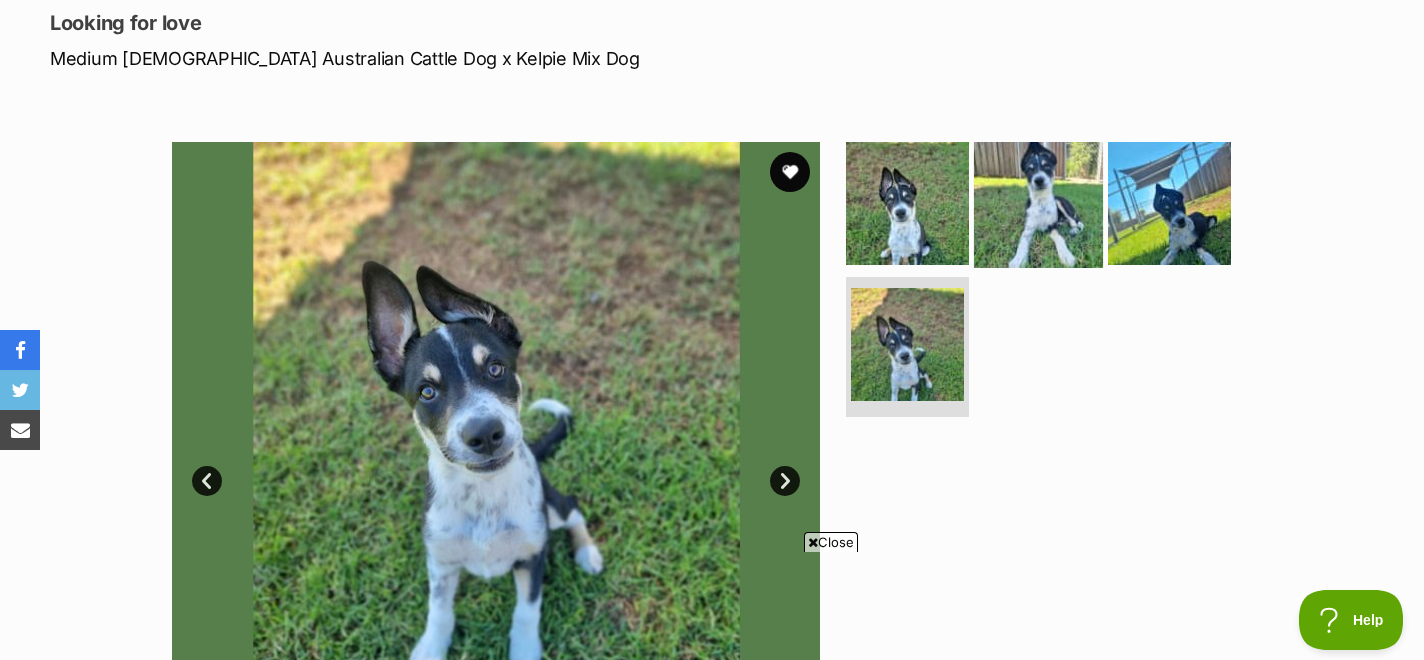 click at bounding box center (1038, 202) 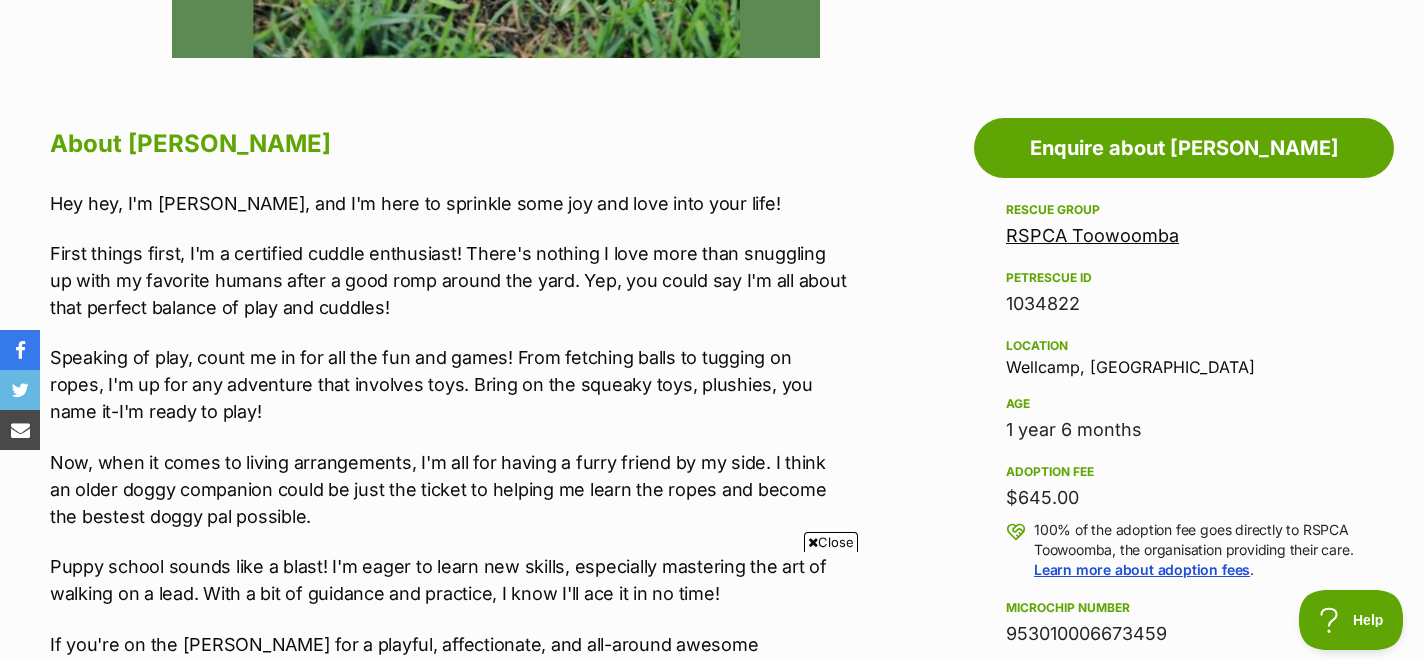 scroll, scrollTop: 1024, scrollLeft: 0, axis: vertical 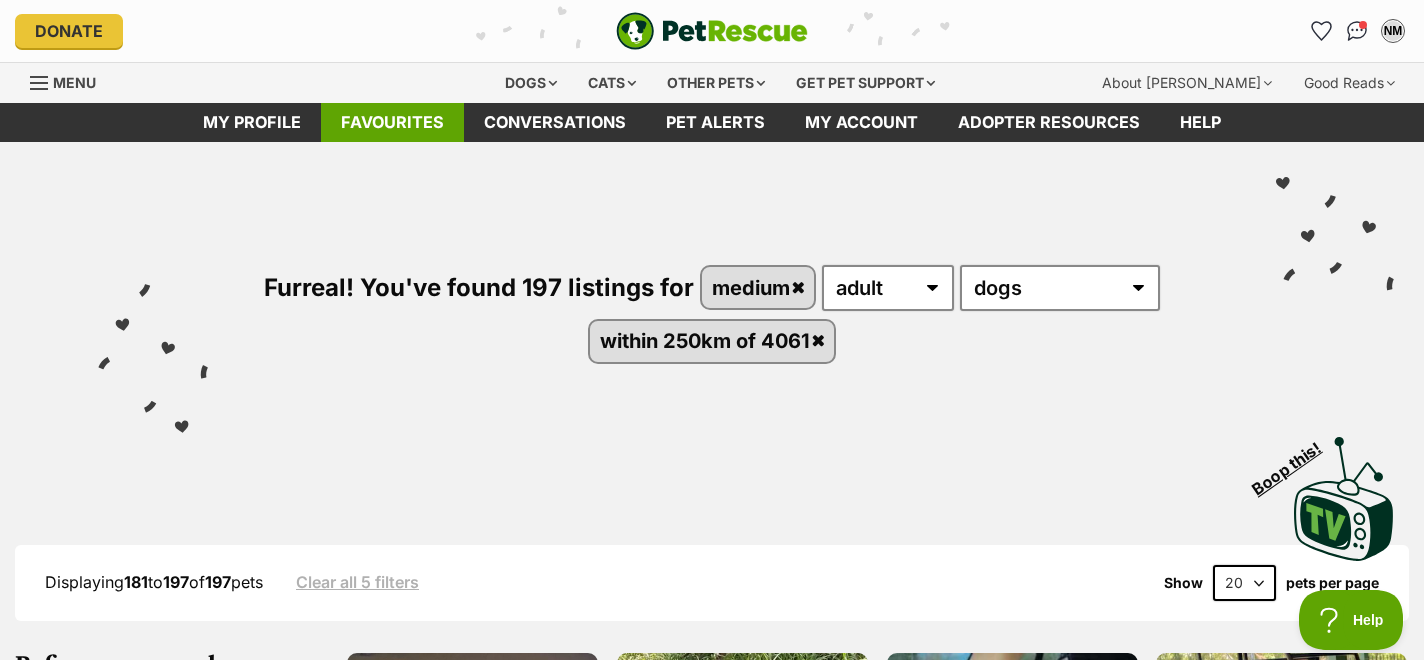 click on "Favourites" at bounding box center (392, 122) 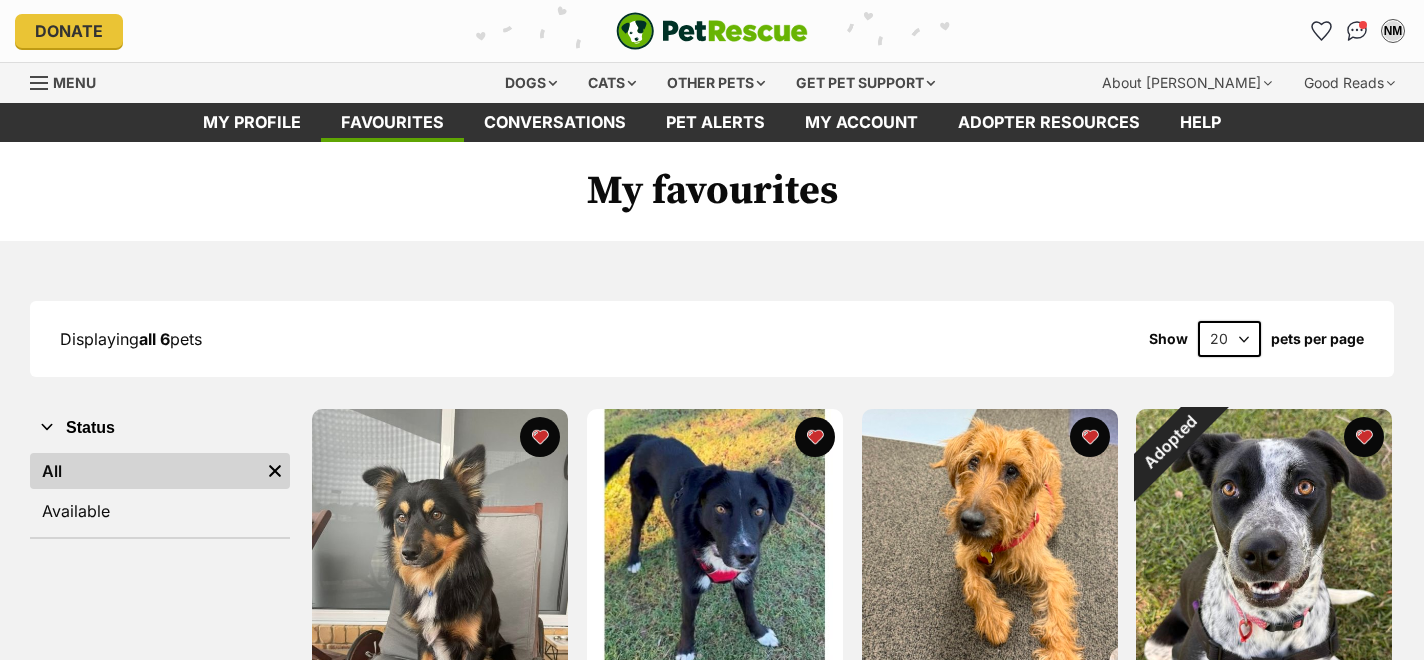 scroll, scrollTop: 0, scrollLeft: 0, axis: both 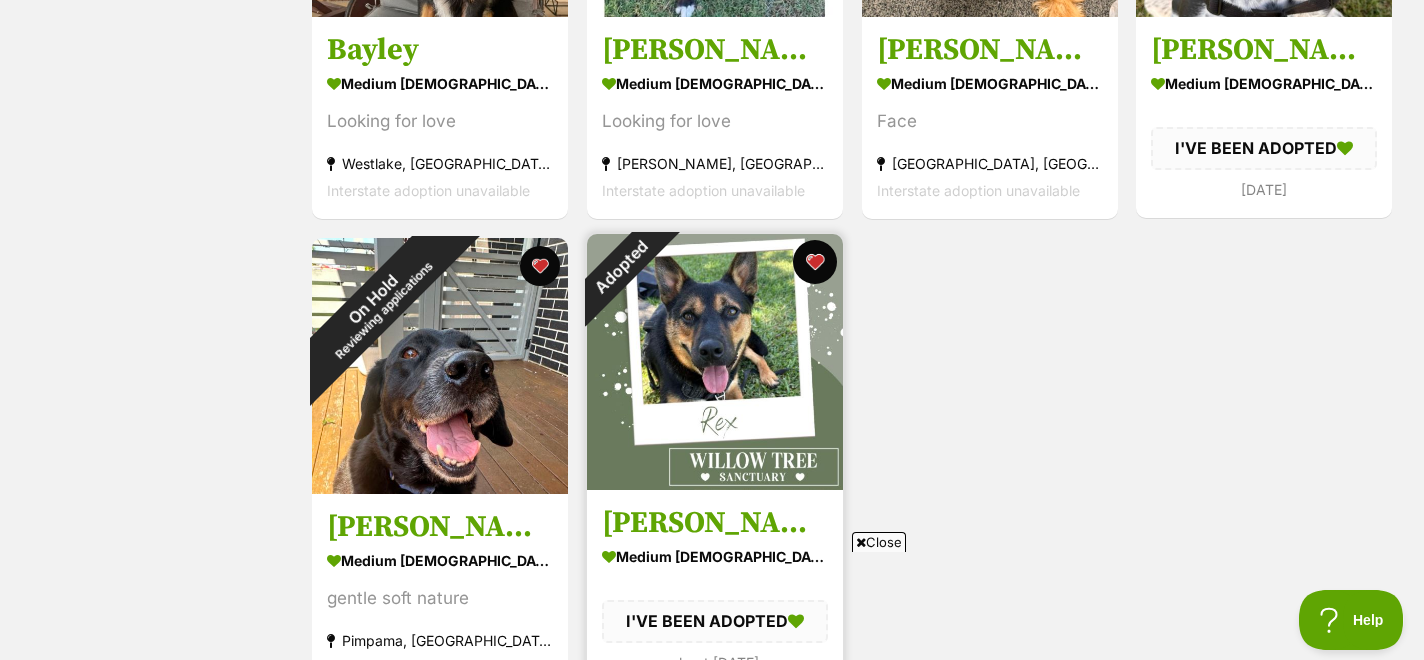 click at bounding box center (815, 262) 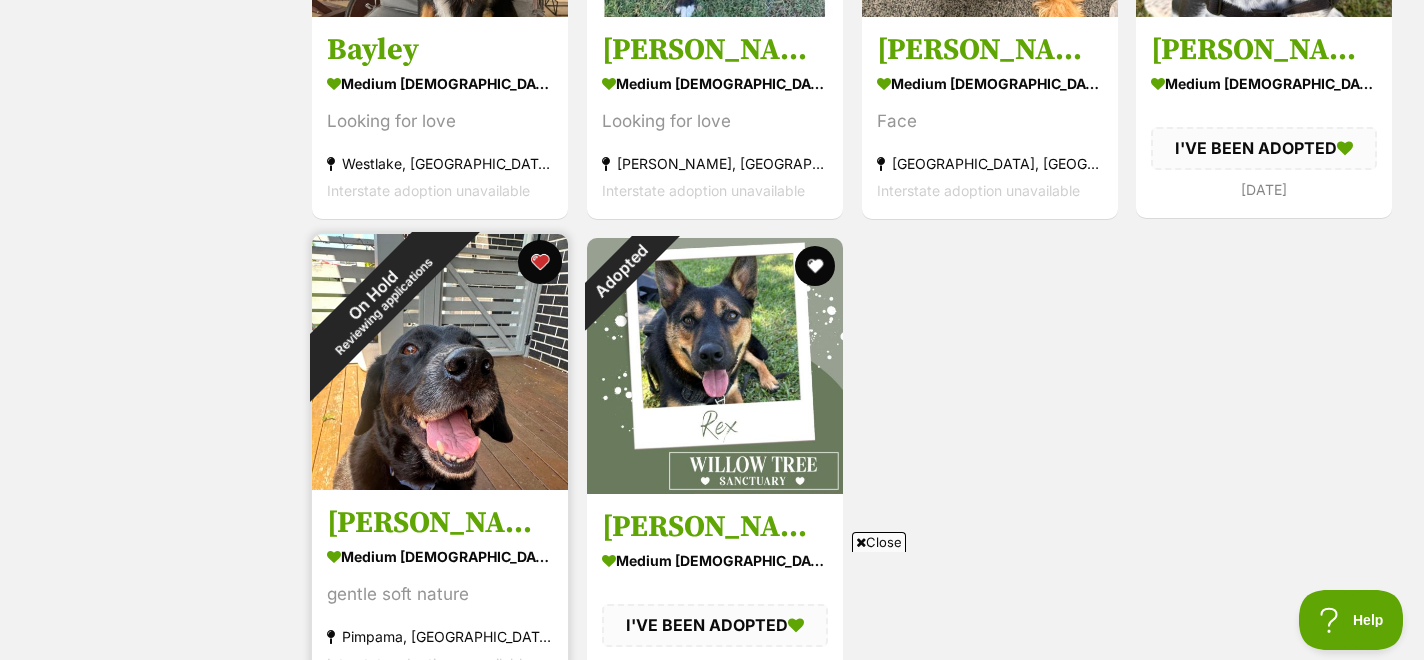 click at bounding box center (540, 262) 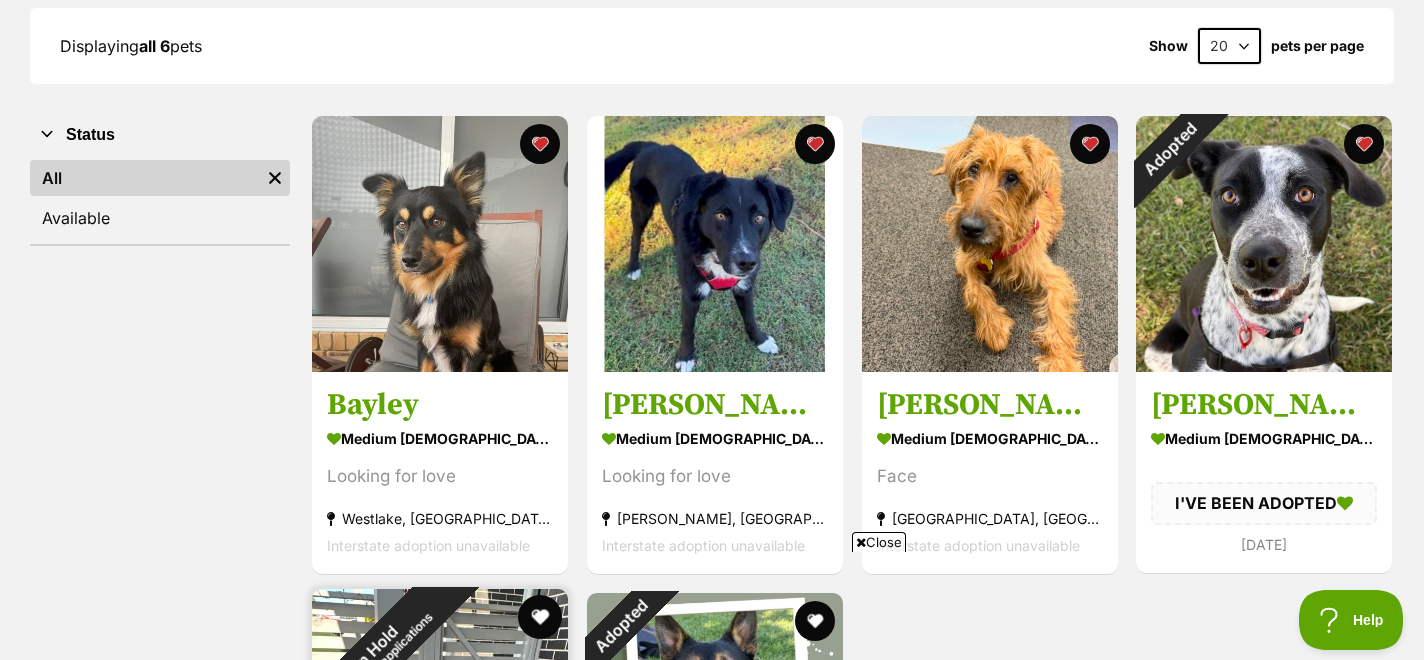 scroll, scrollTop: 281, scrollLeft: 0, axis: vertical 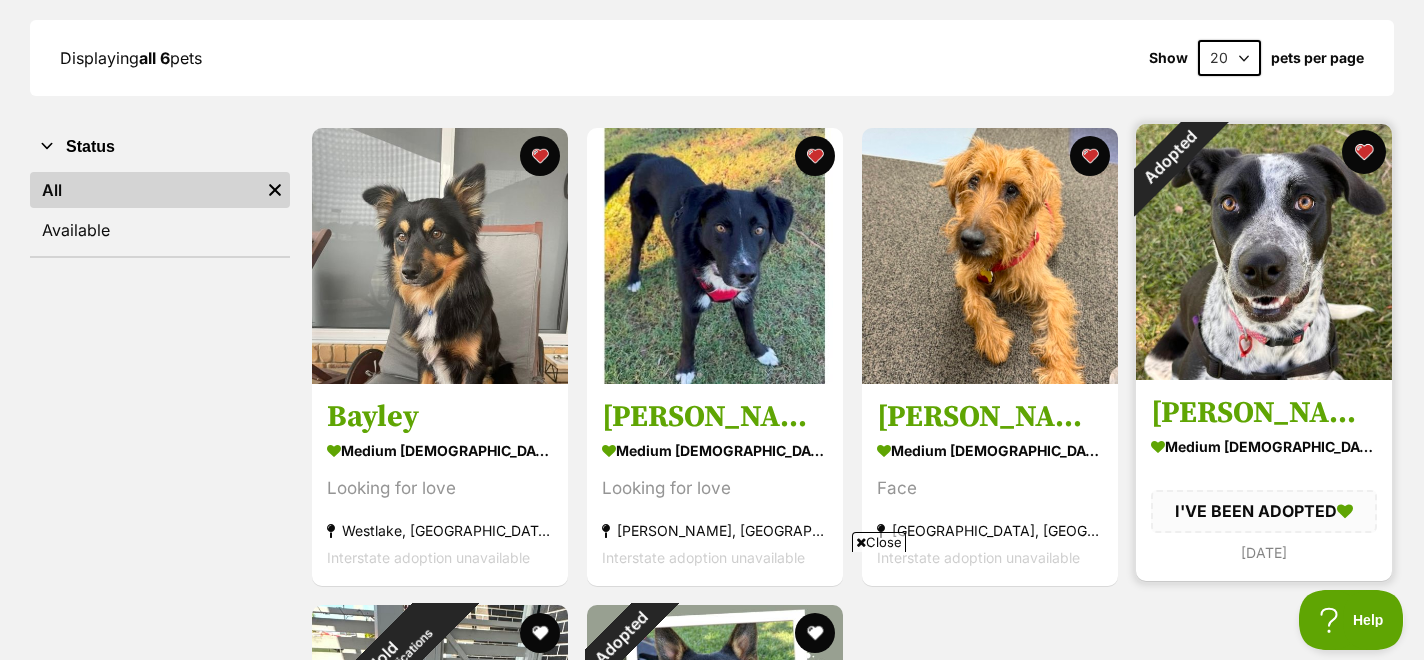 click at bounding box center (1364, 152) 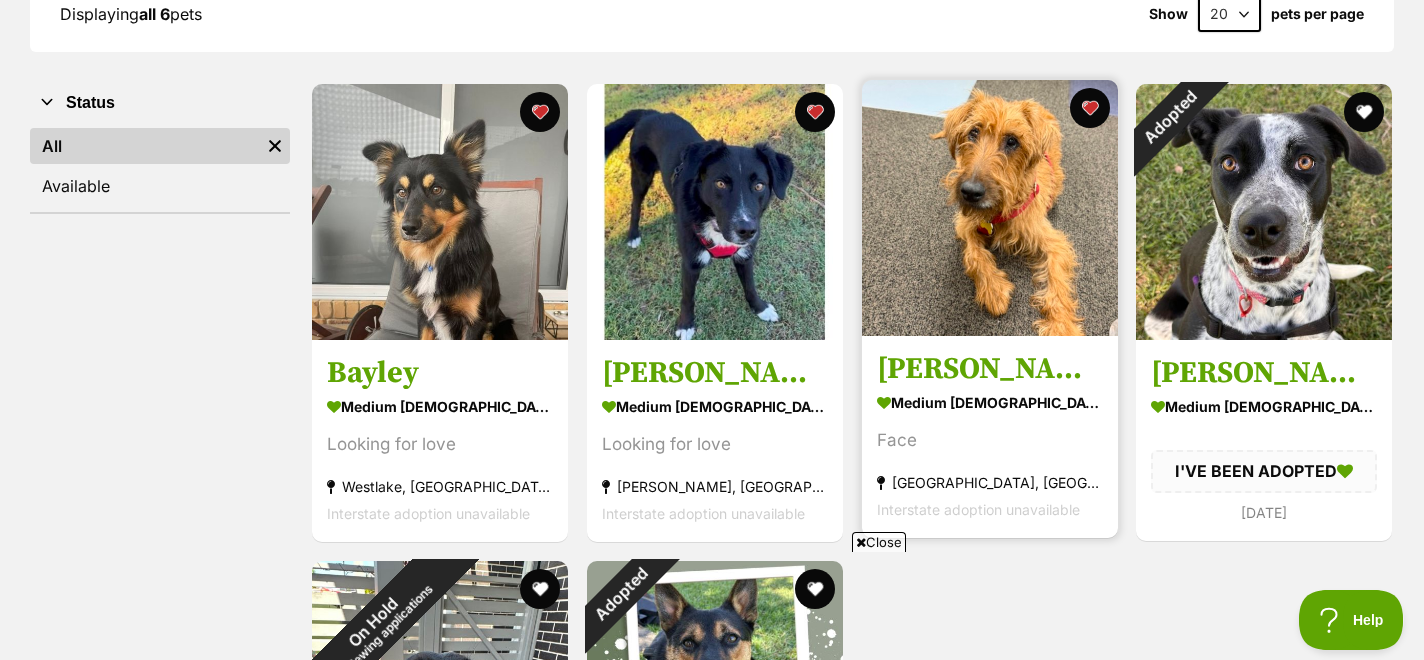 scroll, scrollTop: 386, scrollLeft: 0, axis: vertical 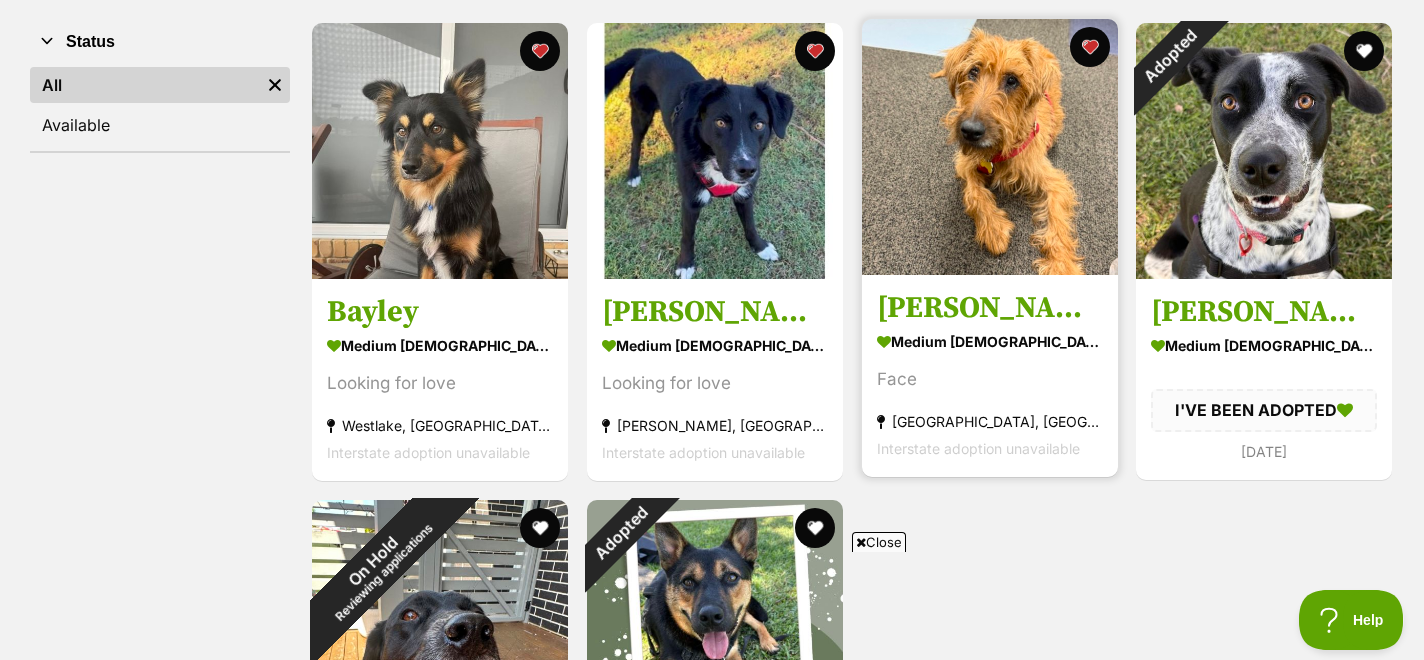 click at bounding box center [990, 147] 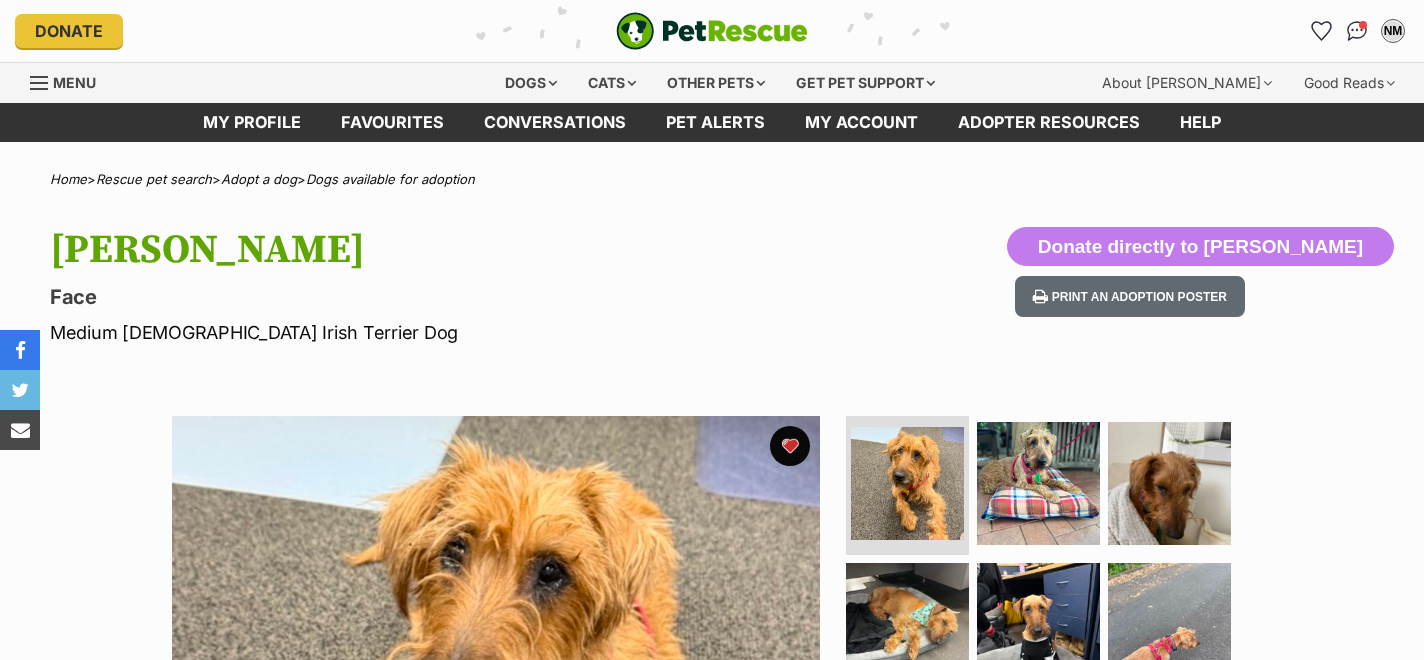 scroll, scrollTop: 0, scrollLeft: 0, axis: both 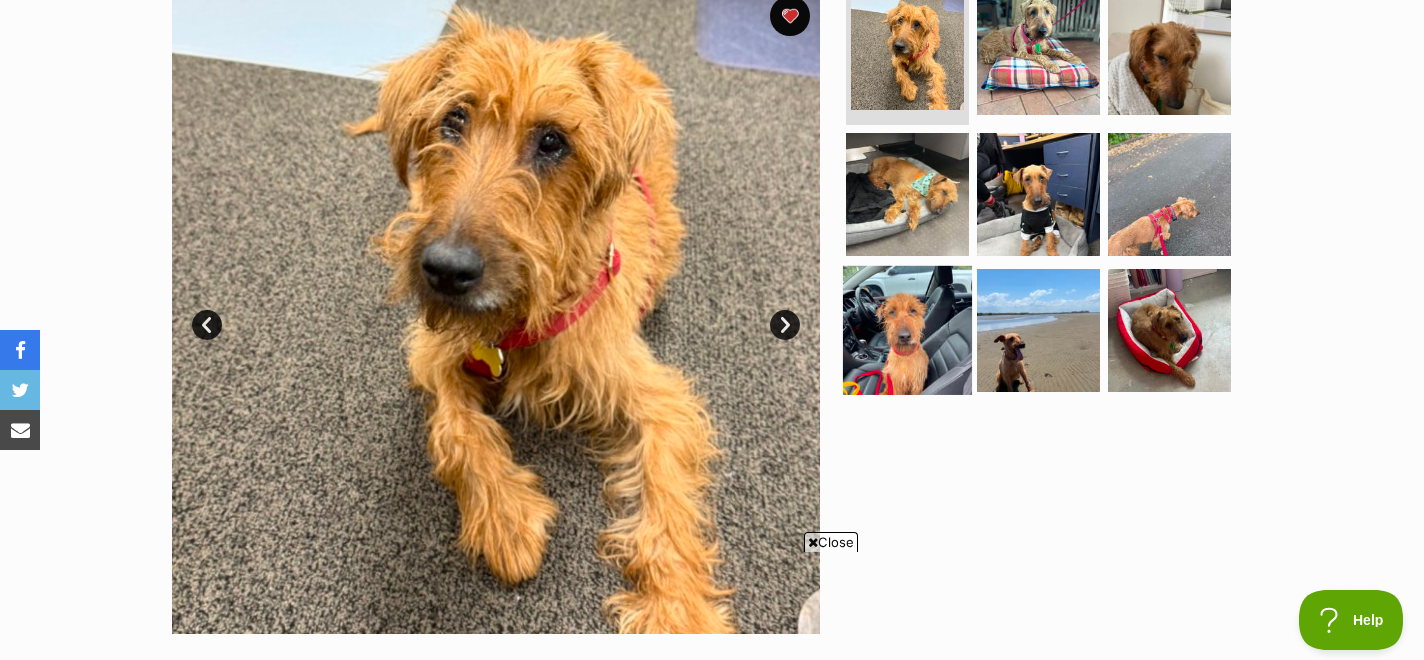 click at bounding box center (907, 330) 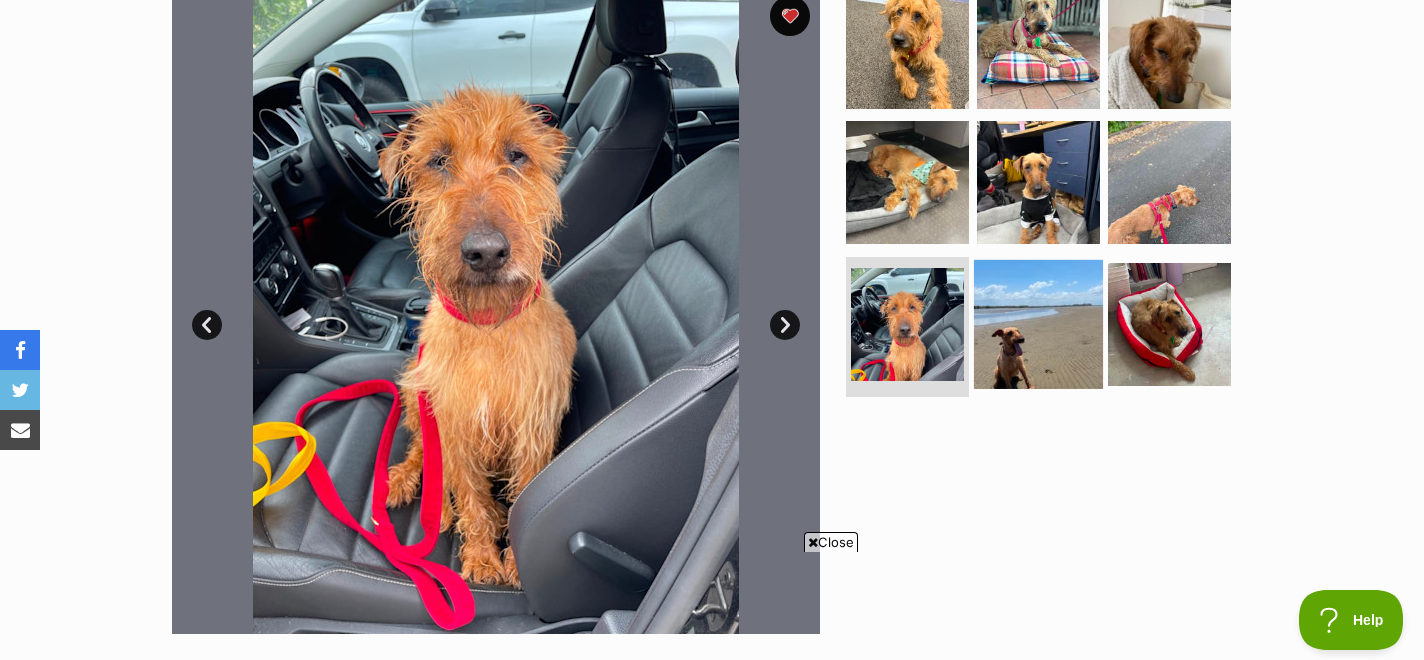 click at bounding box center [1038, 324] 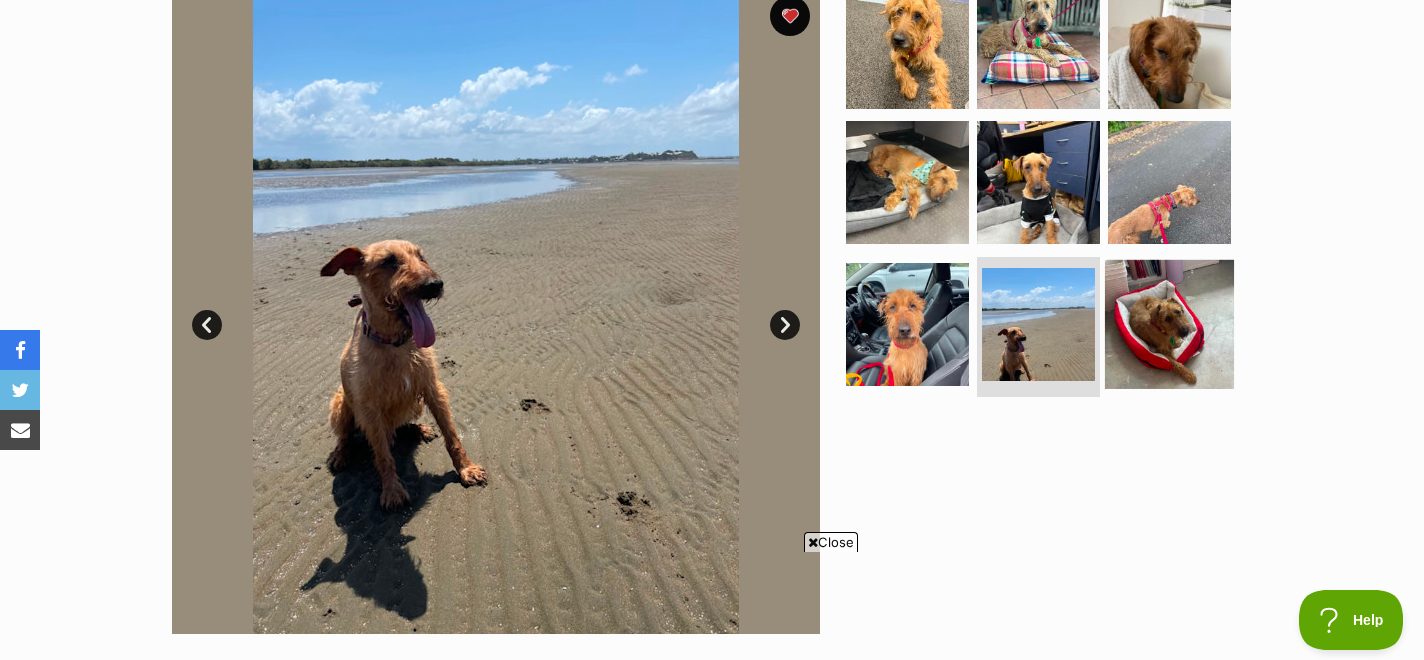 click at bounding box center (1169, 324) 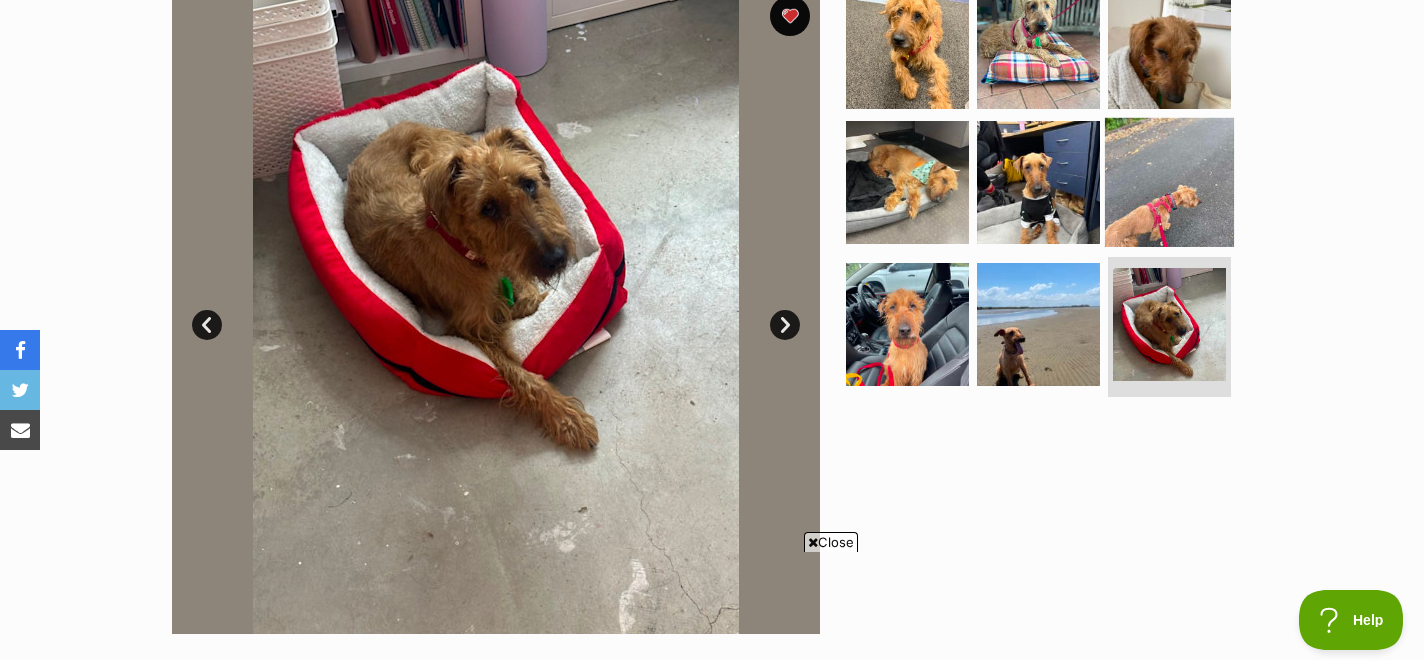 click at bounding box center (1169, 182) 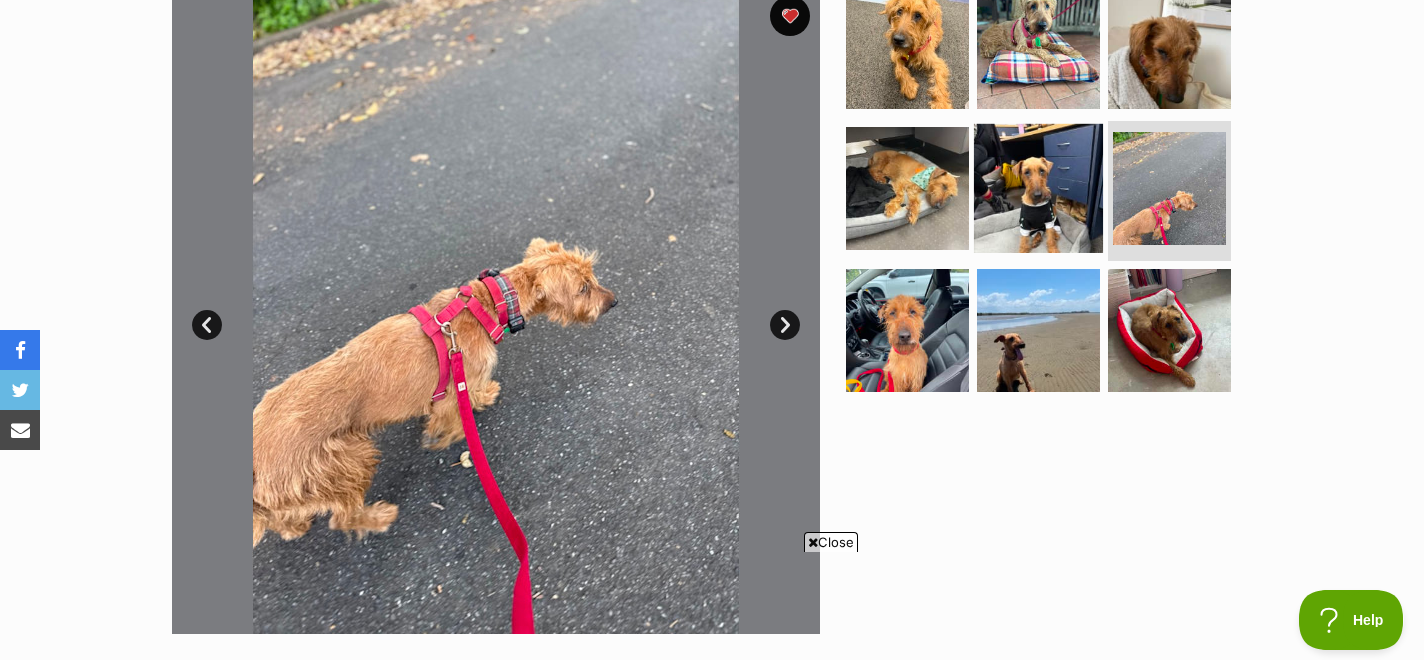 click at bounding box center (1038, 188) 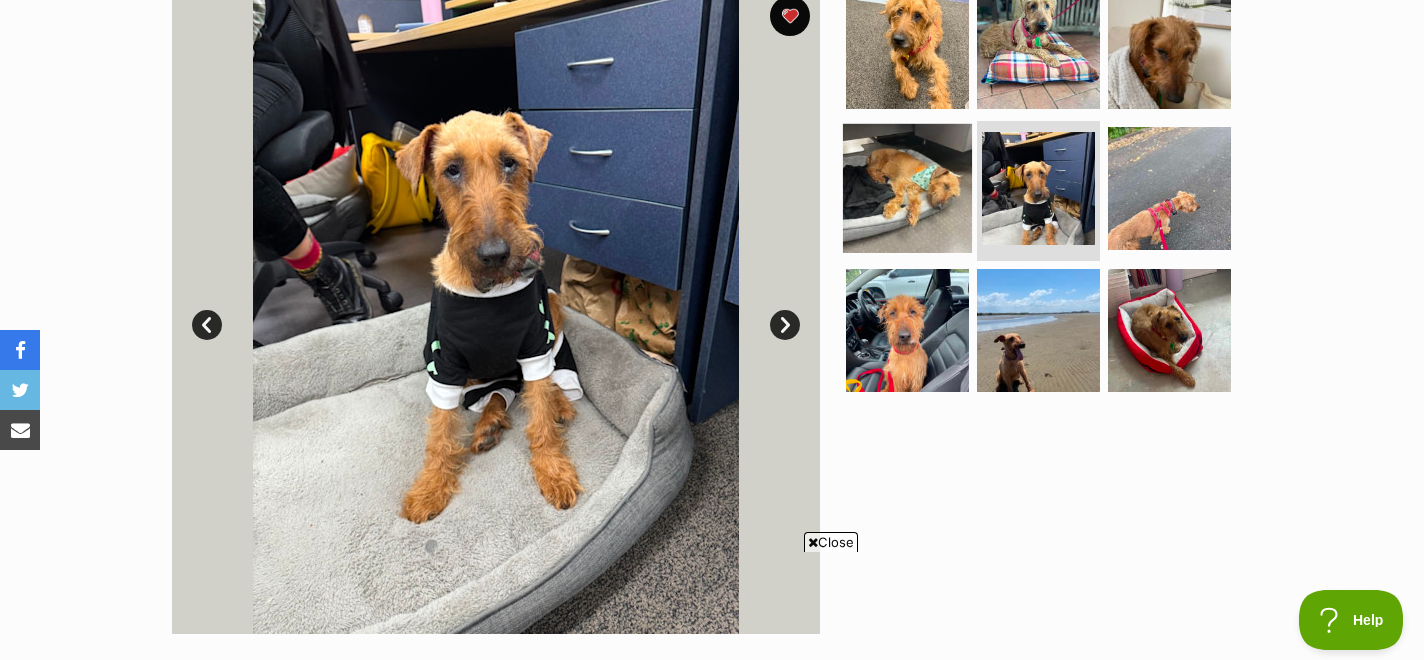click at bounding box center (907, 188) 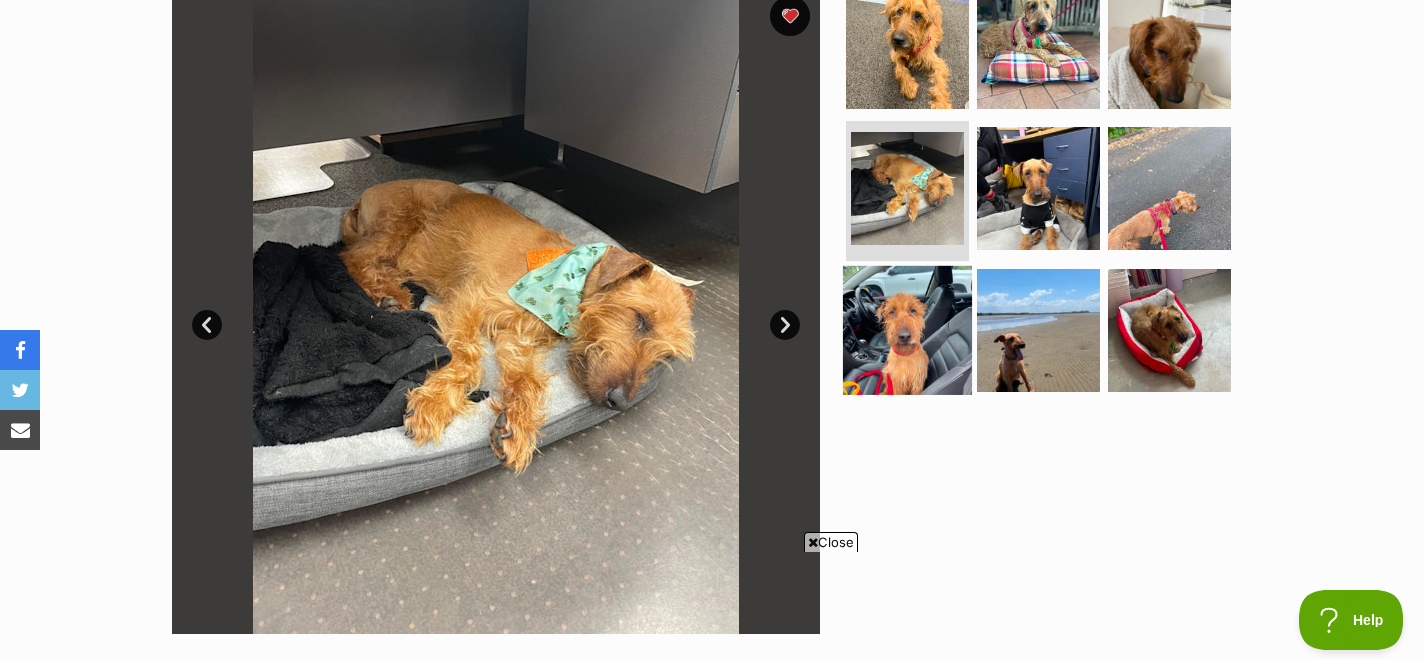 click at bounding box center (907, 330) 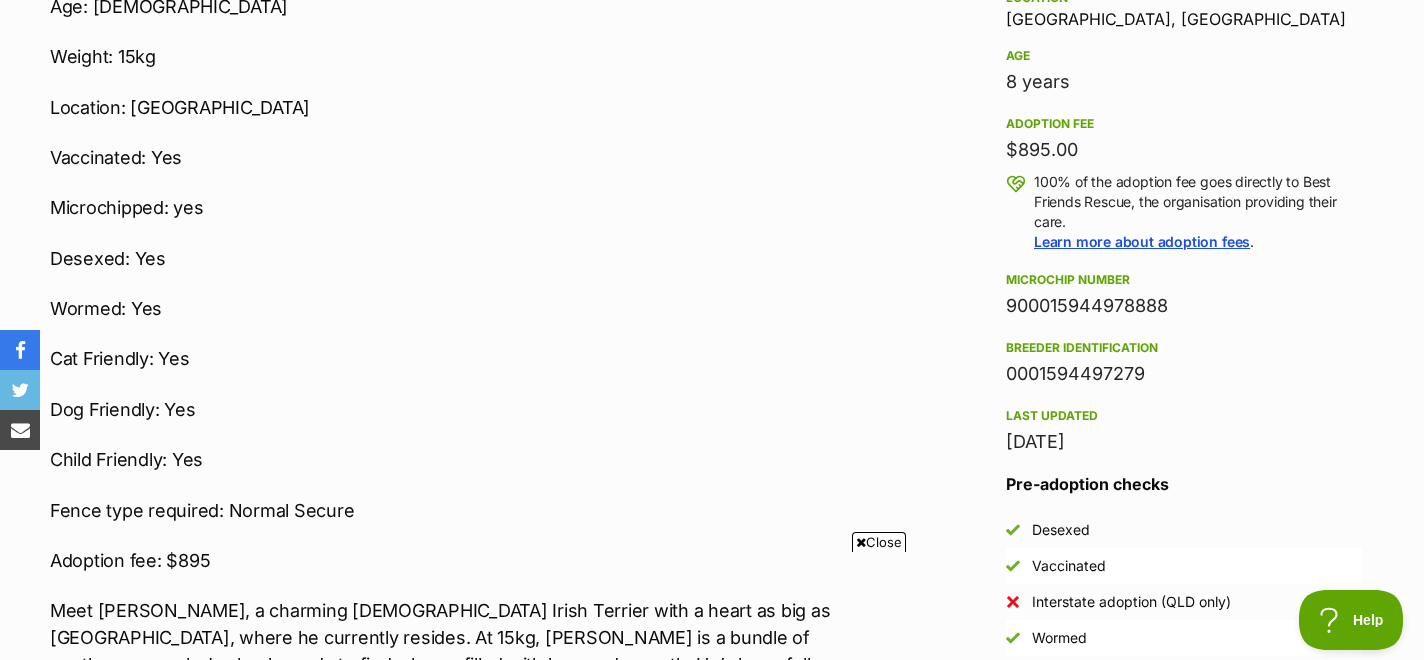 scroll, scrollTop: 1353, scrollLeft: 0, axis: vertical 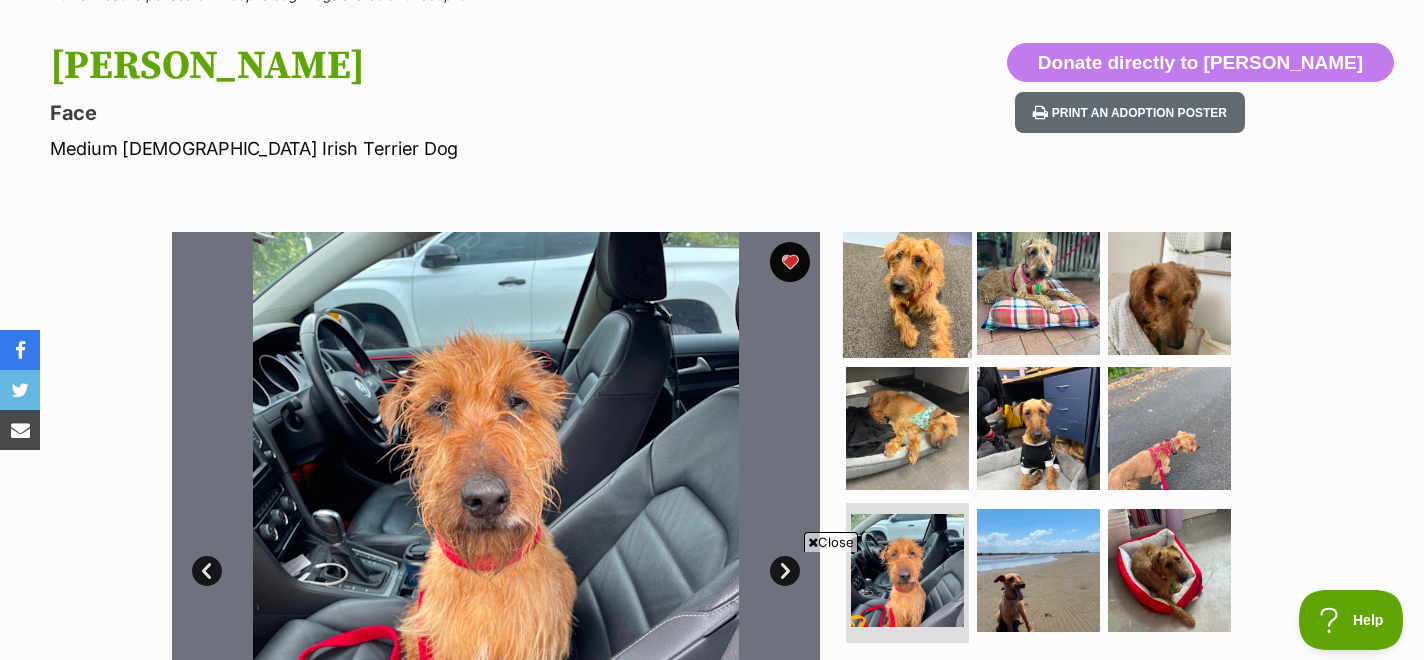 click at bounding box center [907, 292] 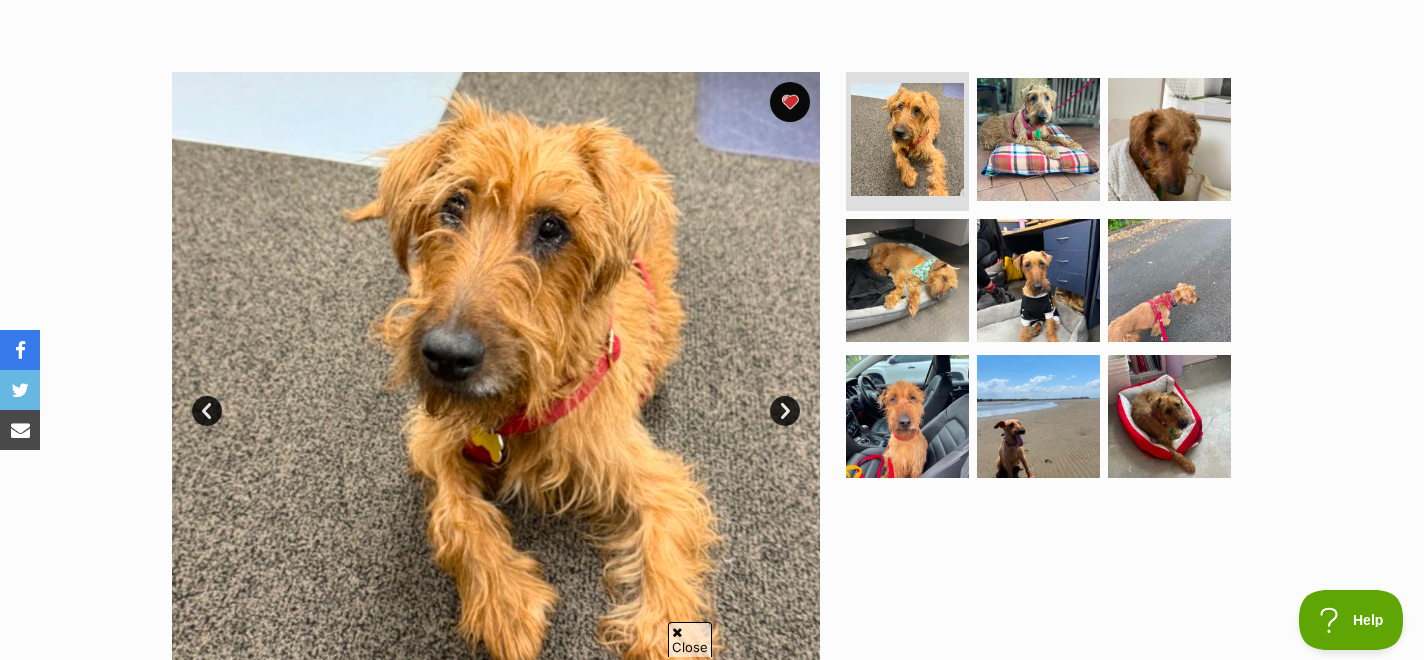 scroll, scrollTop: 322, scrollLeft: 0, axis: vertical 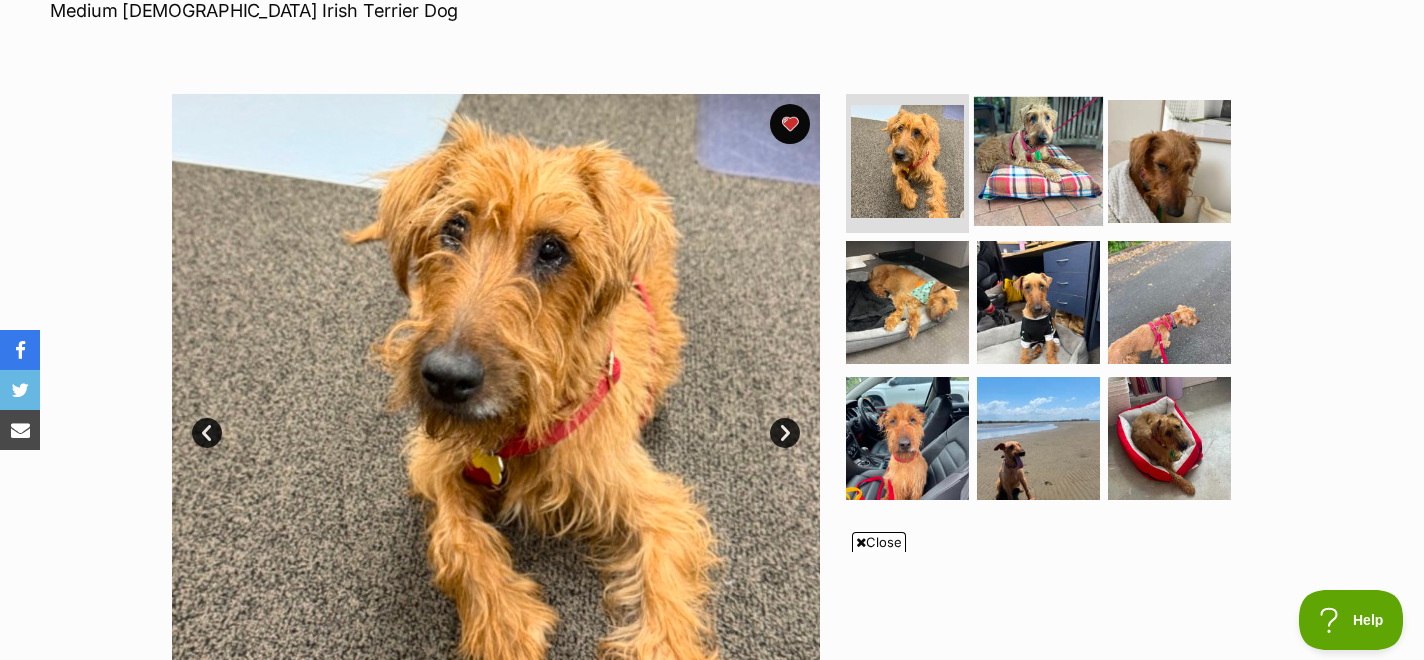 click at bounding box center (1038, 160) 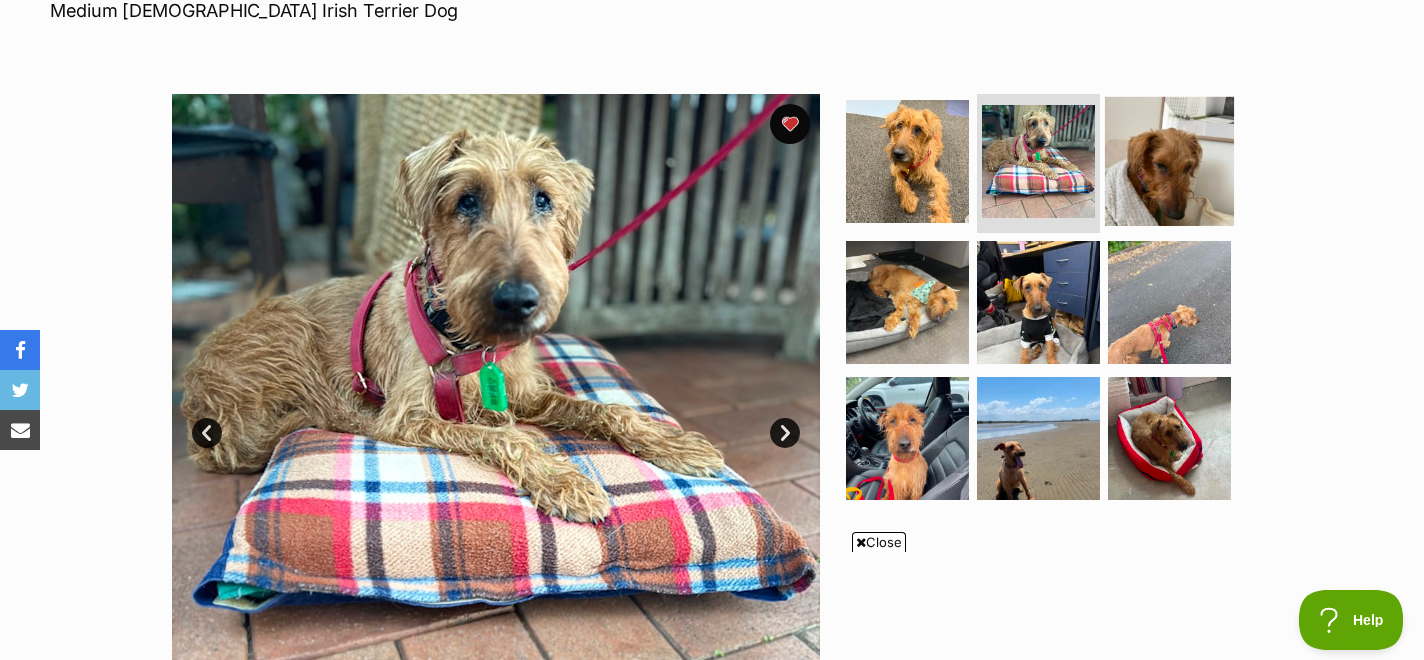 click at bounding box center [1169, 160] 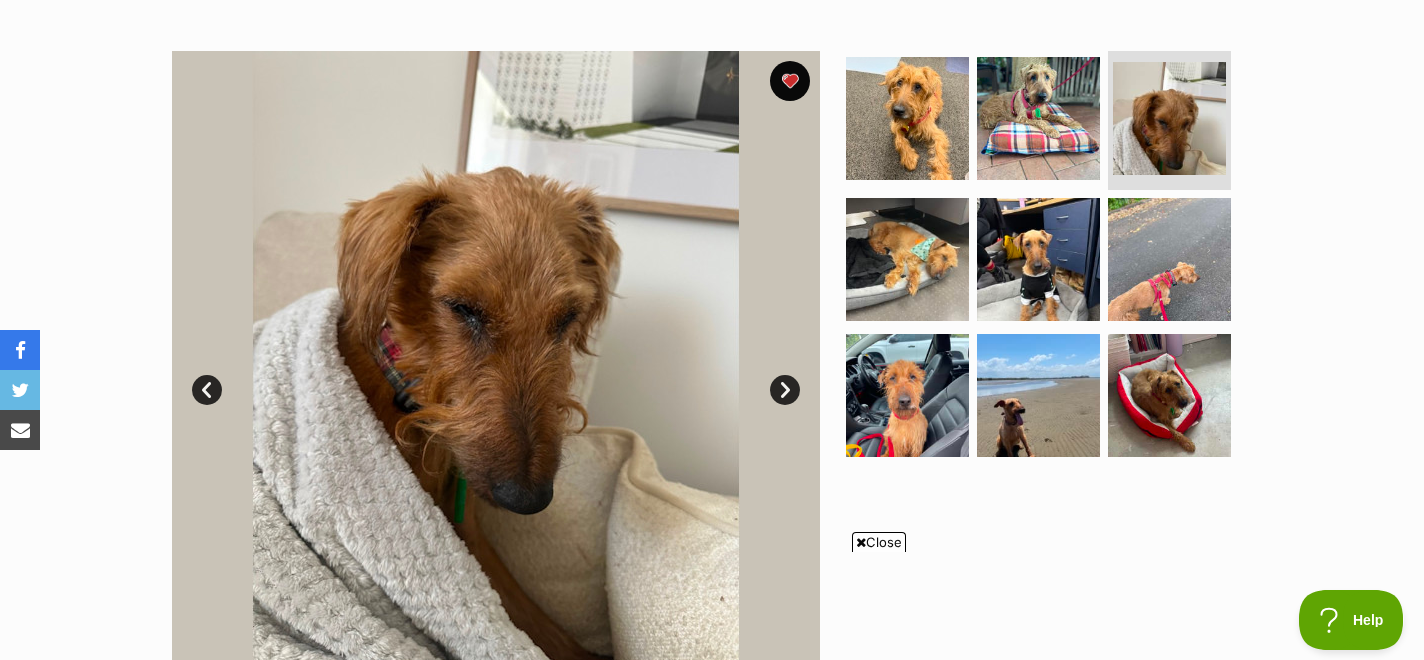 scroll, scrollTop: 366, scrollLeft: 0, axis: vertical 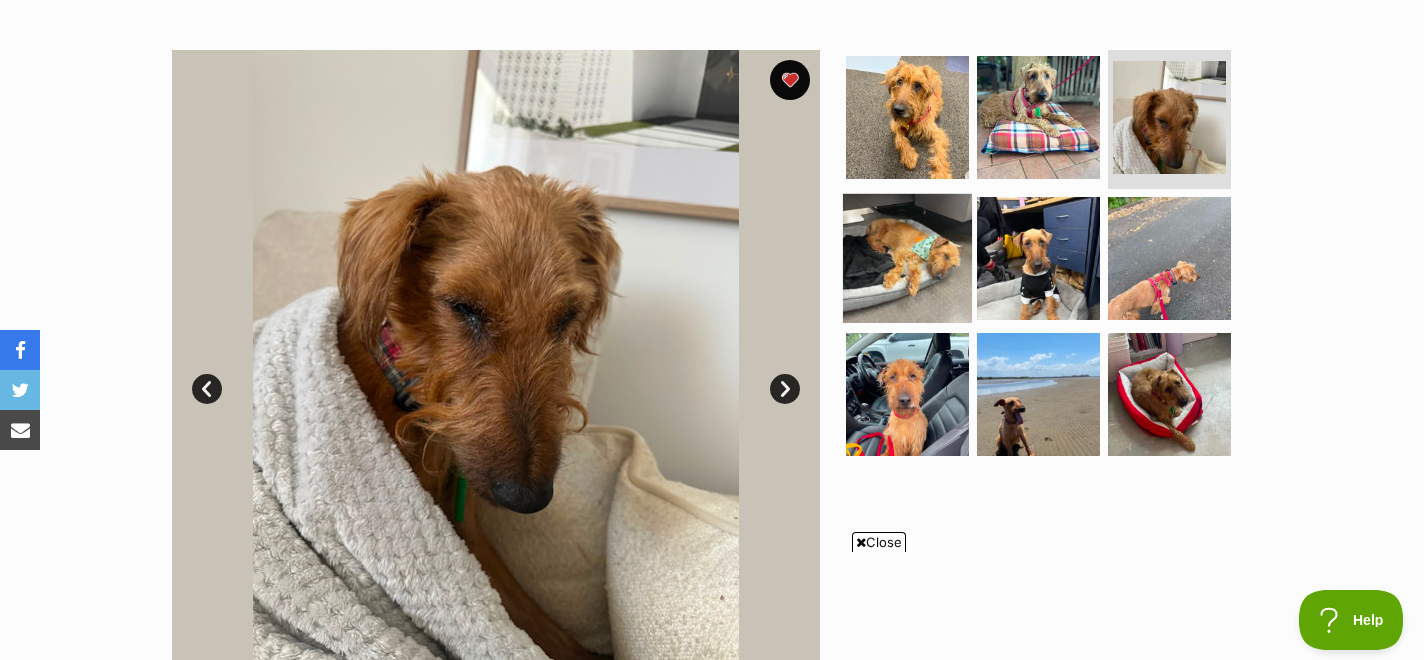 click at bounding box center (907, 258) 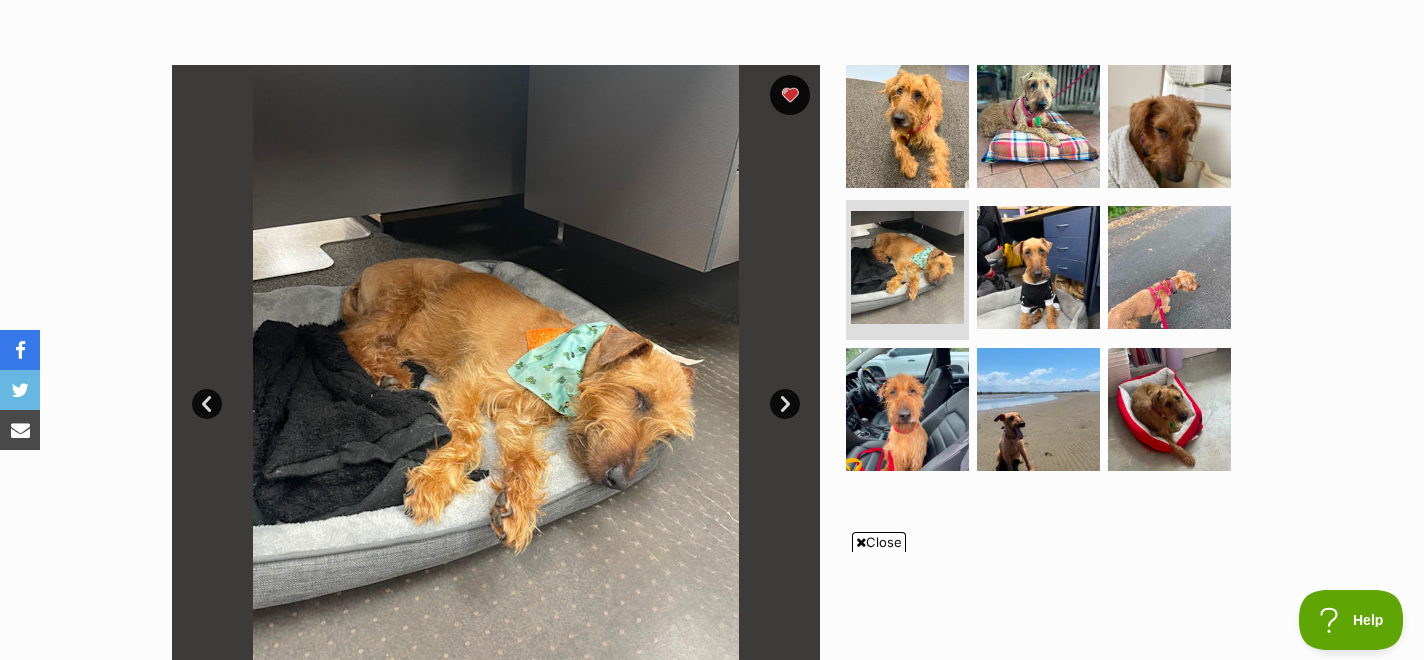 scroll, scrollTop: 353, scrollLeft: 0, axis: vertical 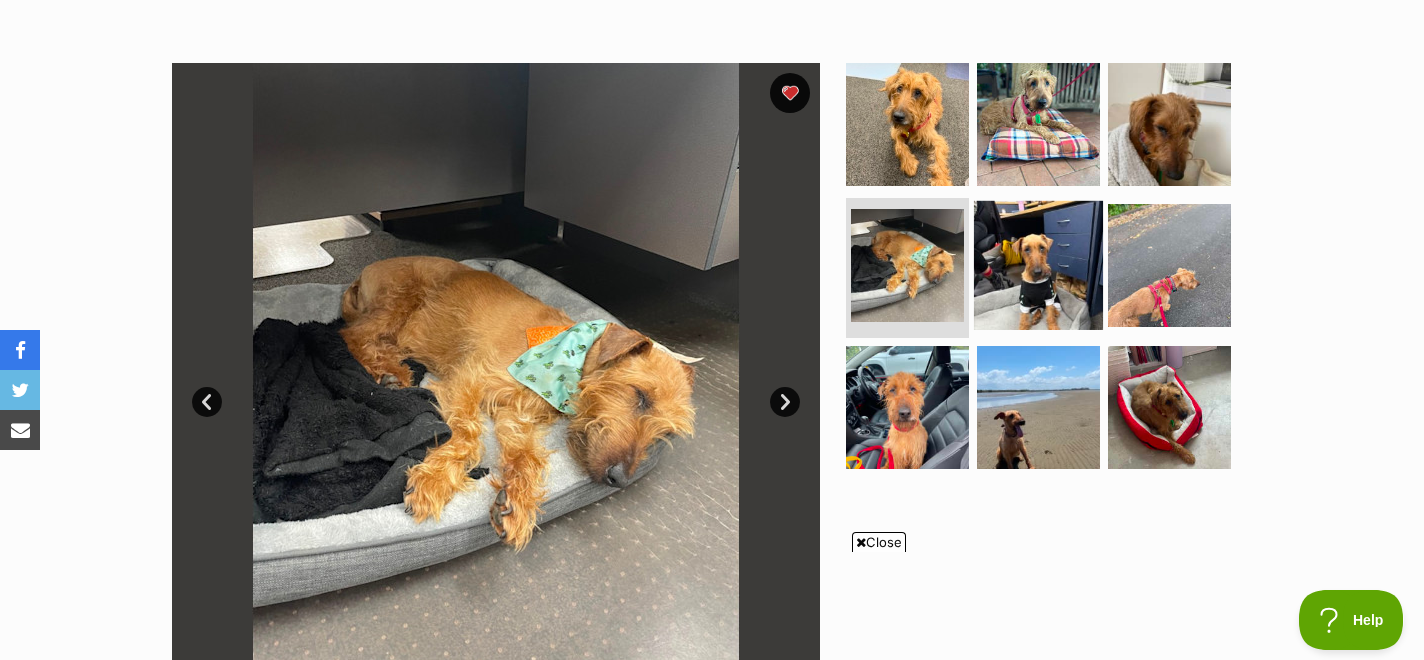 click at bounding box center (1038, 265) 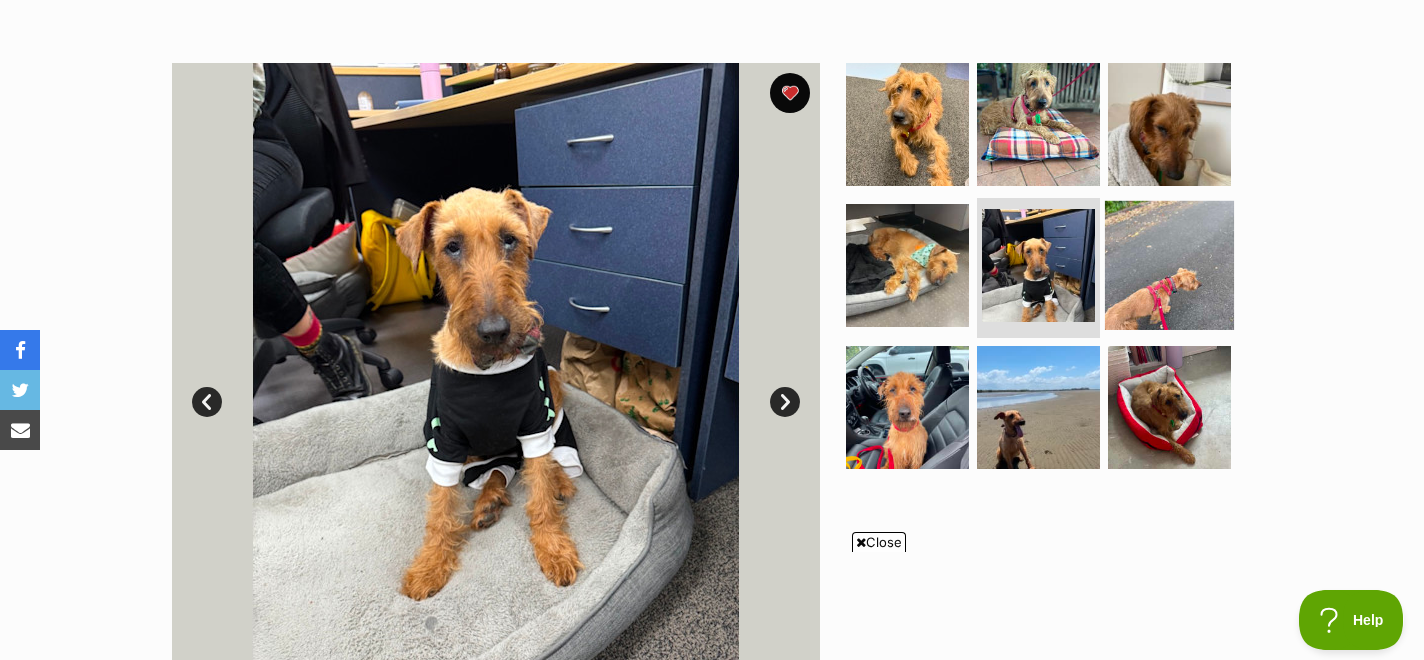 click at bounding box center (1169, 265) 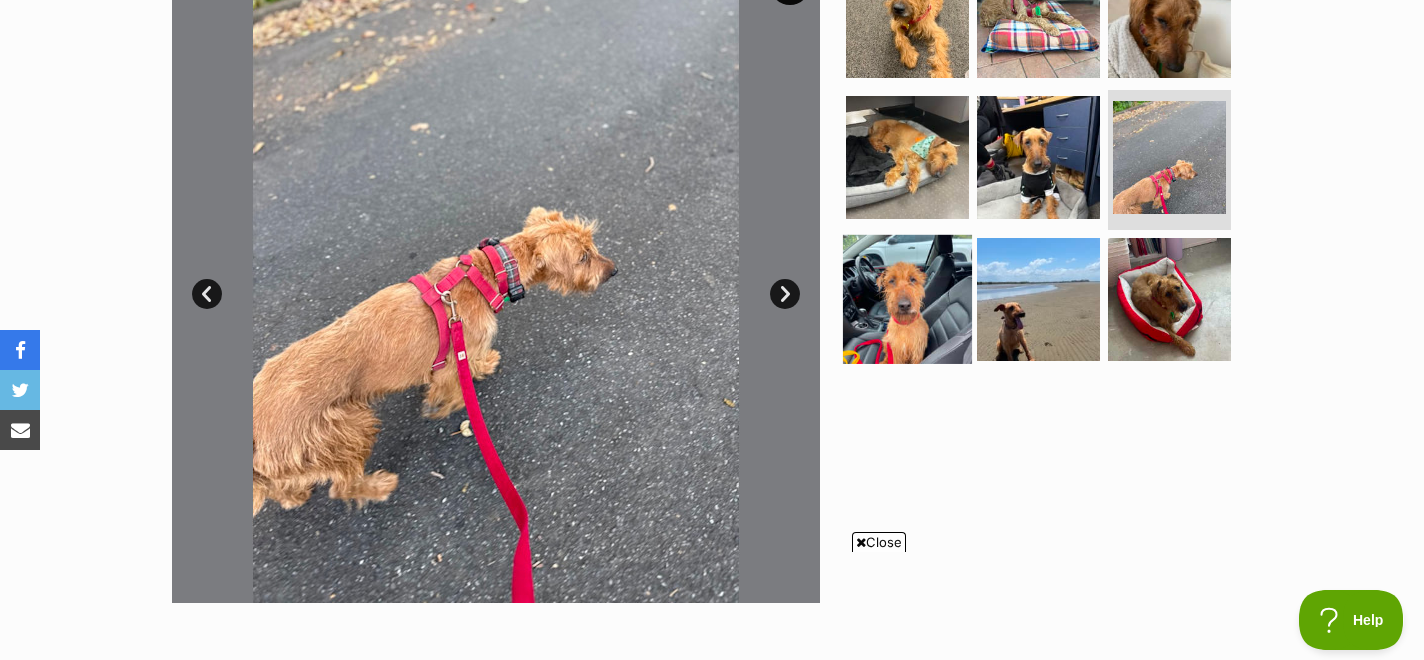 scroll, scrollTop: 460, scrollLeft: 0, axis: vertical 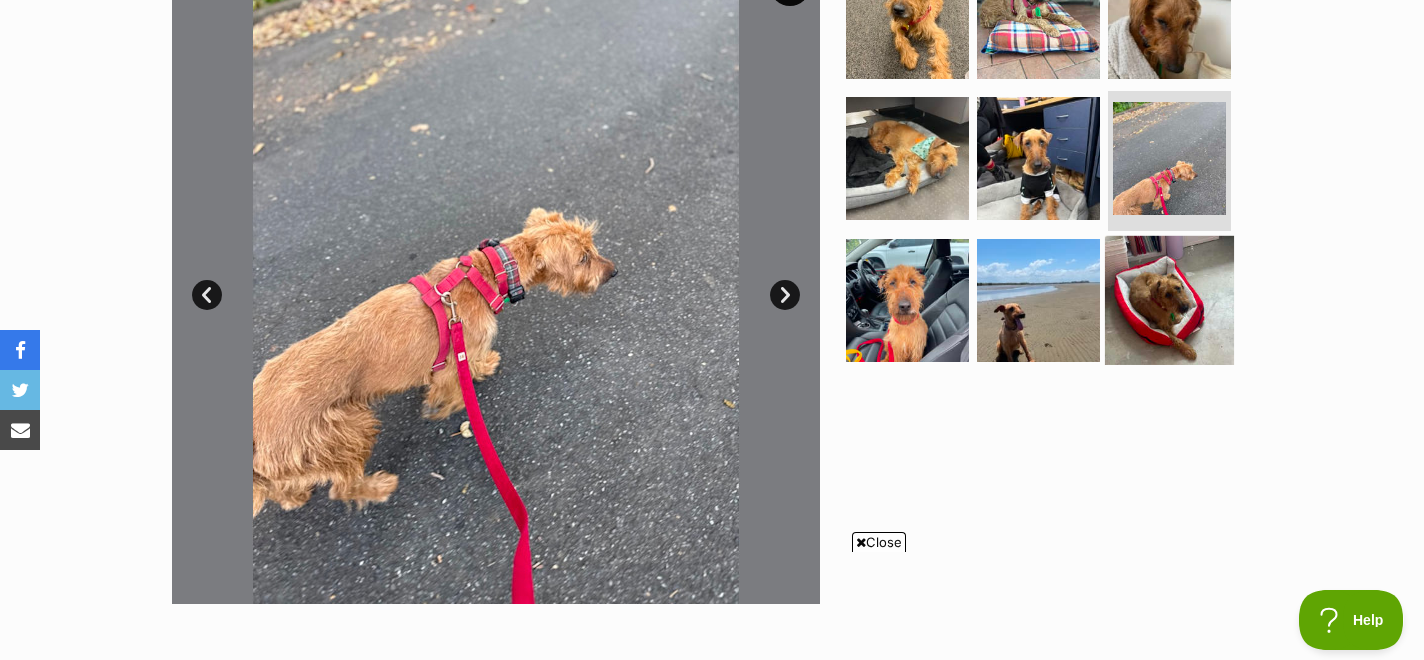 click at bounding box center (1169, 300) 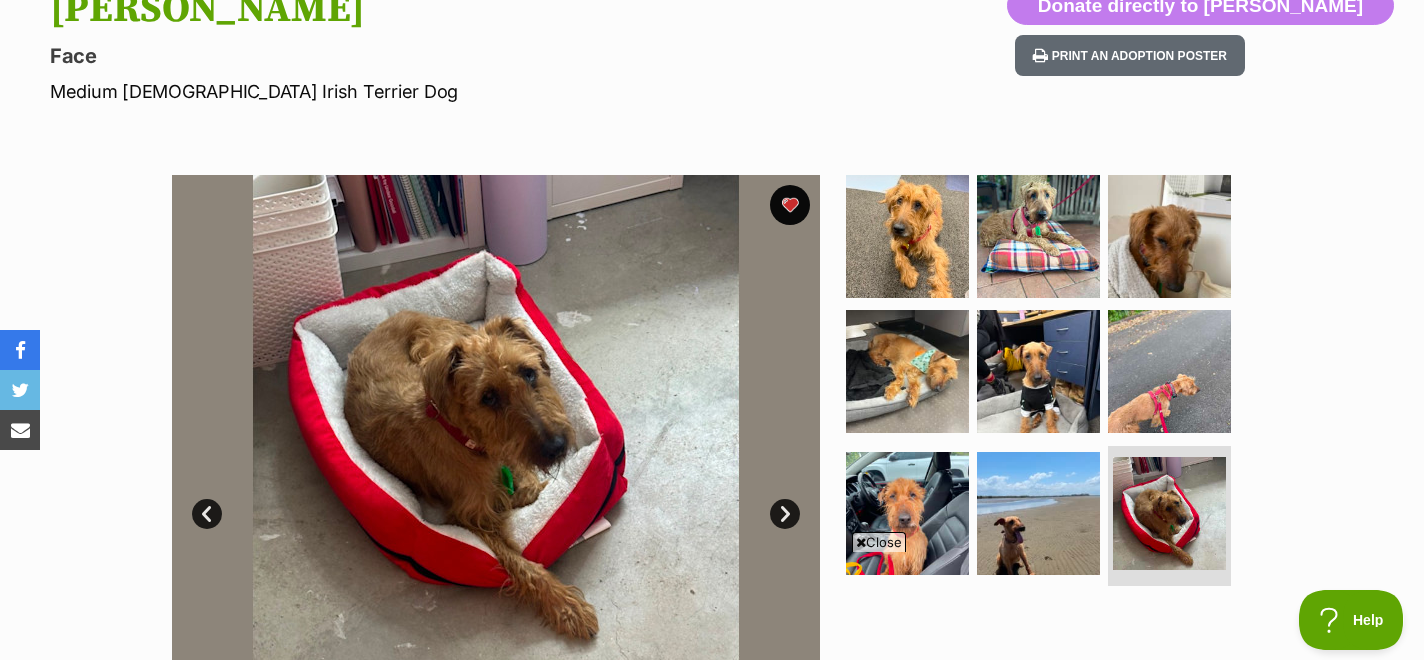 scroll, scrollTop: 0, scrollLeft: 0, axis: both 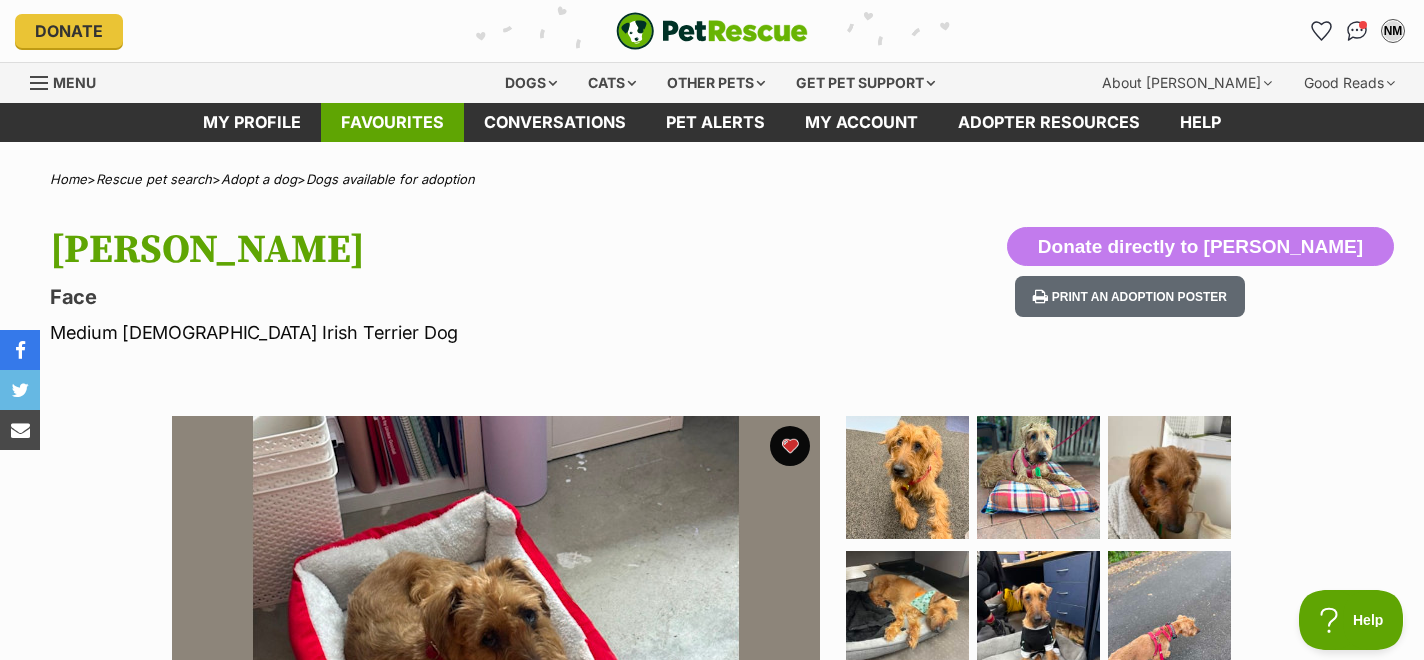 click on "Favourites" at bounding box center (392, 122) 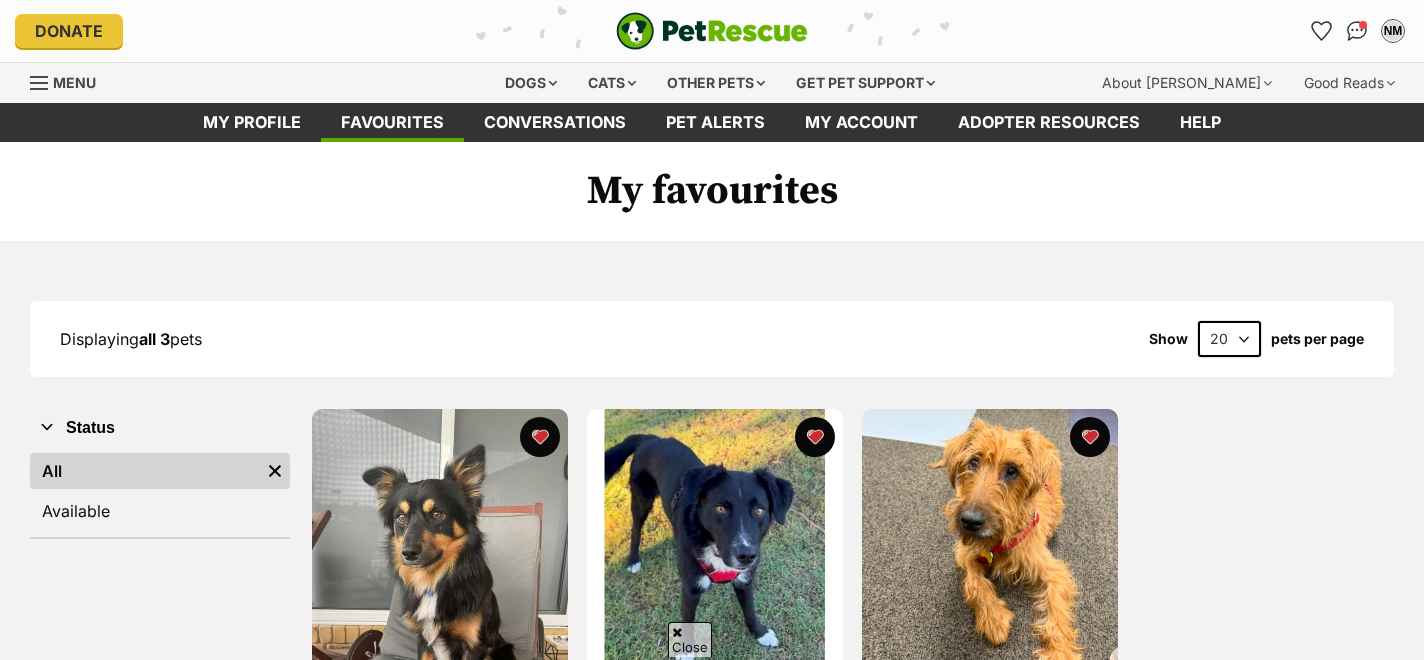 scroll, scrollTop: 341, scrollLeft: 0, axis: vertical 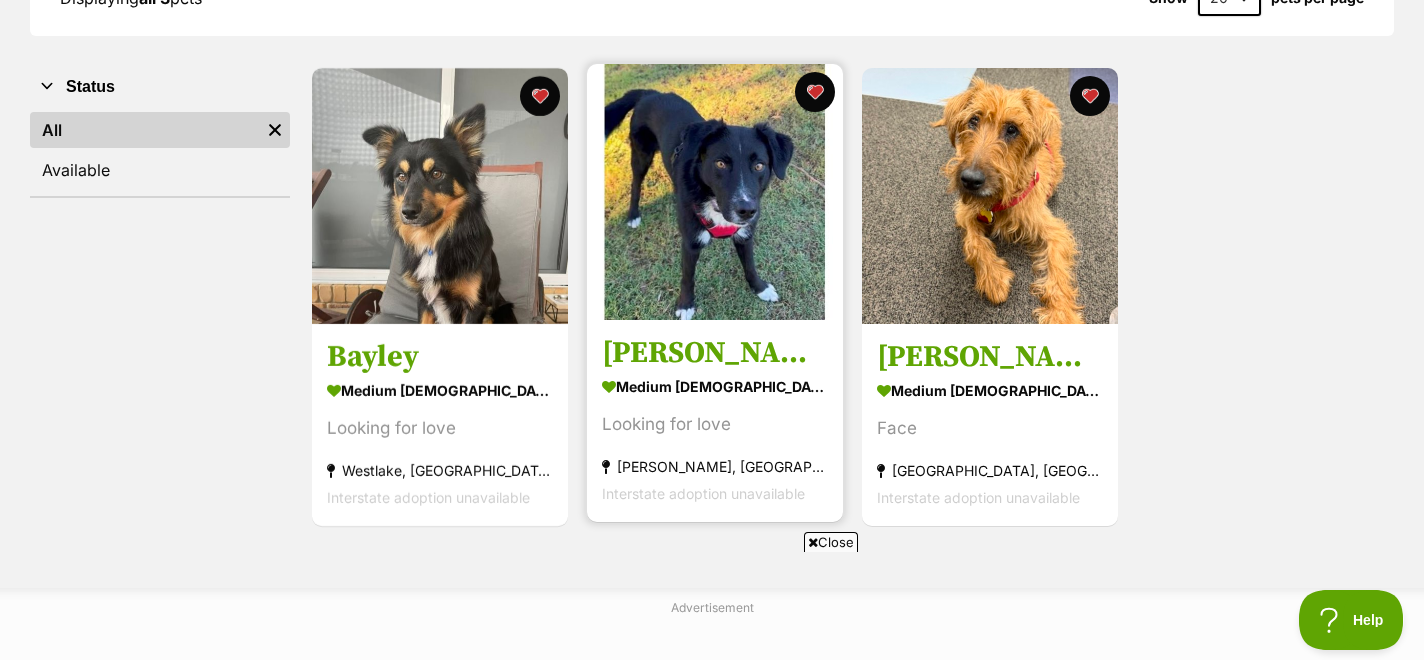 click at bounding box center (715, 192) 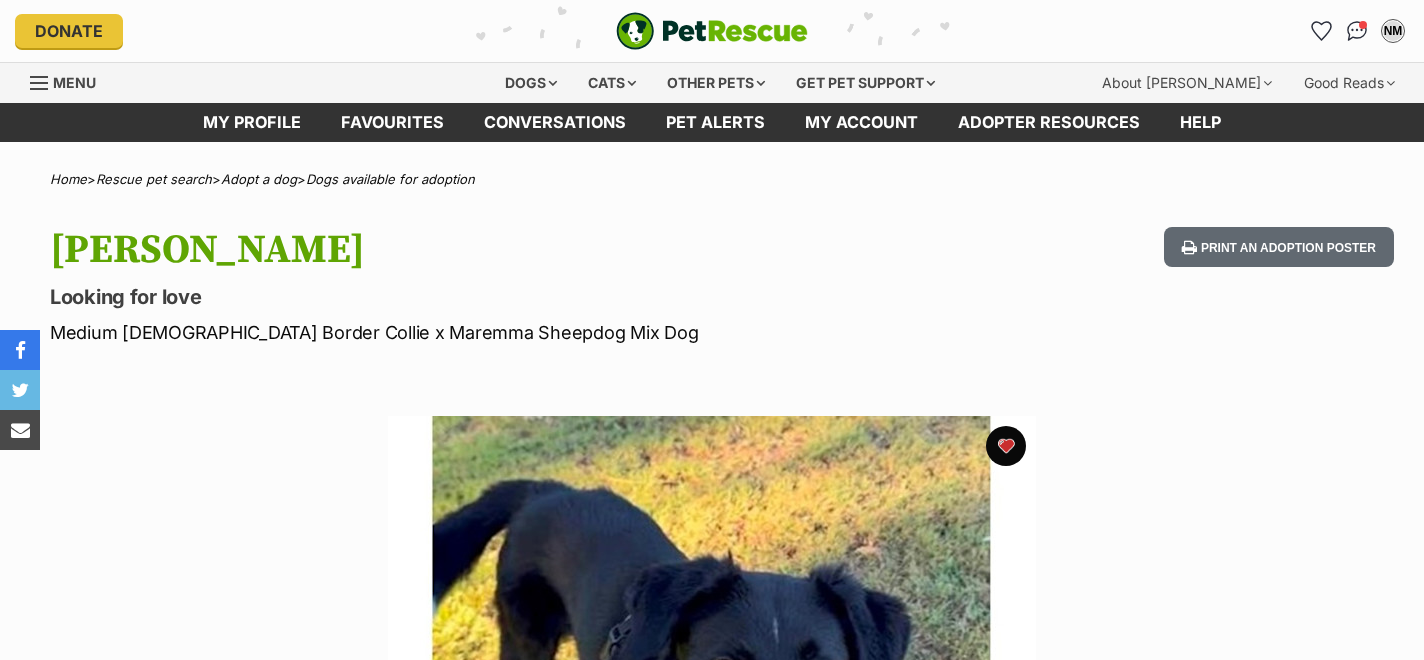 scroll, scrollTop: 0, scrollLeft: 0, axis: both 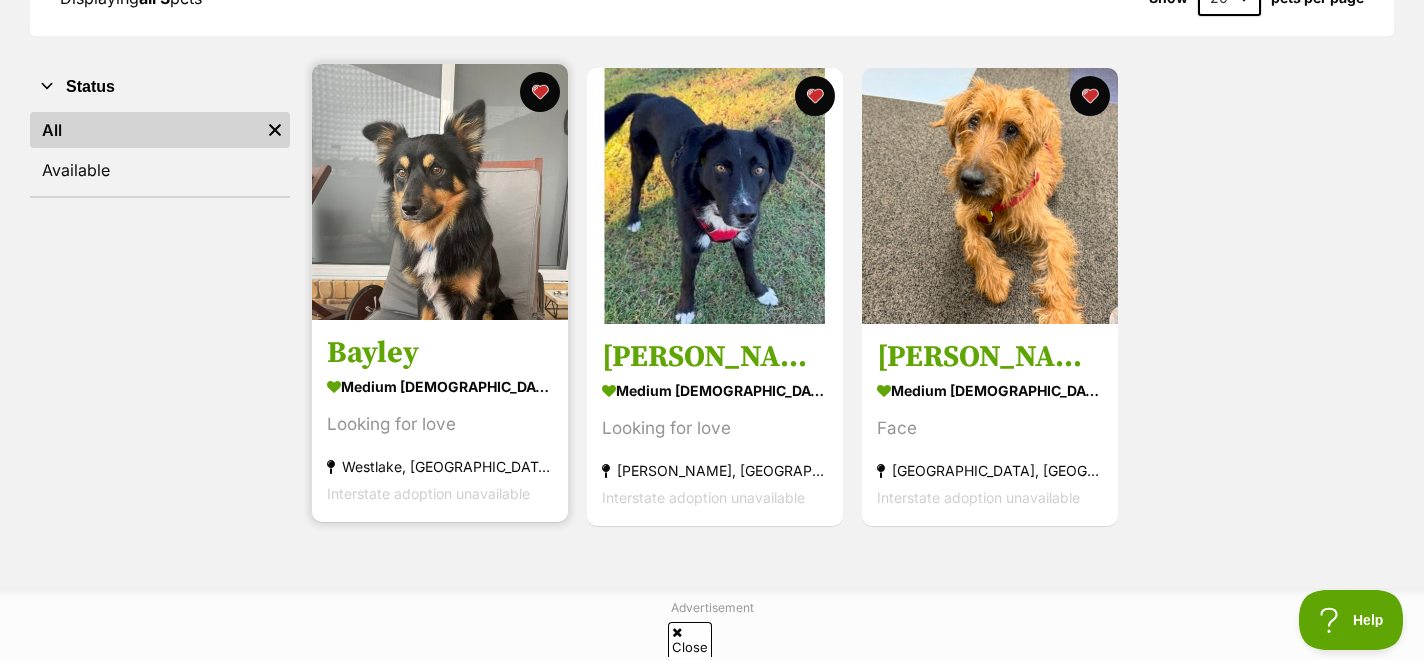 click at bounding box center [440, 192] 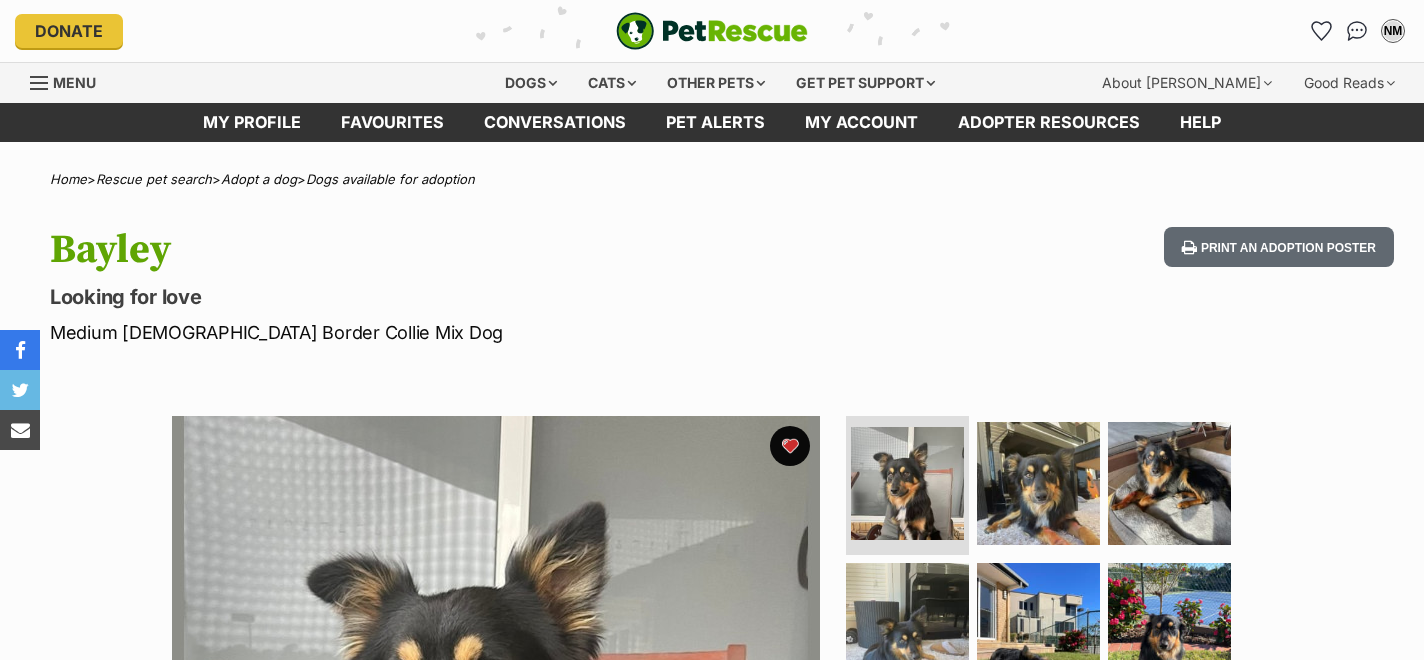 scroll, scrollTop: 0, scrollLeft: 0, axis: both 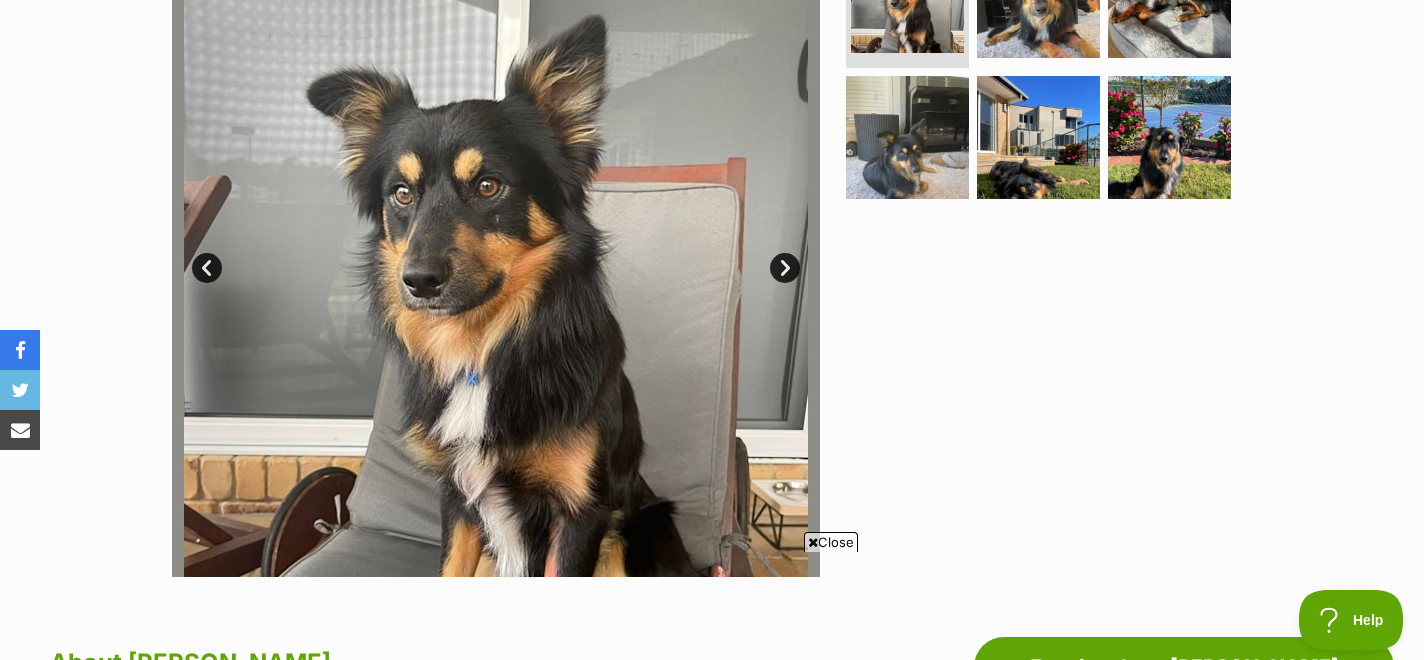 click on "Next" at bounding box center (785, 268) 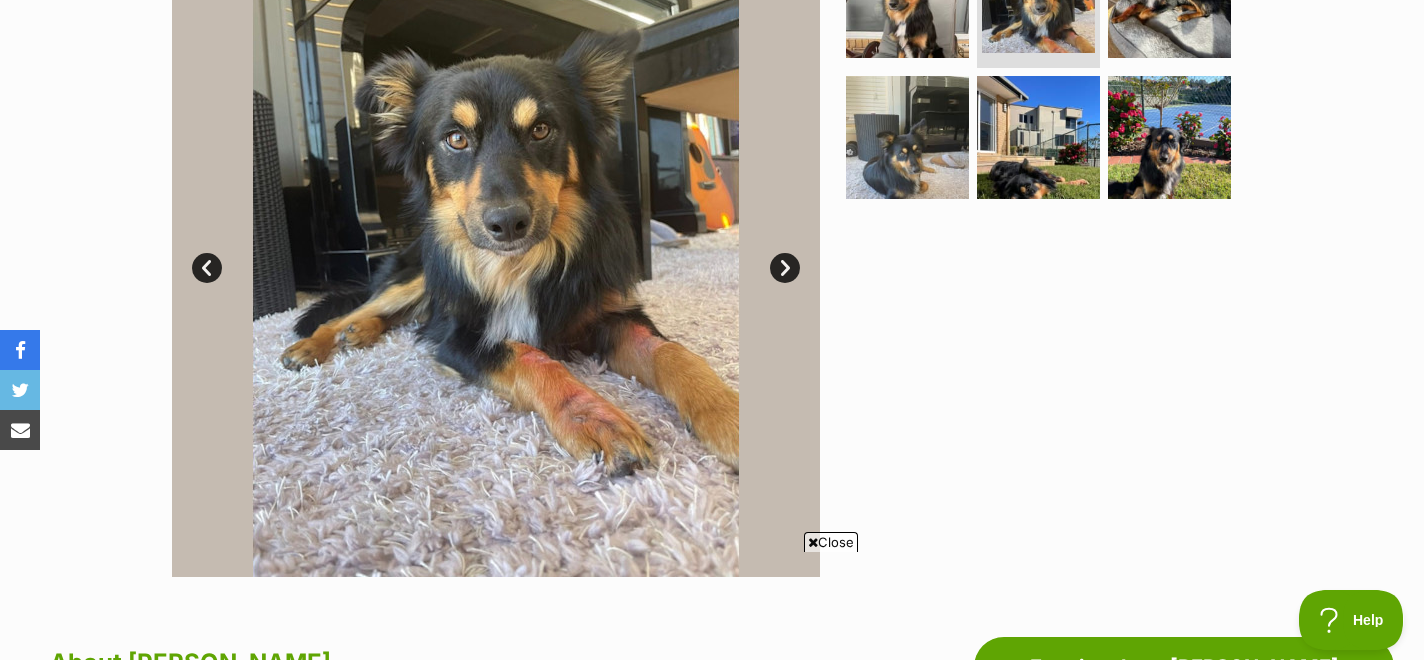 click on "Next" at bounding box center [785, 268] 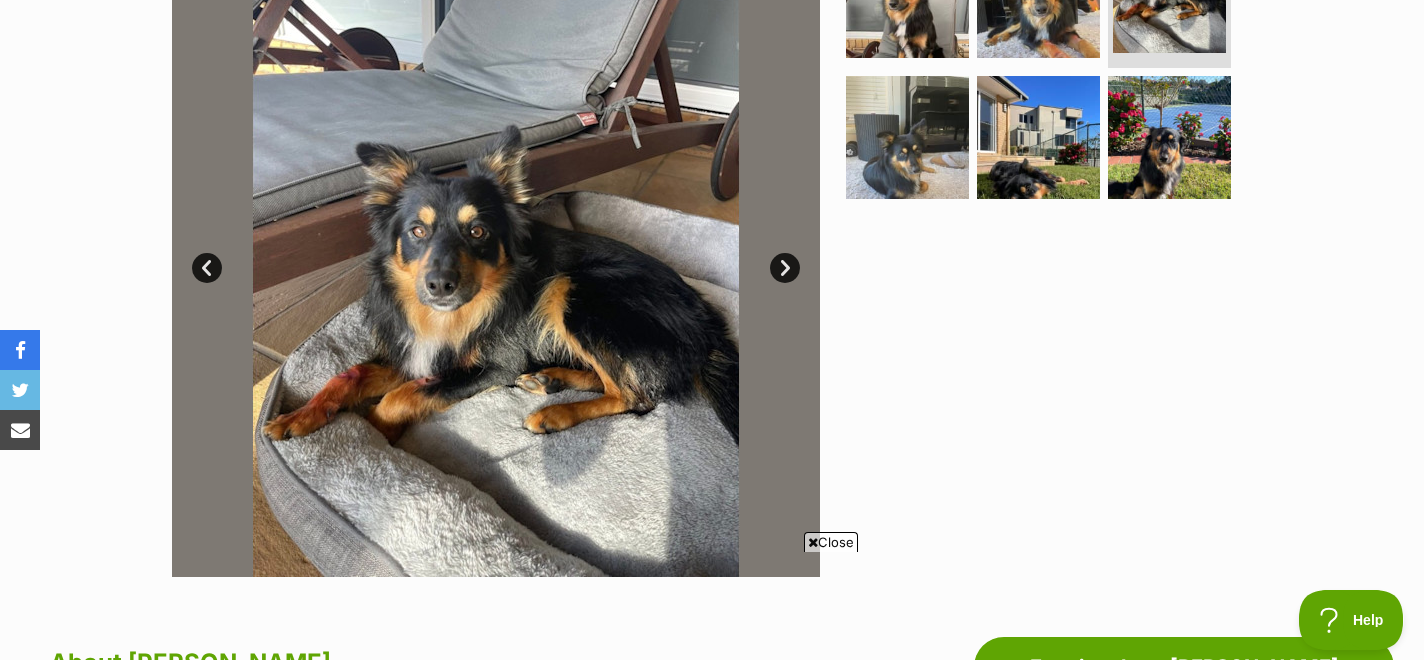 click on "Next" at bounding box center [785, 268] 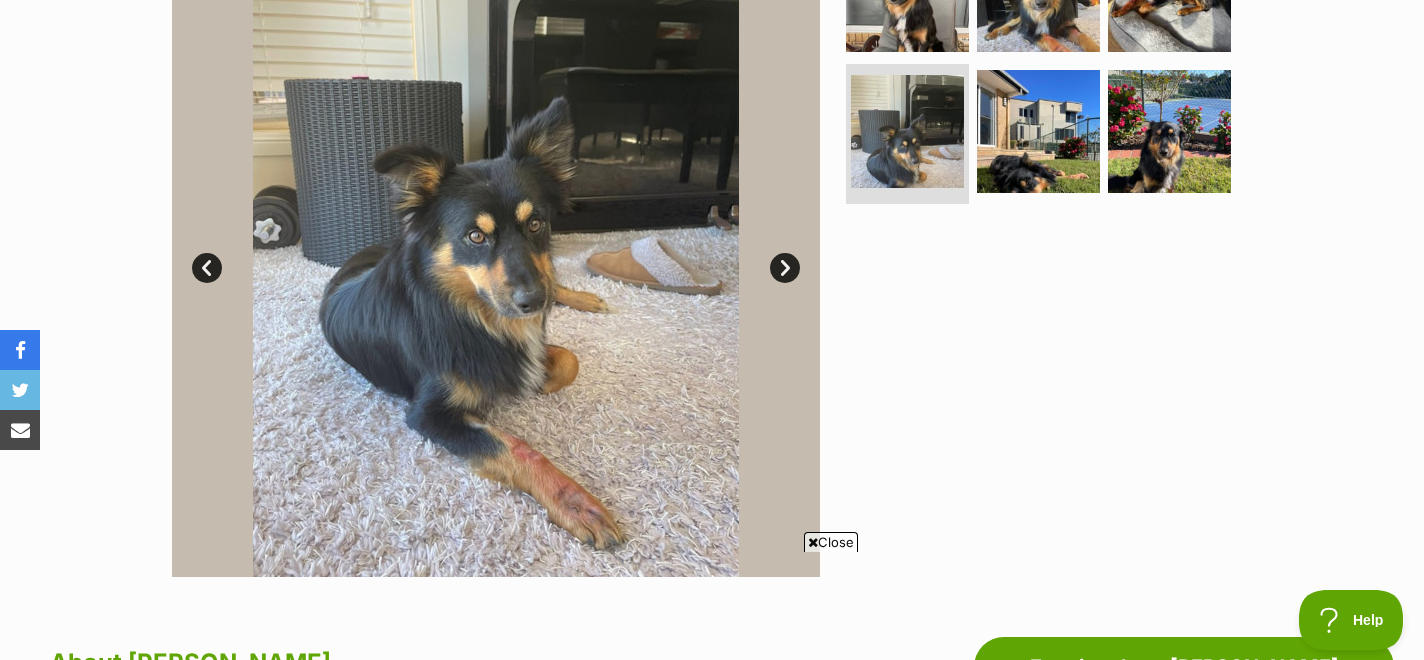 click on "Next" at bounding box center [785, 268] 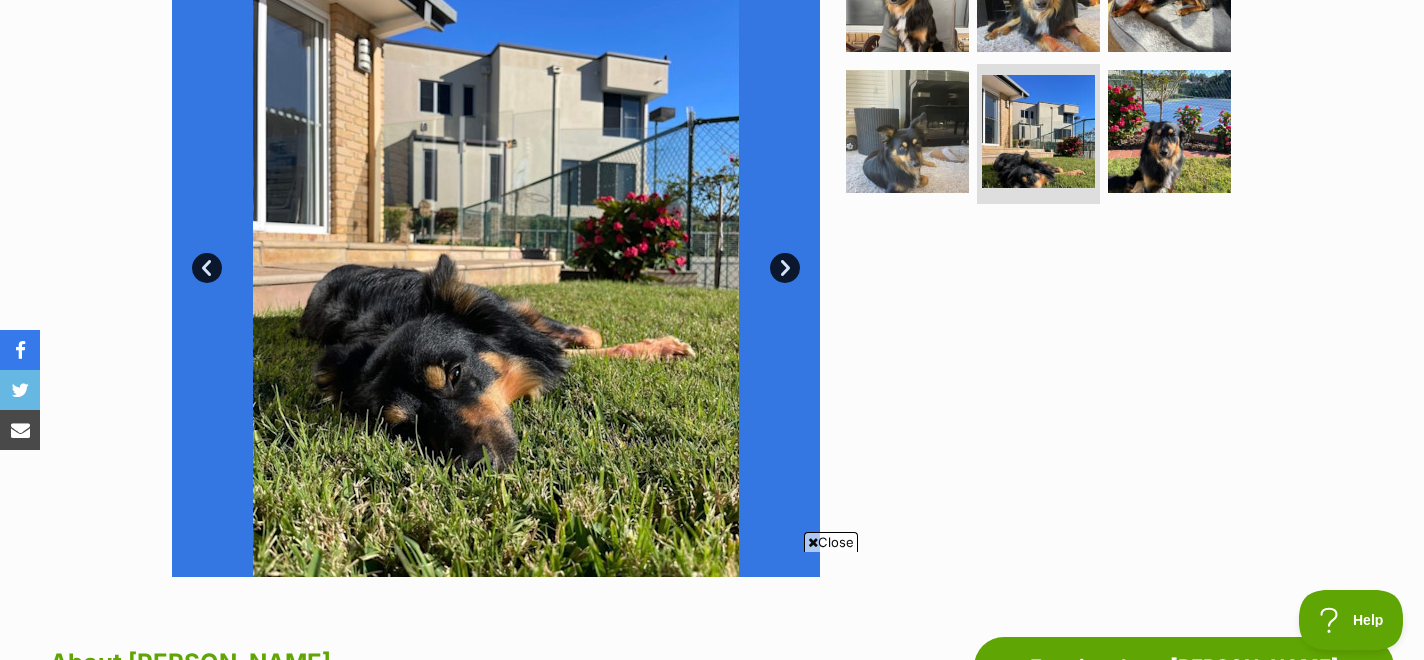 click on "Next" at bounding box center [785, 268] 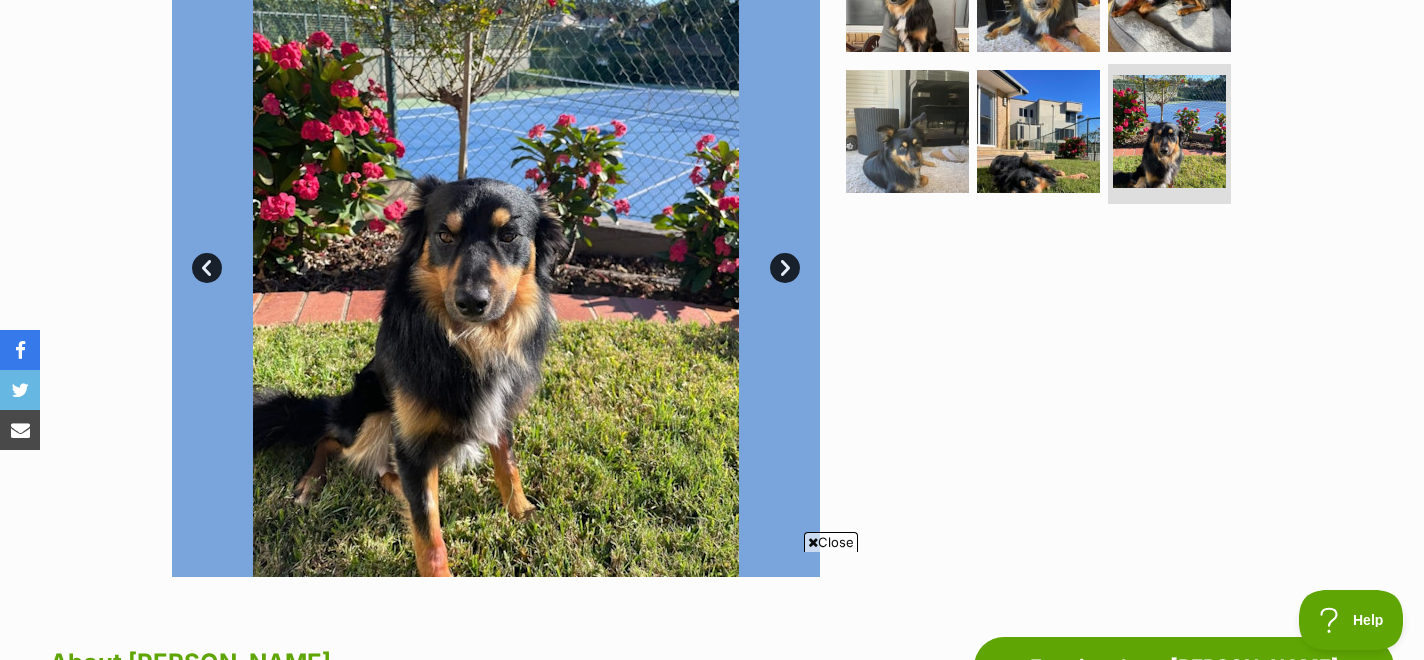 click on "Next" at bounding box center (785, 268) 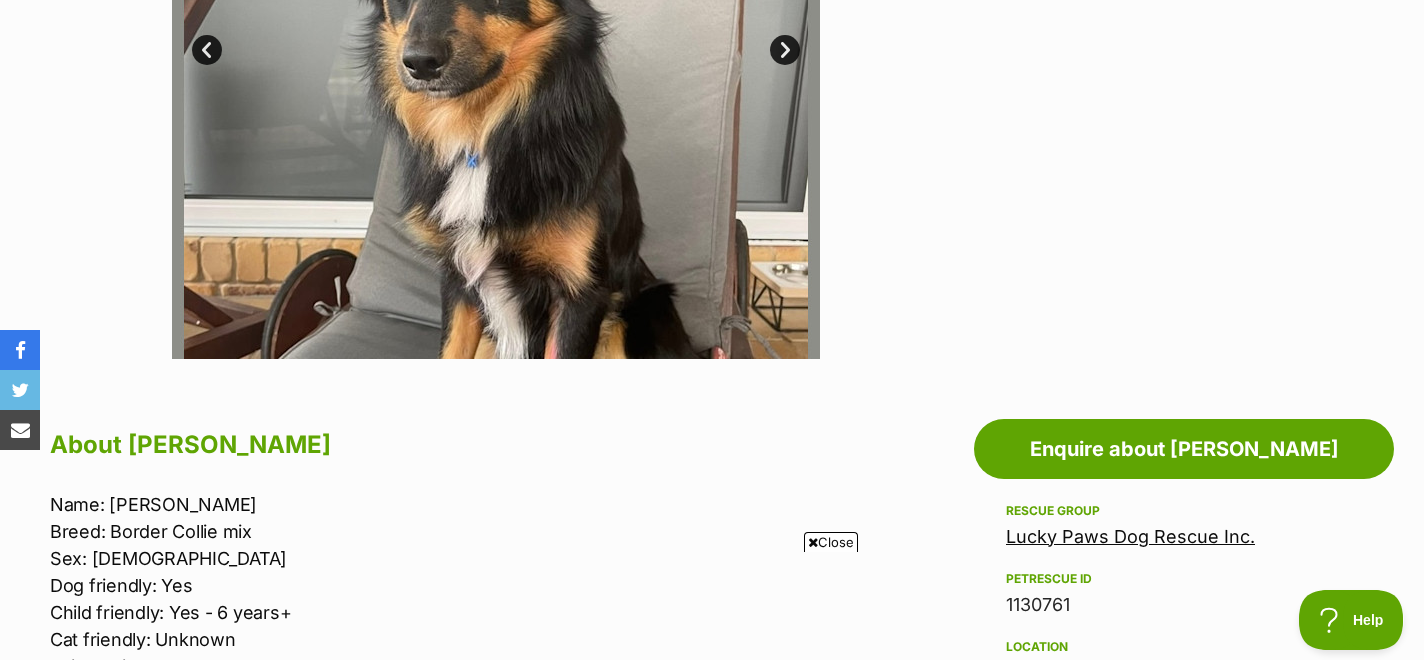 scroll, scrollTop: 383, scrollLeft: 0, axis: vertical 